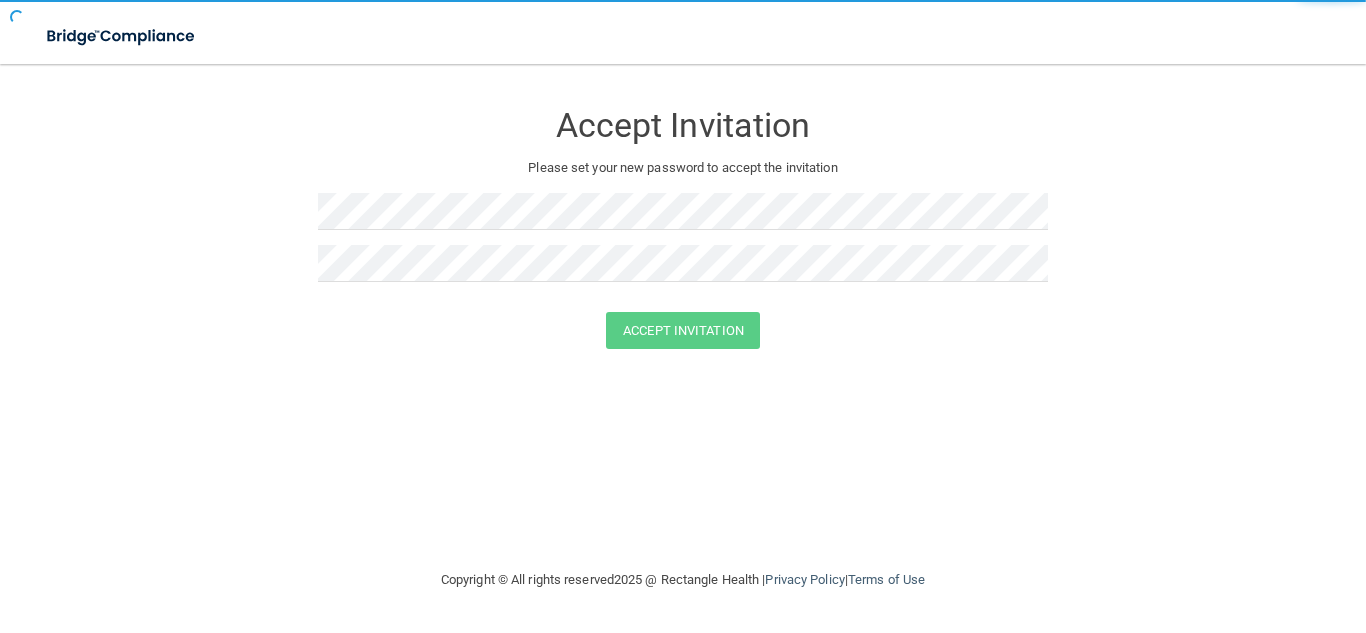 scroll, scrollTop: 0, scrollLeft: 0, axis: both 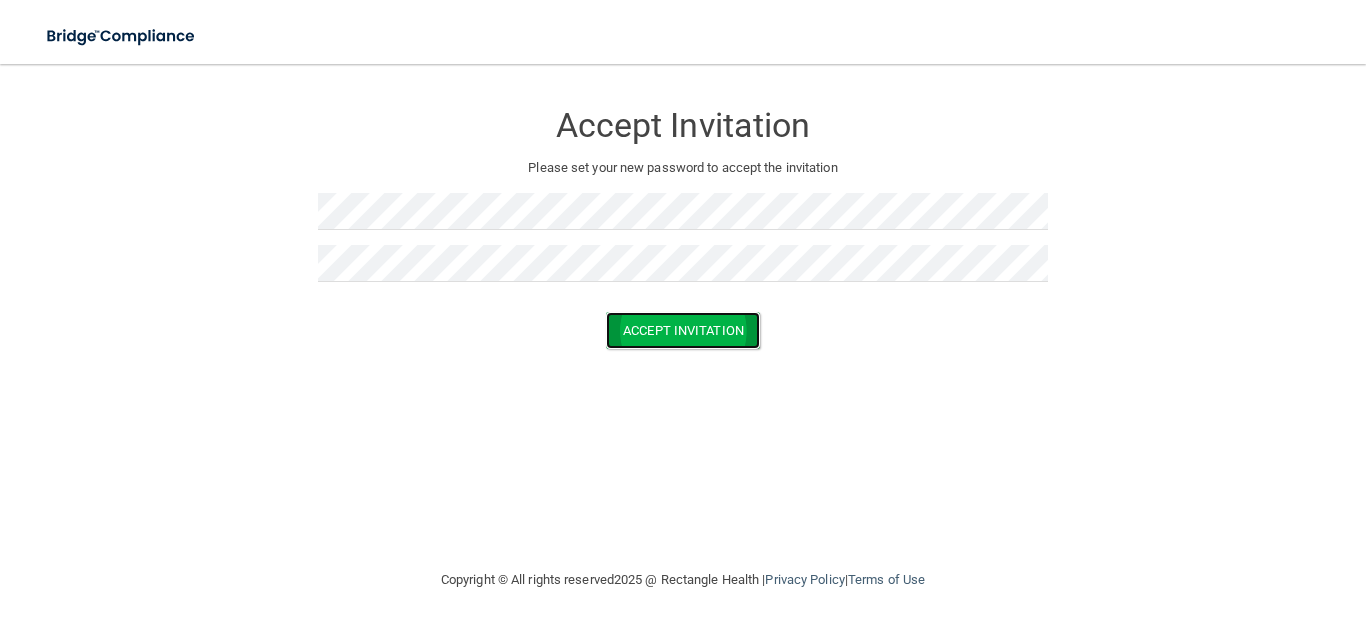 click on "Accept Invitation" at bounding box center (683, 330) 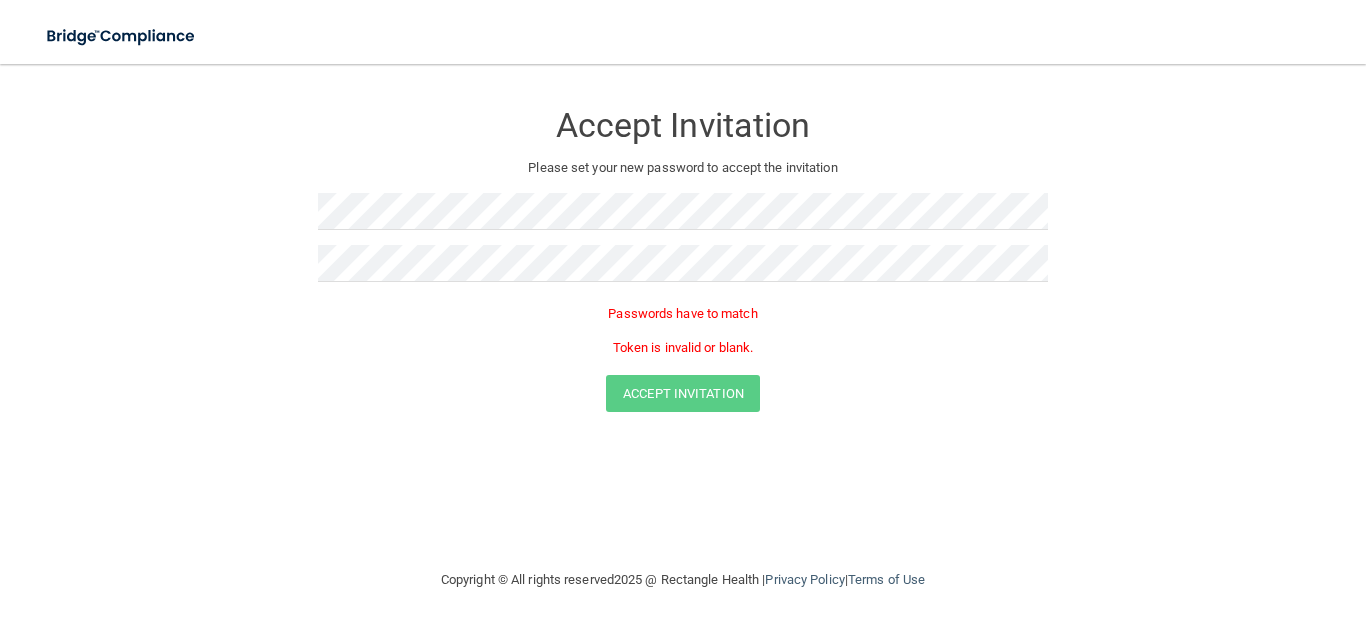 click on "Accept Invitation" at bounding box center (683, 393) 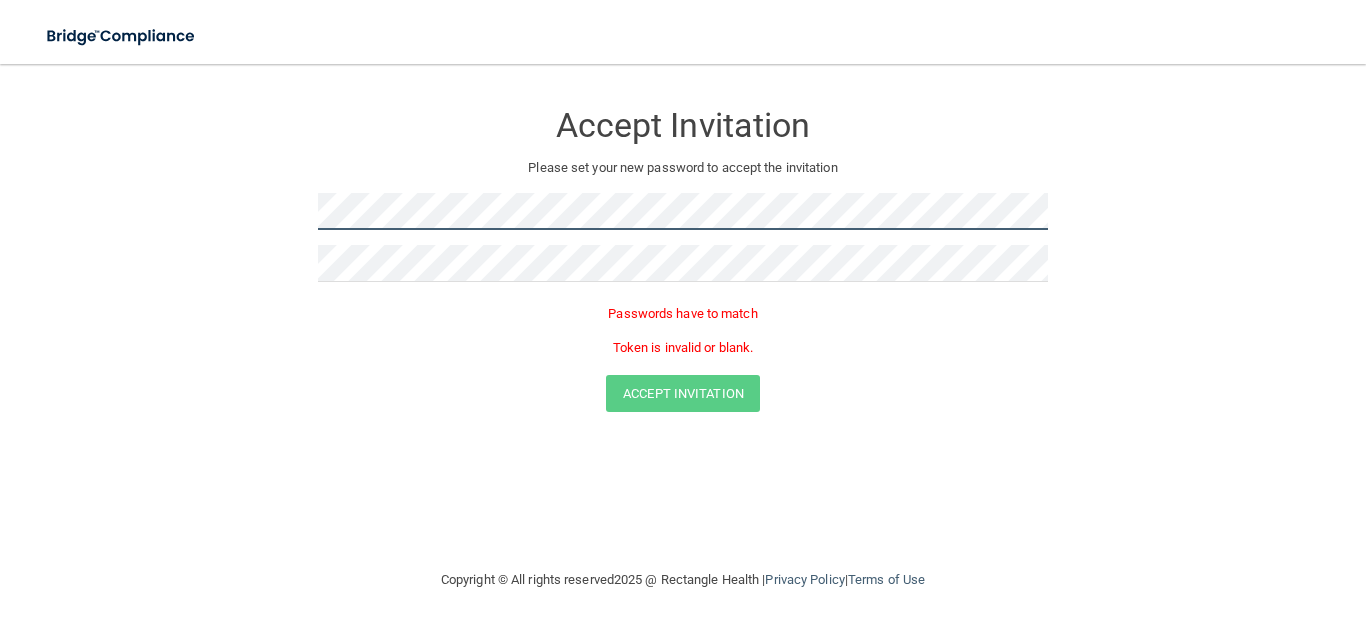 click on "Accept Invitation     Please set your new password to accept the invitation                               Passwords have to match     Token is invalid or blank.               Accept Invitation              You have successfully accepted the invitation!   Click here to login ." at bounding box center [683, 260] 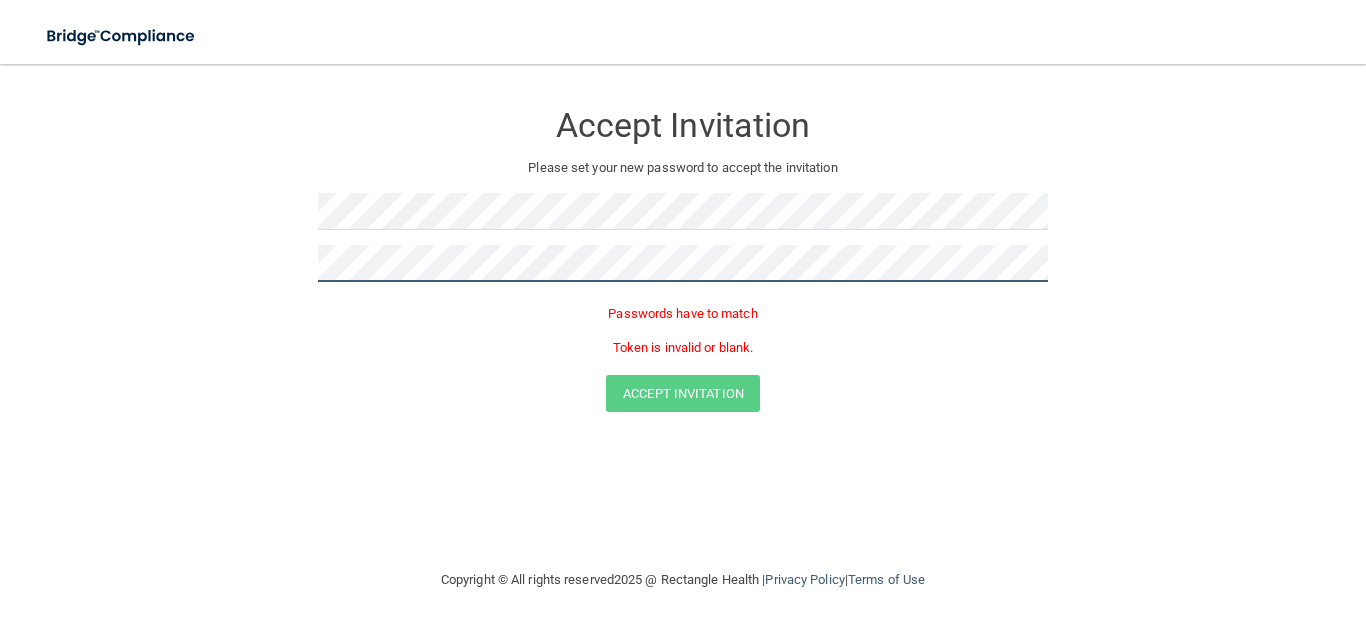 click on "Accept Invitation     Please set your new password to accept the invitation                               Passwords have to match     Token is invalid or blank.               Accept Invitation              You have successfully accepted the invitation!   Click here to login ." at bounding box center [683, 260] 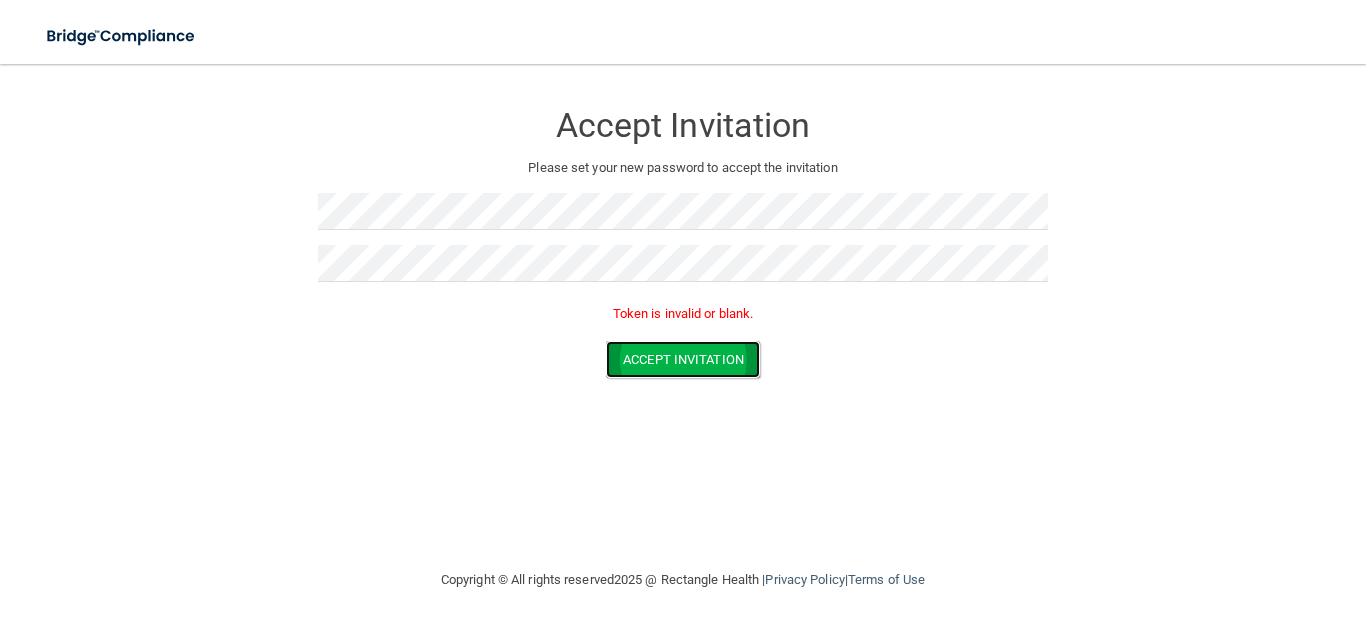 click on "Accept Invitation" at bounding box center [683, 359] 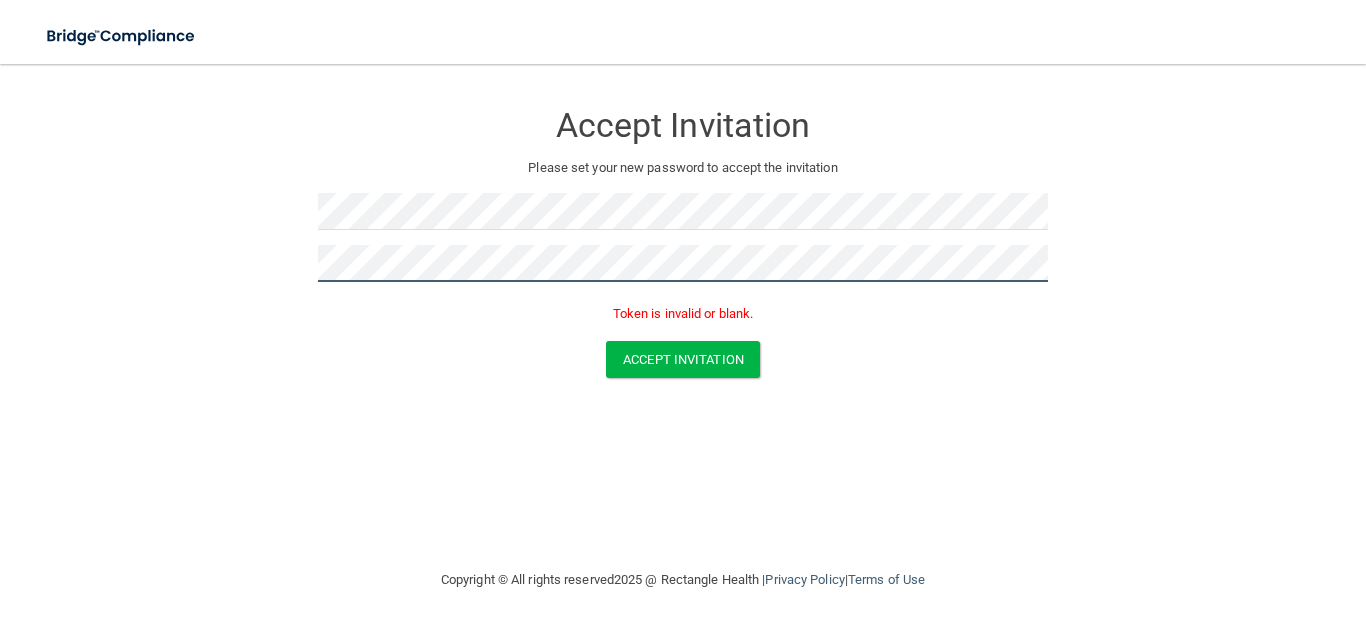 click on "Accept Invitation     Please set your new password to accept the invitation                                   Token is invalid or blank.               Accept Invitation              You have successfully accepted the invitation!   Click here to login ." at bounding box center (683, 243) 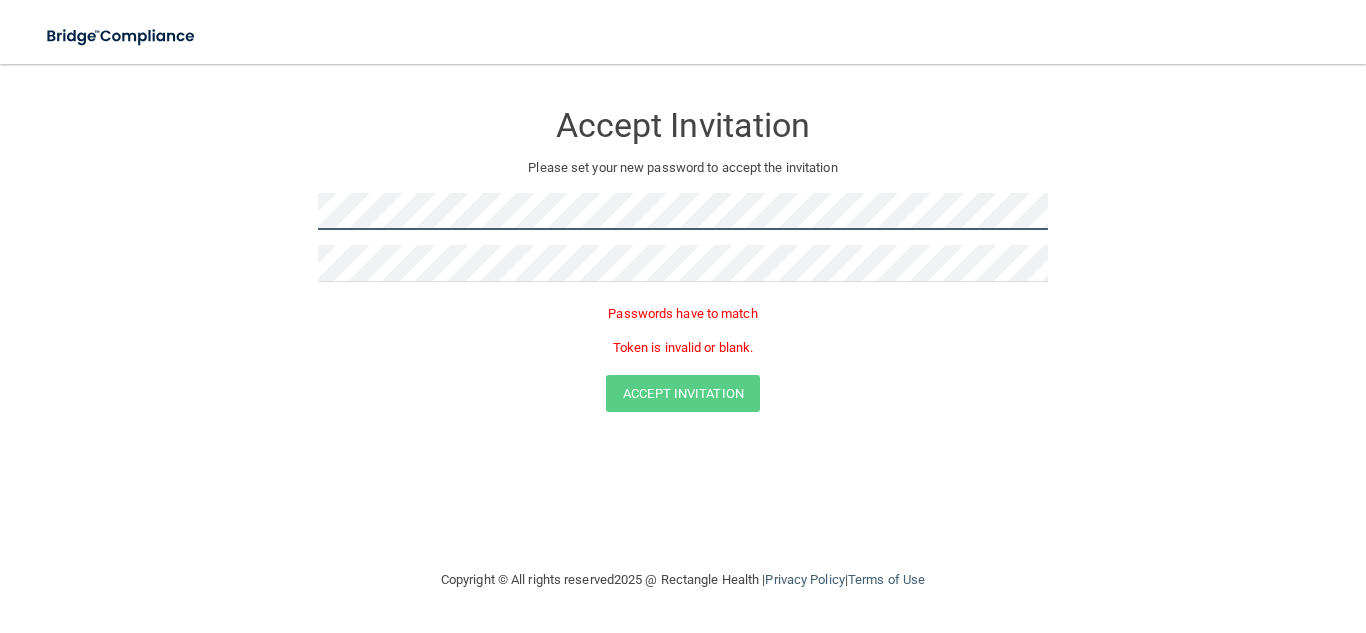 click on "Accept Invitation     Please set your new password to accept the invitation                               Passwords have to match     Token is invalid or blank.               Accept Invitation              You have successfully accepted the invitation!   Click here to login ." at bounding box center (683, 260) 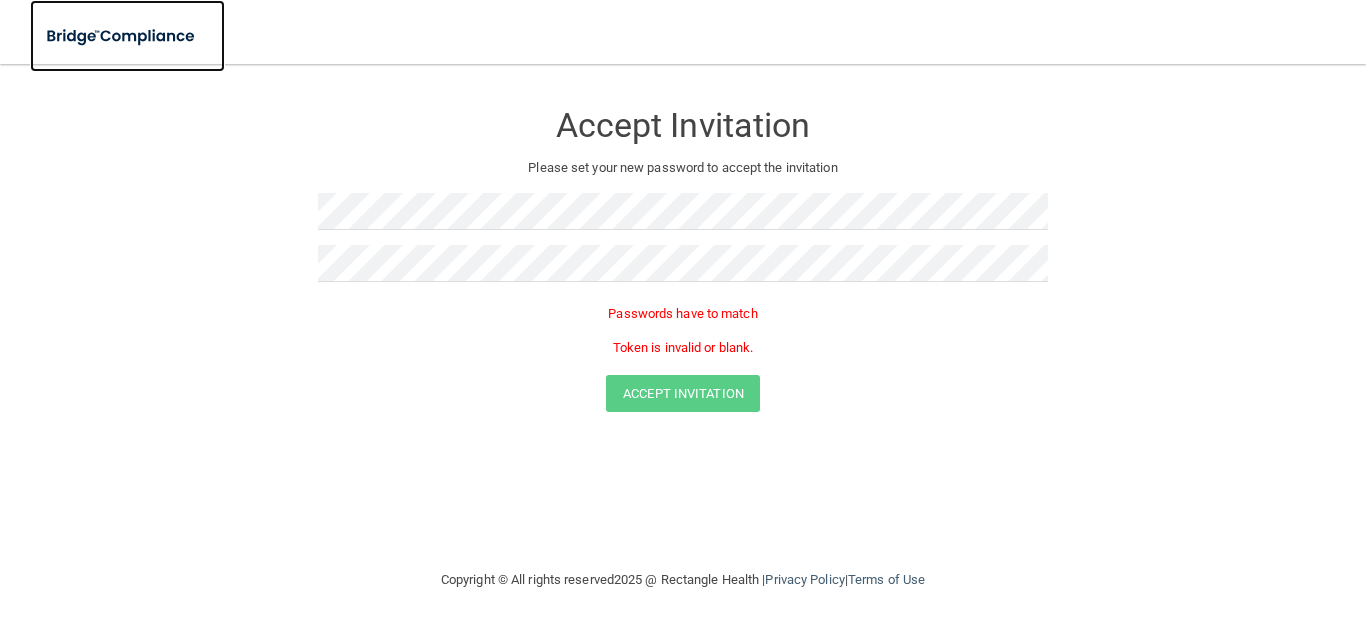 click at bounding box center [122, 36] 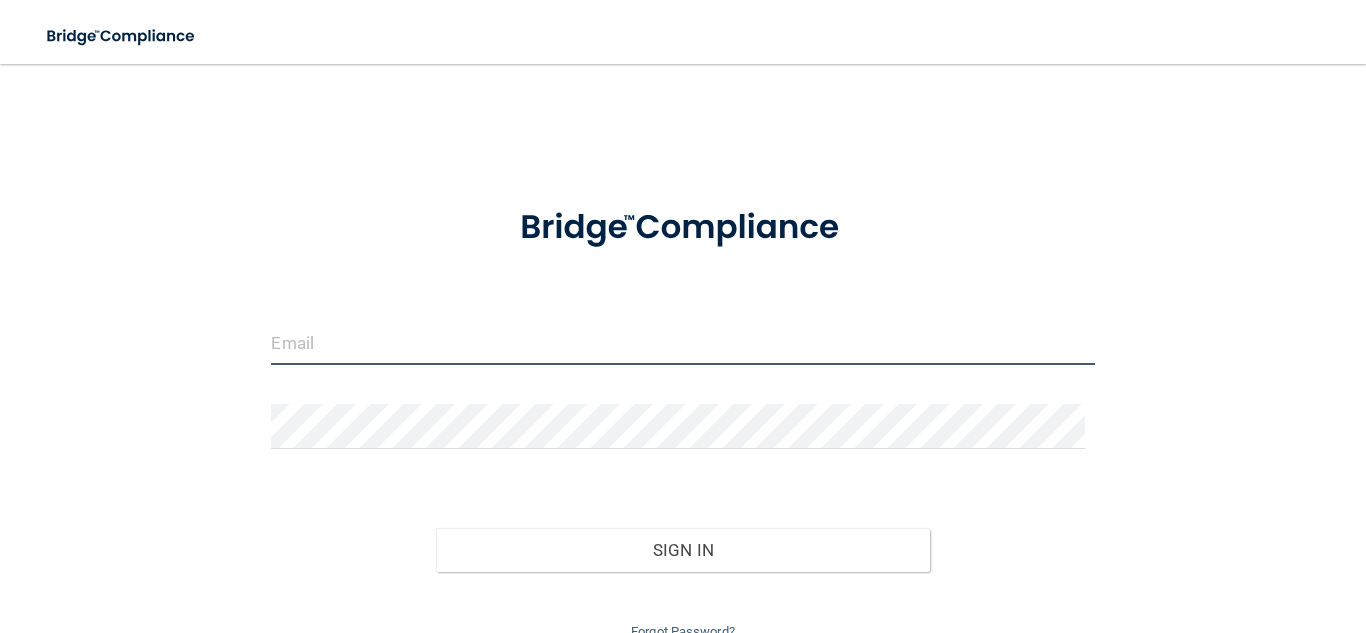 click at bounding box center [682, 342] 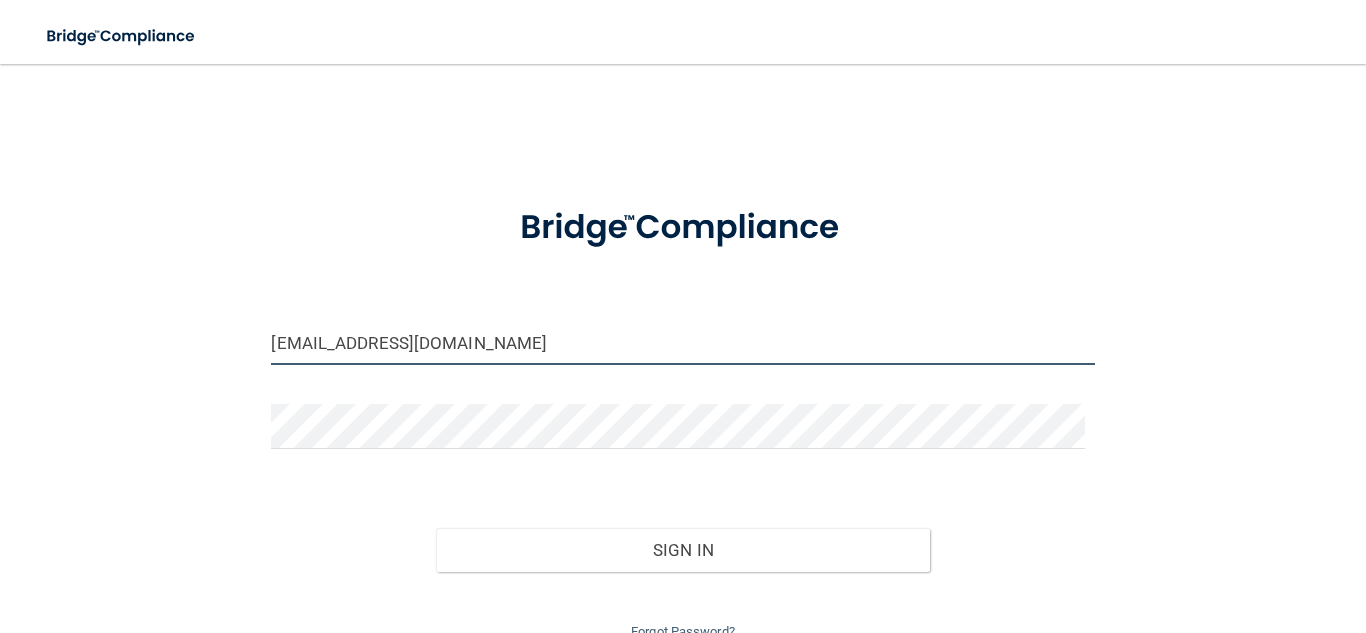 type on "[EMAIL_ADDRESS][DOMAIN_NAME]" 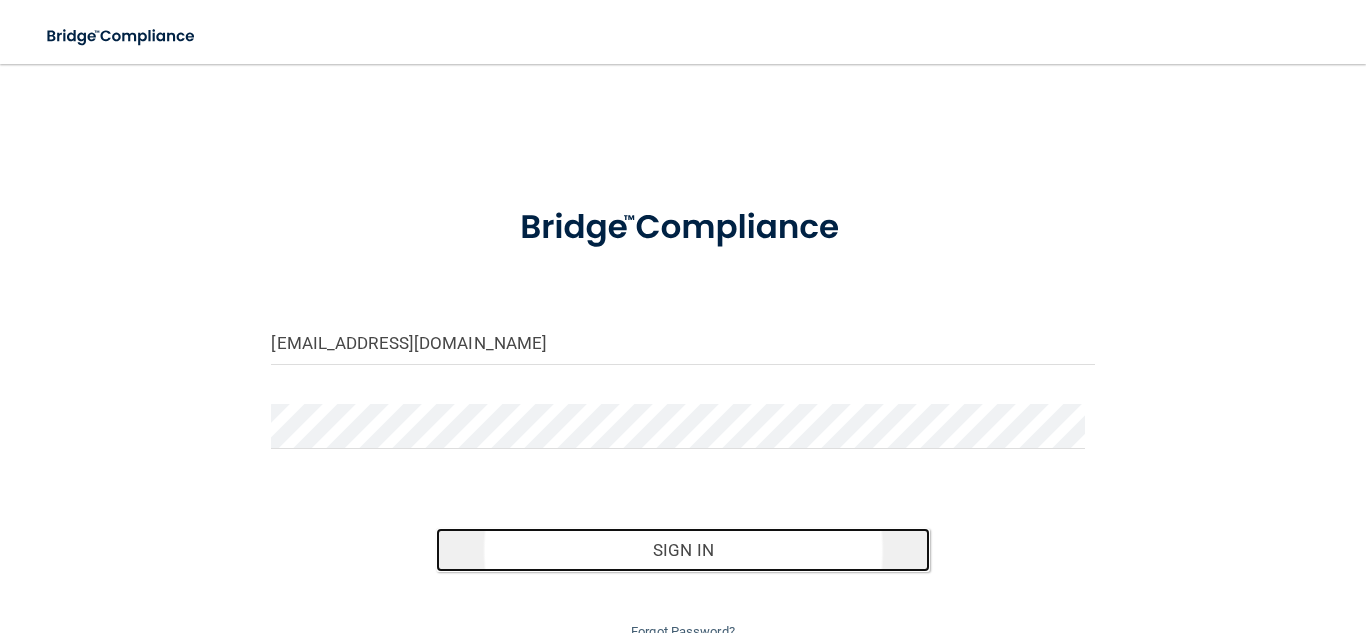 click on "Sign In" at bounding box center (683, 550) 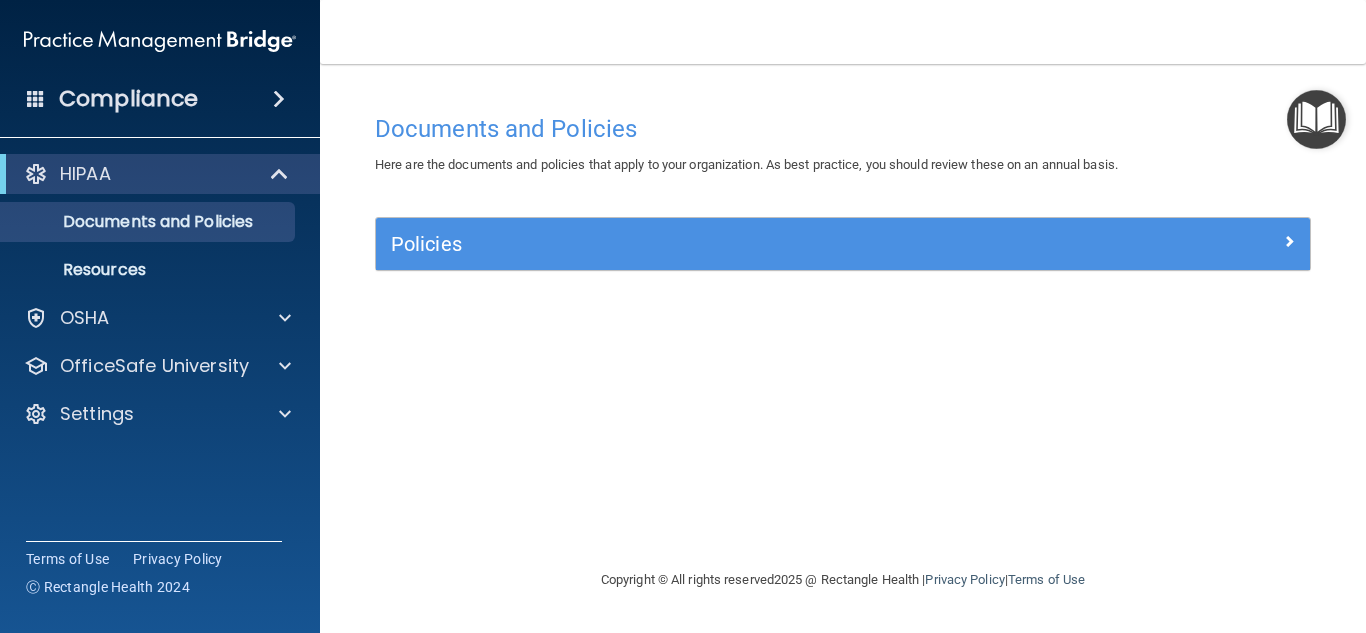 click on "Documents and Policies                 Report an Incident               Business Associates               Emergency Planning               Resources                 HIPAA Risk Assessment" at bounding box center [161, 242] 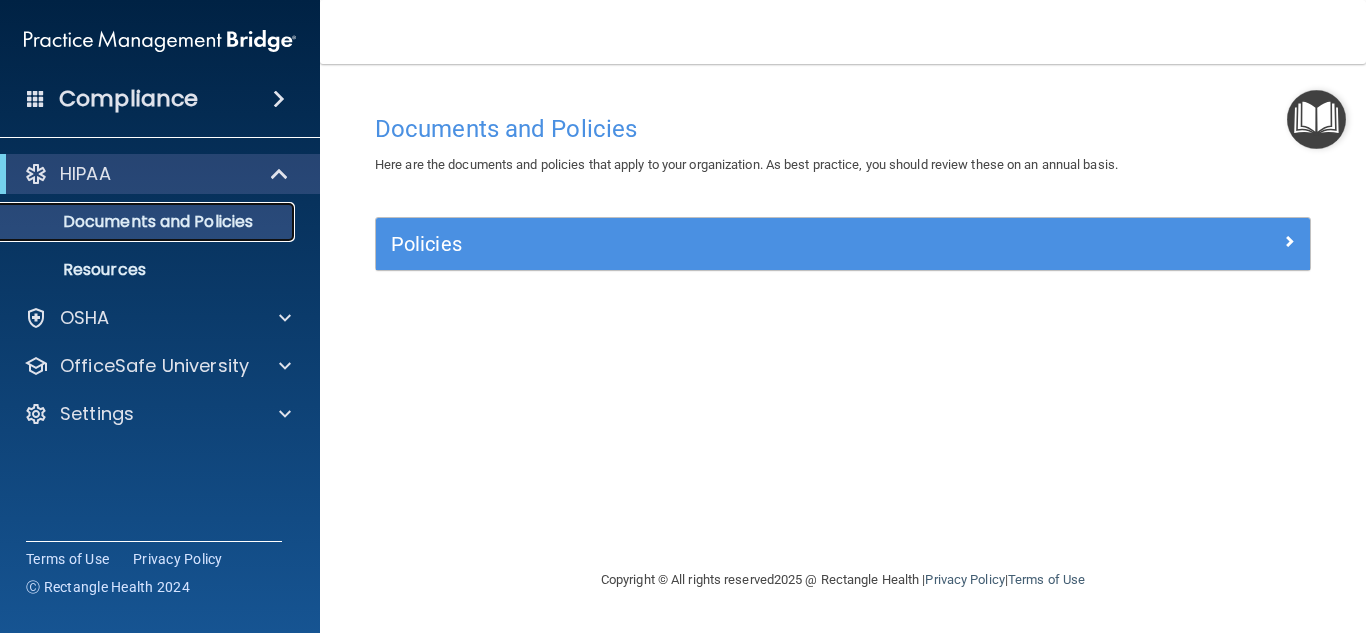 click on "Documents and Policies" at bounding box center (137, 222) 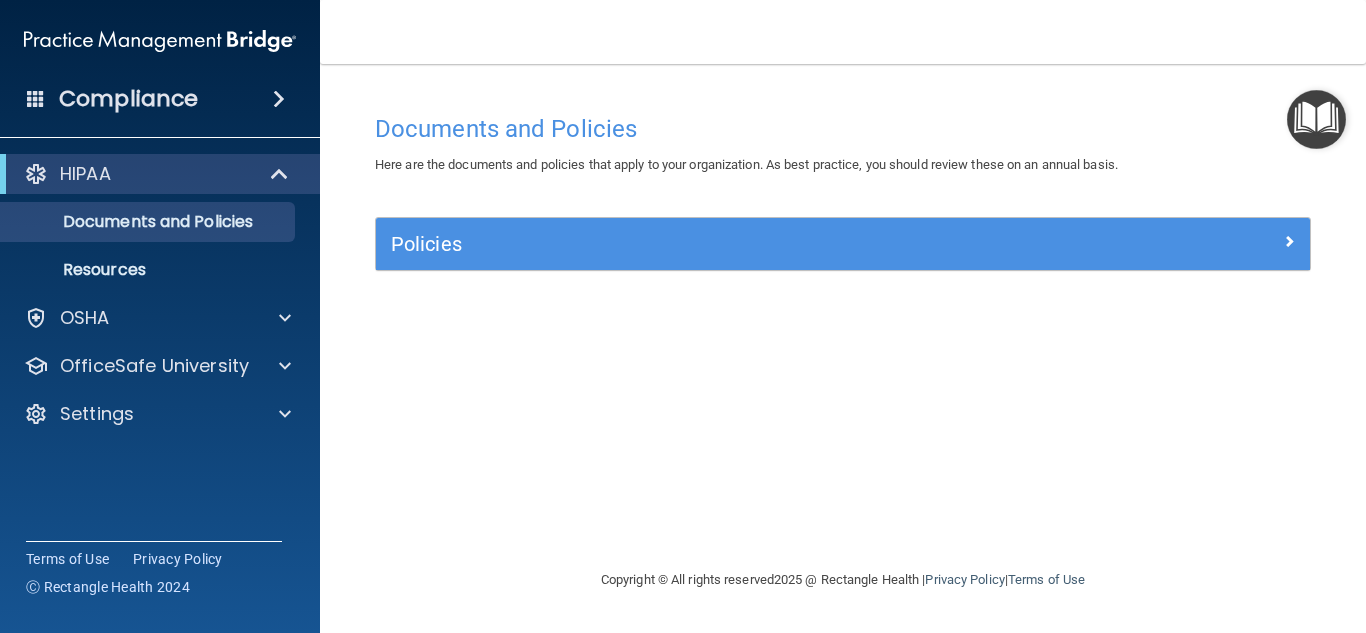 click on "Policies" at bounding box center [843, 244] 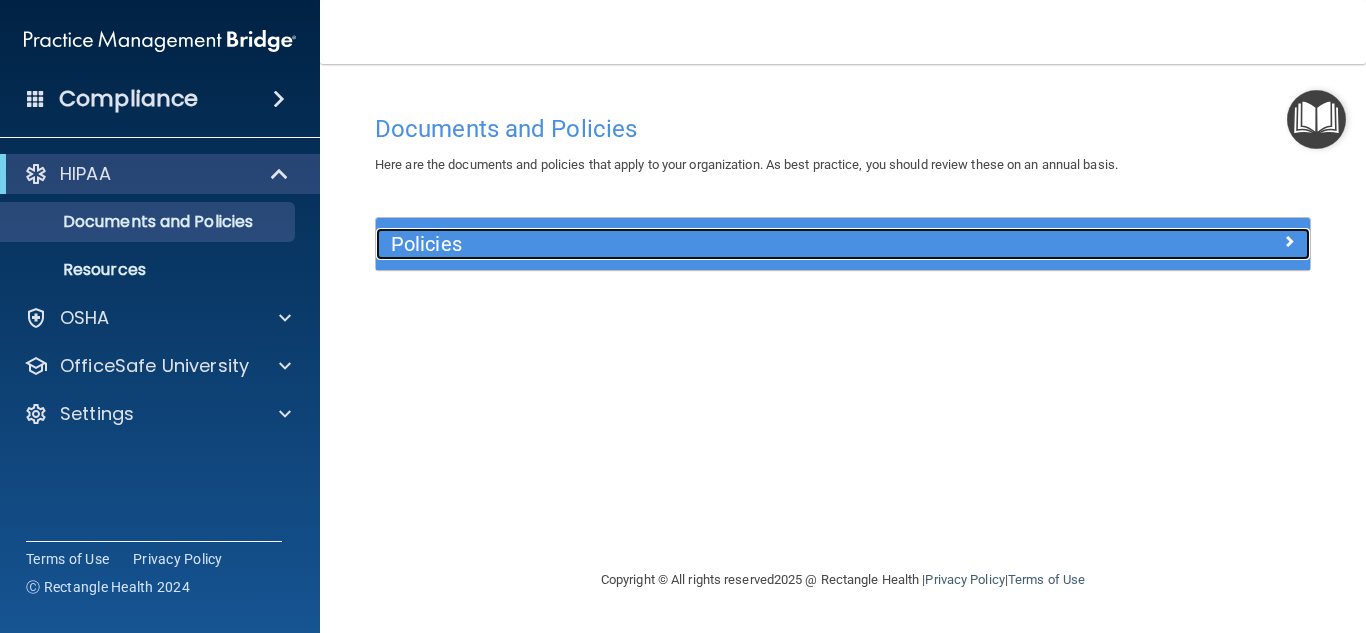 click on "Policies" at bounding box center [726, 244] 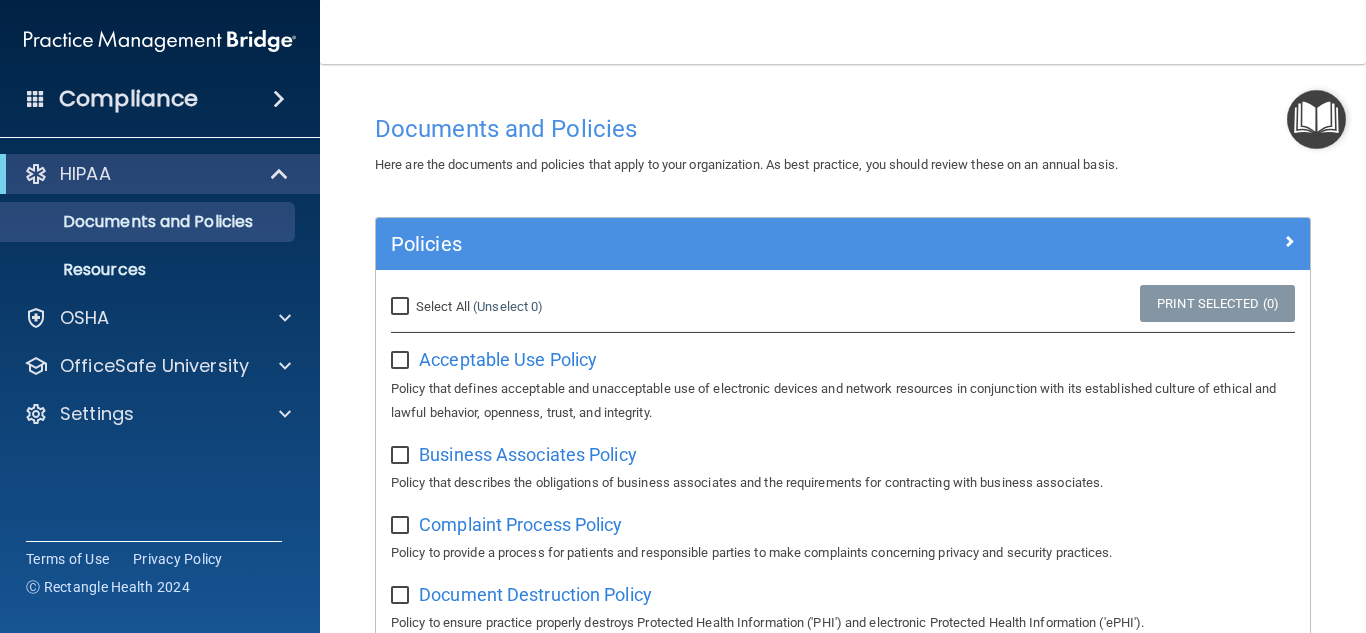 click on "Select All   (Unselect 0)    Unselect All" at bounding box center [402, 307] 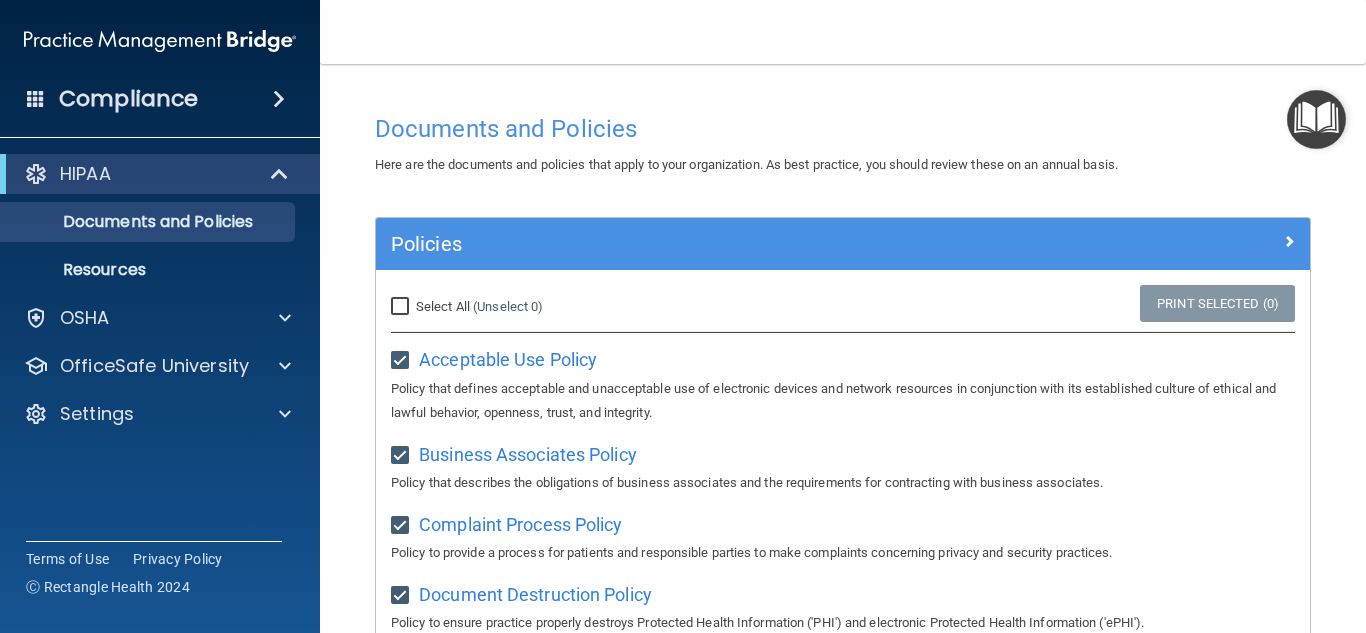 checkbox on "true" 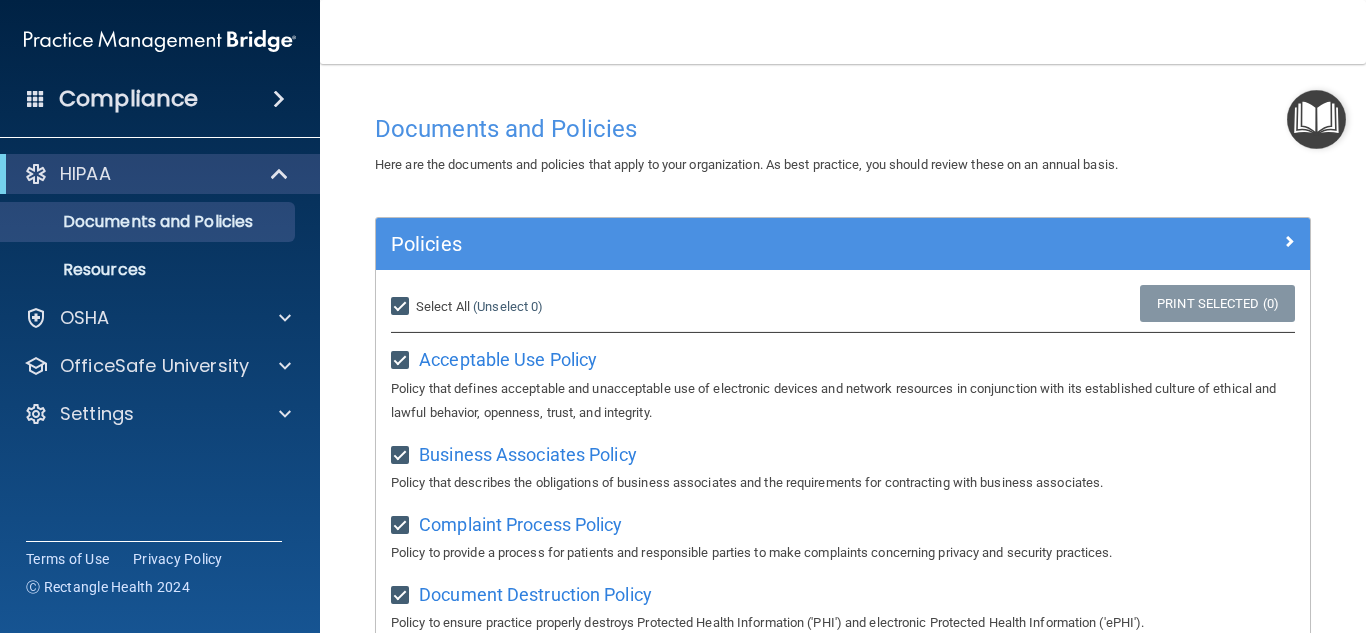 checkbox on "true" 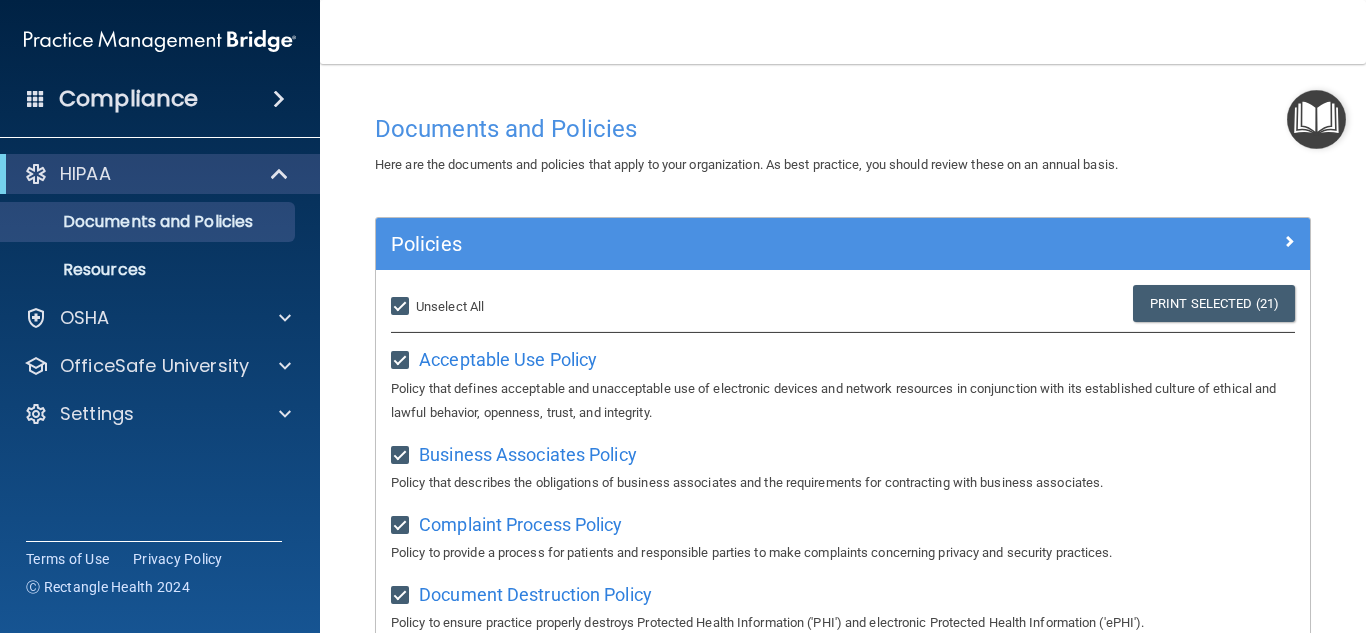 click on "Select All   (Unselect 21)    Unselect All" at bounding box center [402, 307] 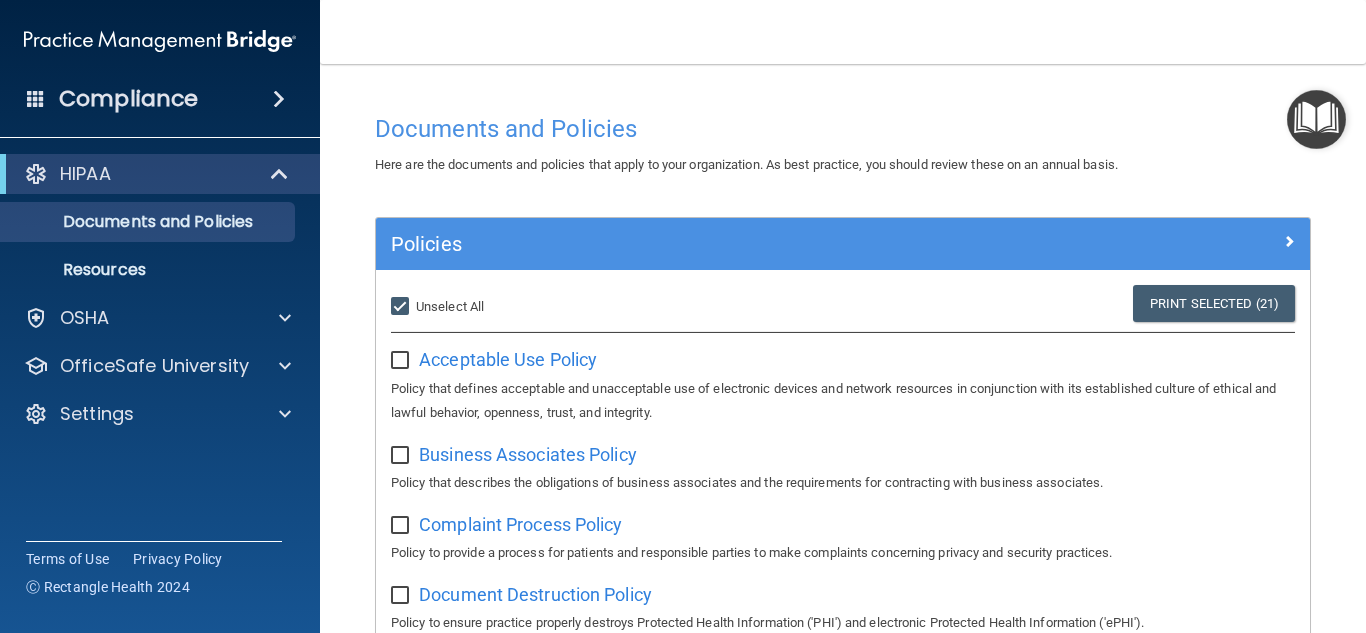 checkbox on "false" 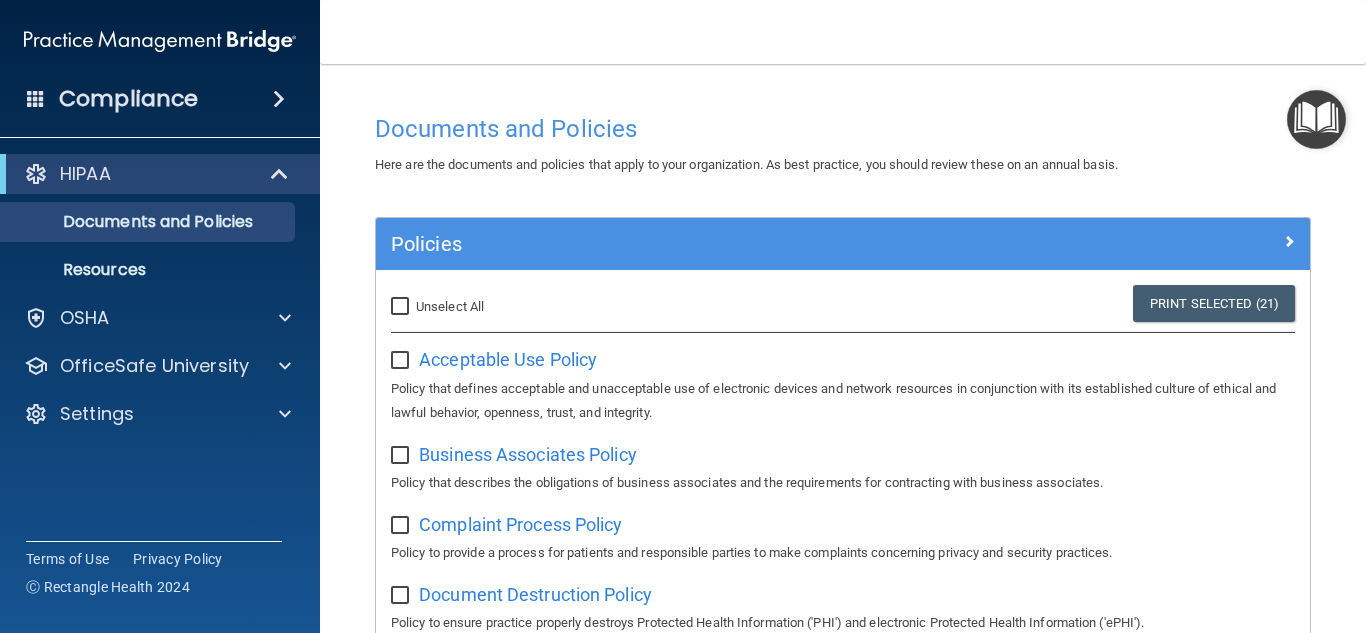 checkbox on "false" 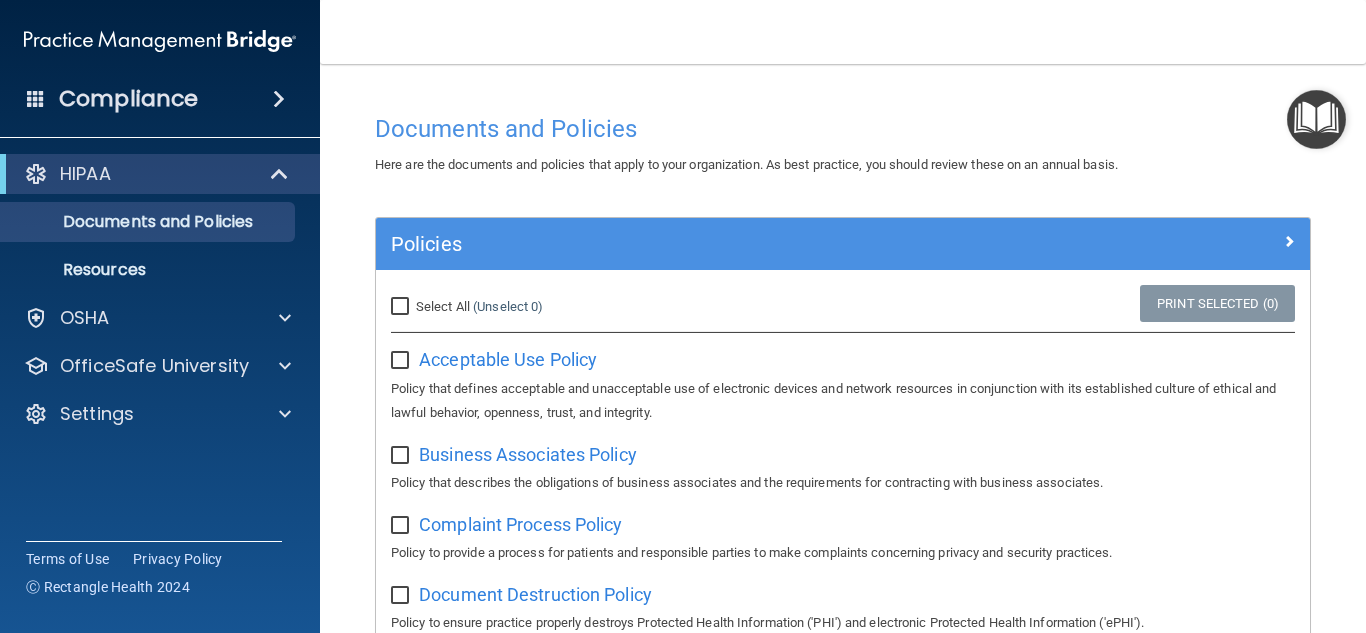 click on "Select All   (Unselect 0)    Unselect All" at bounding box center [402, 307] 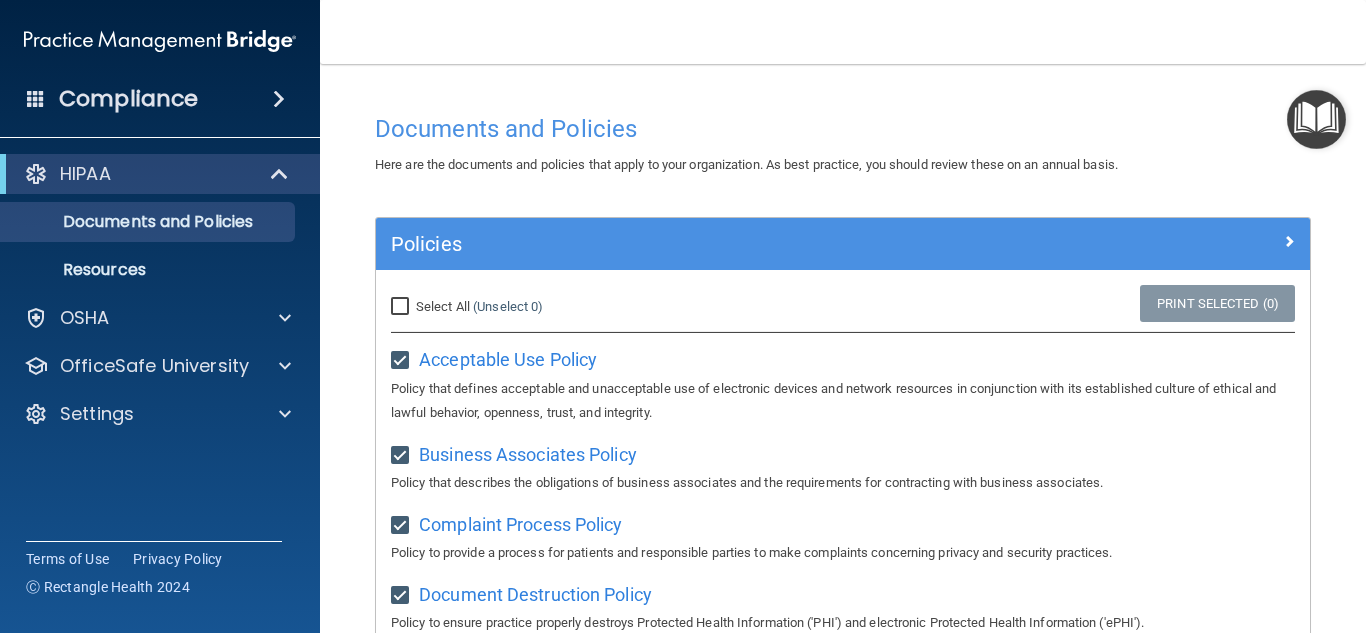 checkbox on "true" 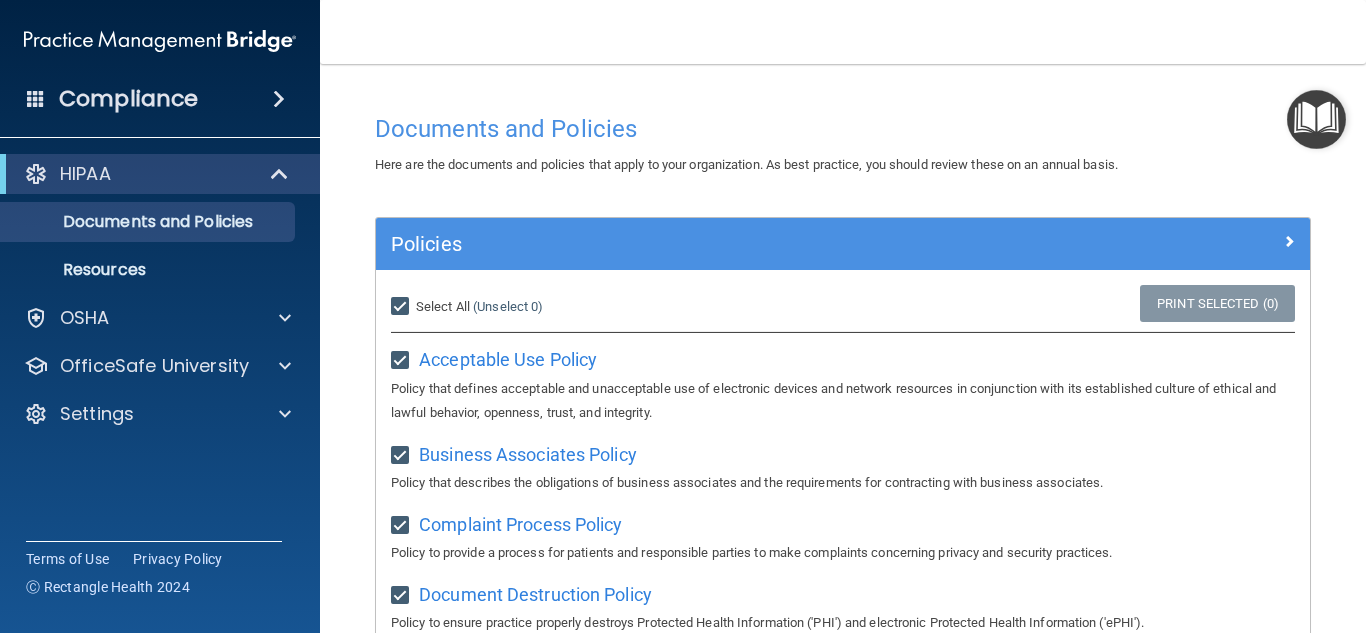 checkbox on "true" 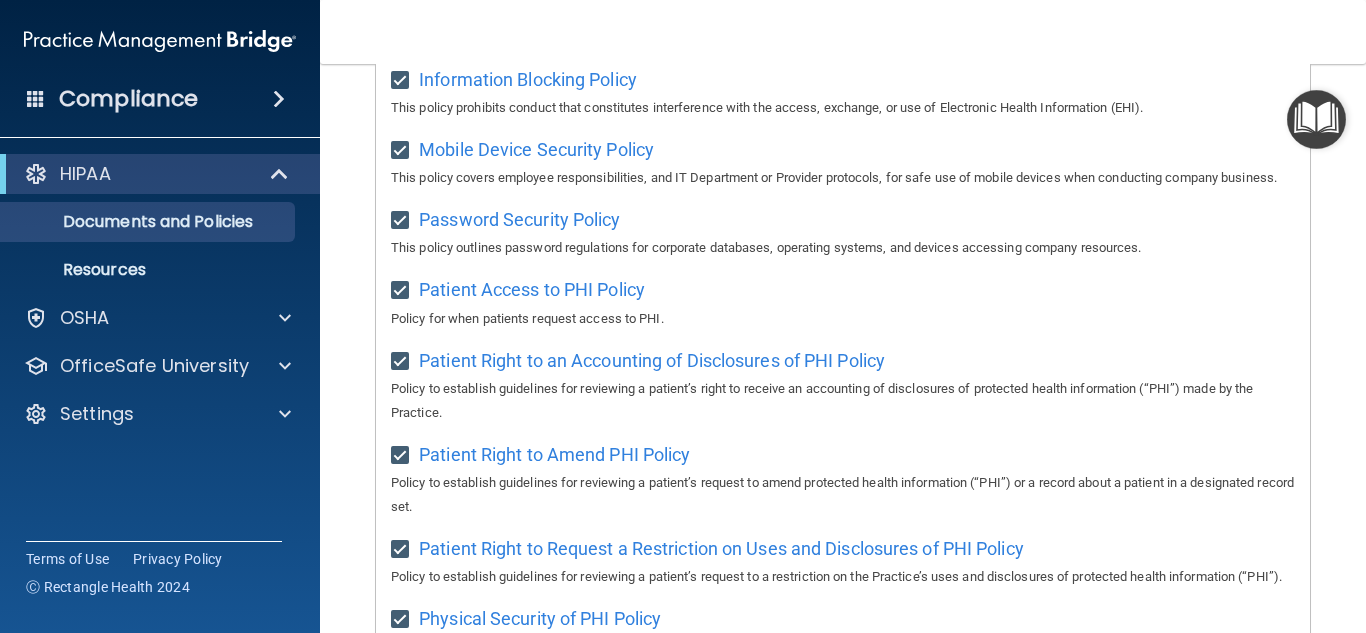 scroll, scrollTop: 1056, scrollLeft: 0, axis: vertical 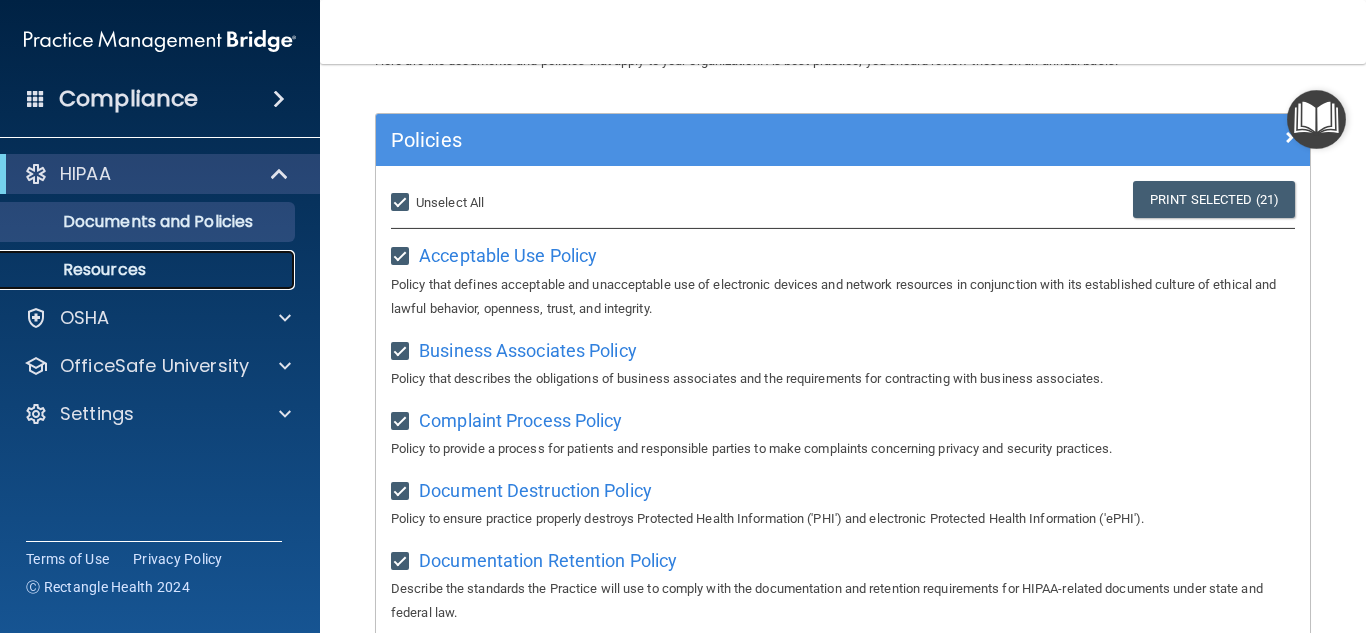 click on "Resources" at bounding box center (149, 270) 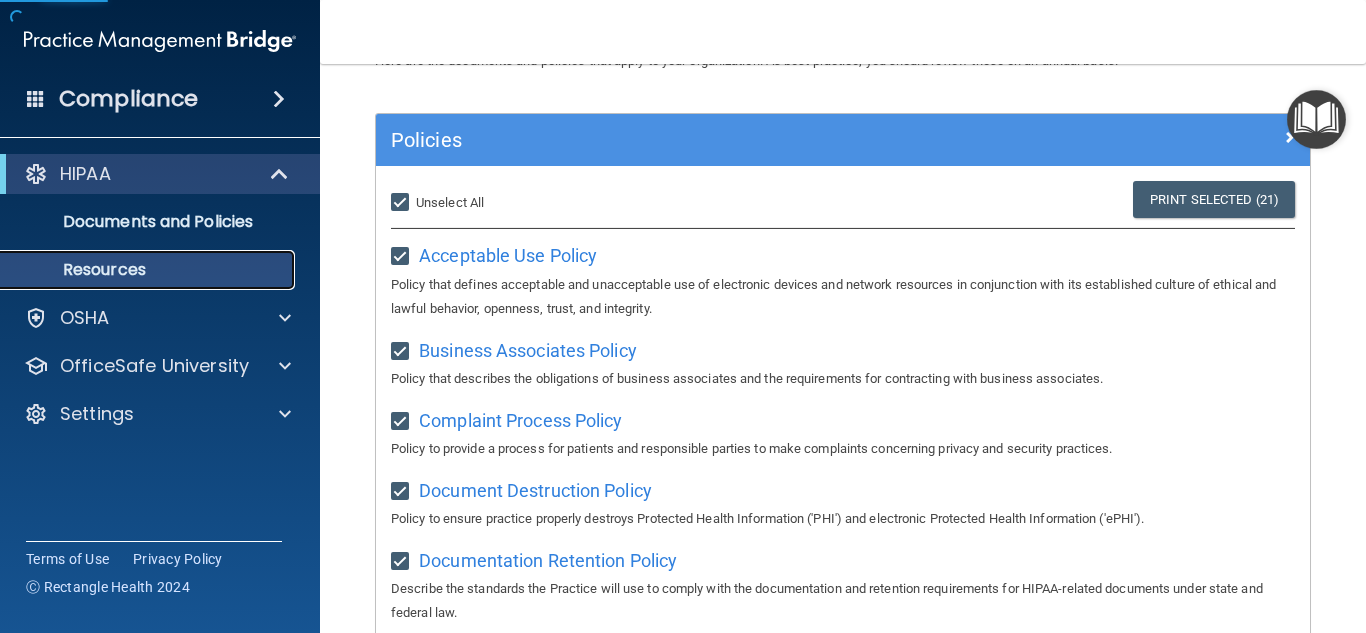 scroll, scrollTop: 0, scrollLeft: 0, axis: both 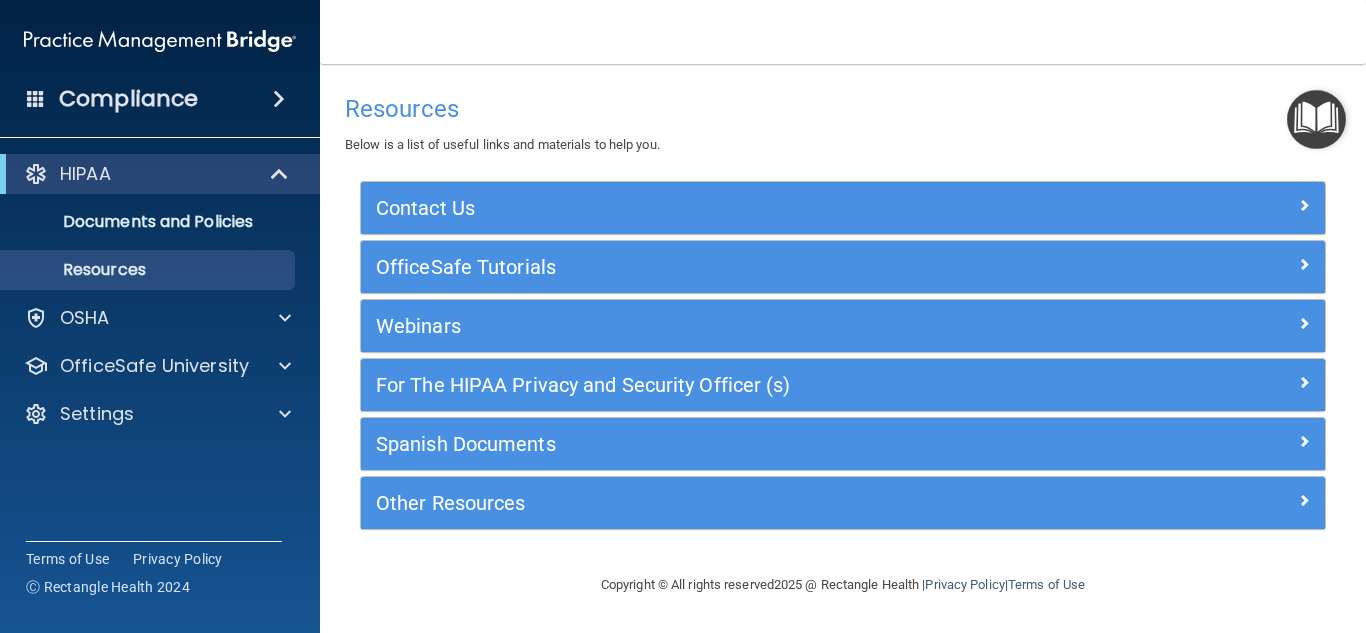 click at bounding box center [279, 99] 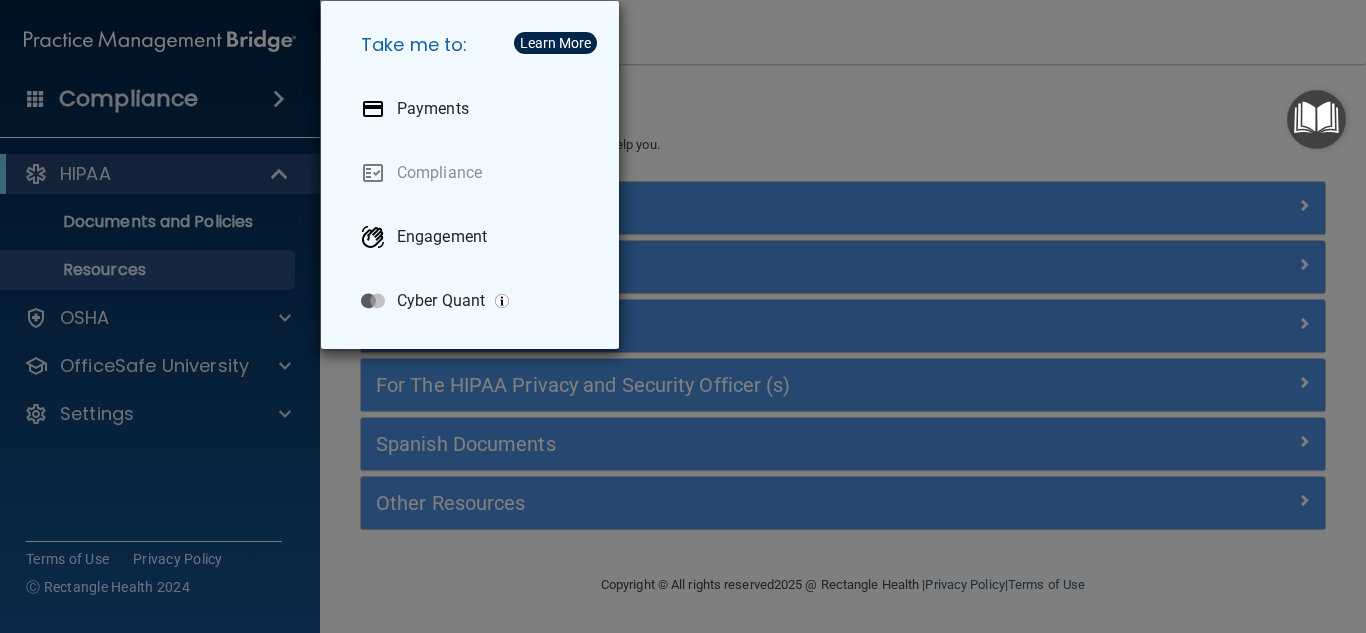 click on "Take me to:             Payments                   Compliance                     Engagement                     Cyber Quant" at bounding box center [683, 316] 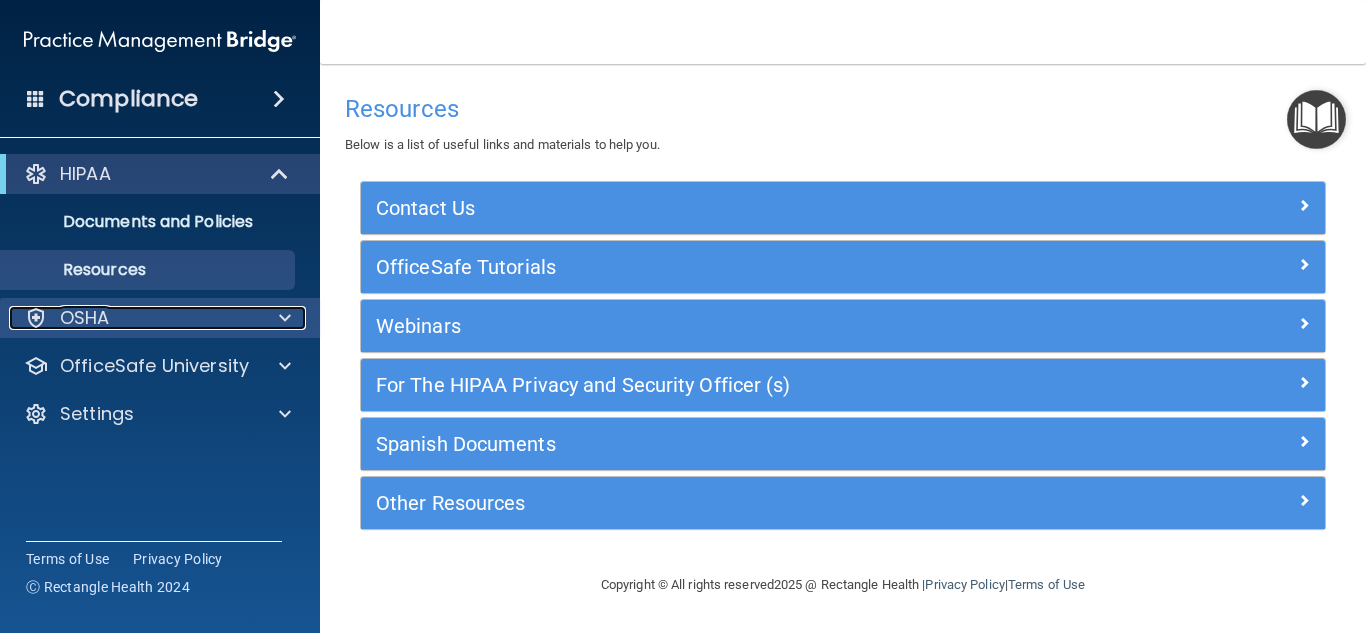 click on "OSHA" at bounding box center (133, 318) 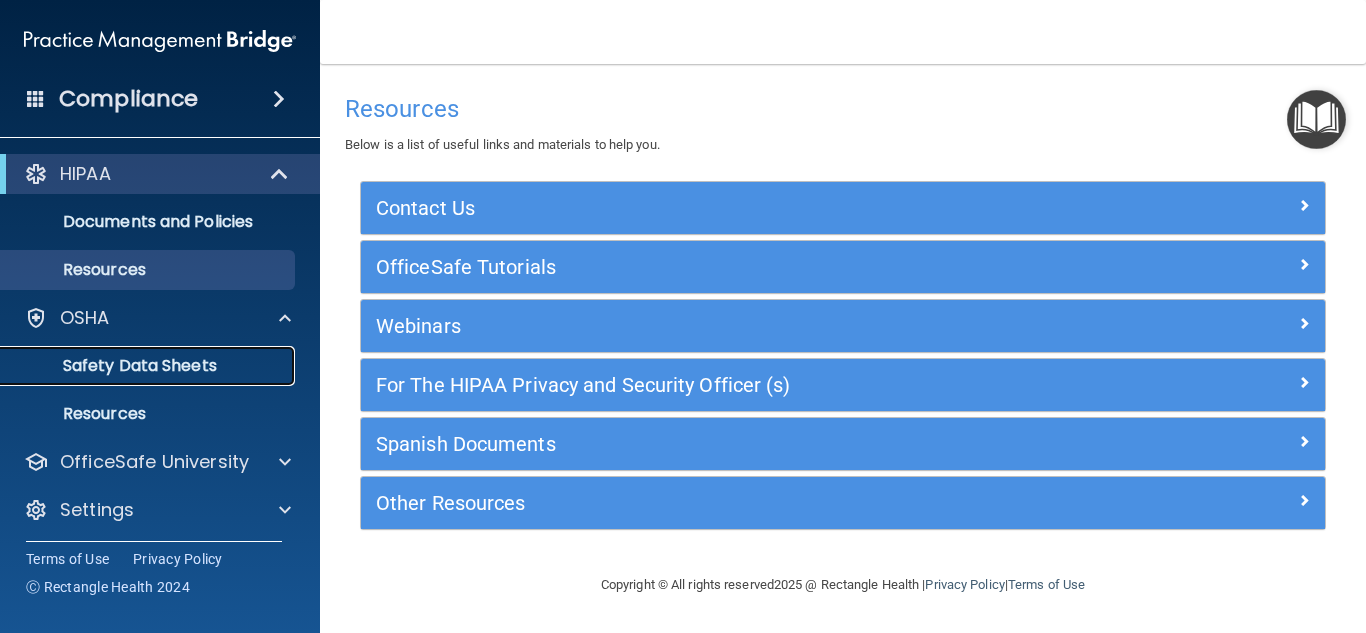 click on "Safety Data Sheets" at bounding box center [137, 366] 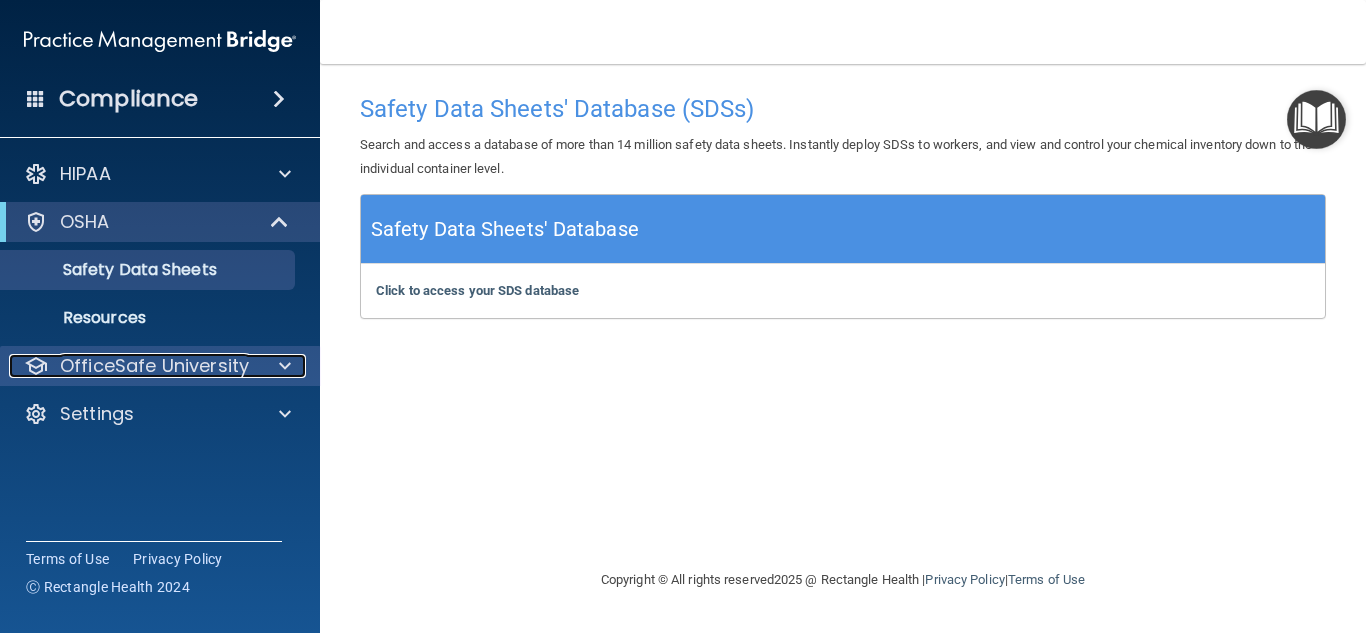 click on "OfficeSafe University" at bounding box center (154, 366) 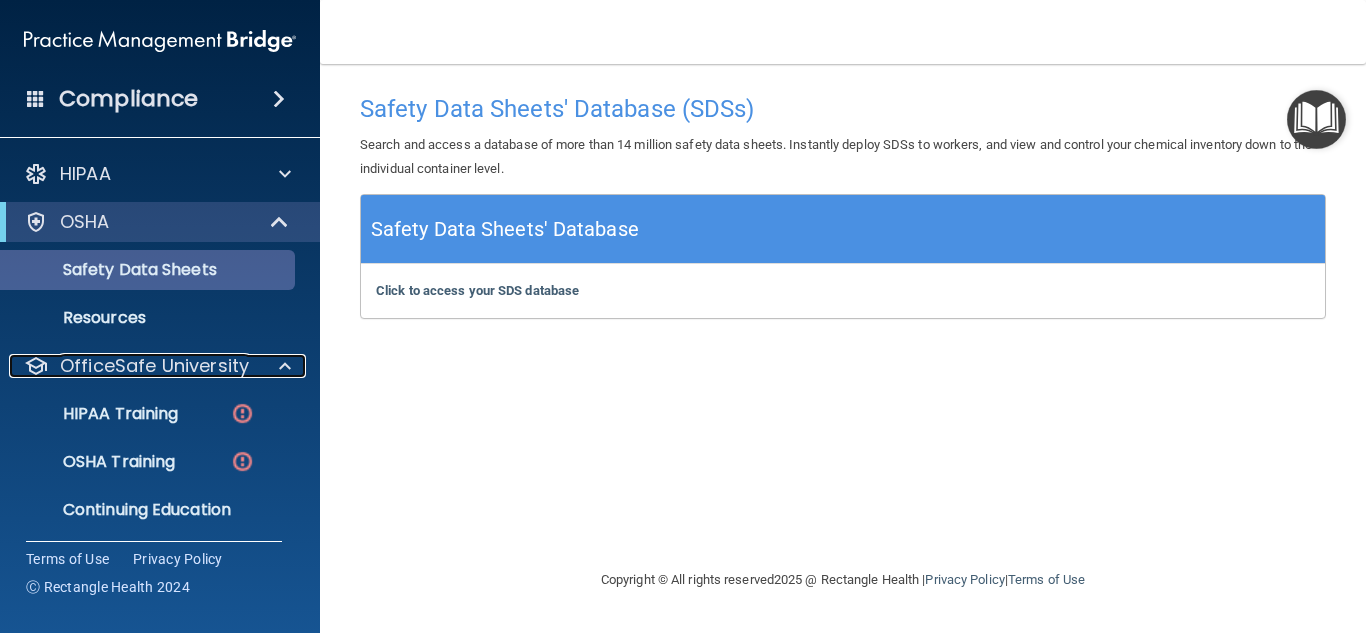 scroll, scrollTop: 1, scrollLeft: 0, axis: vertical 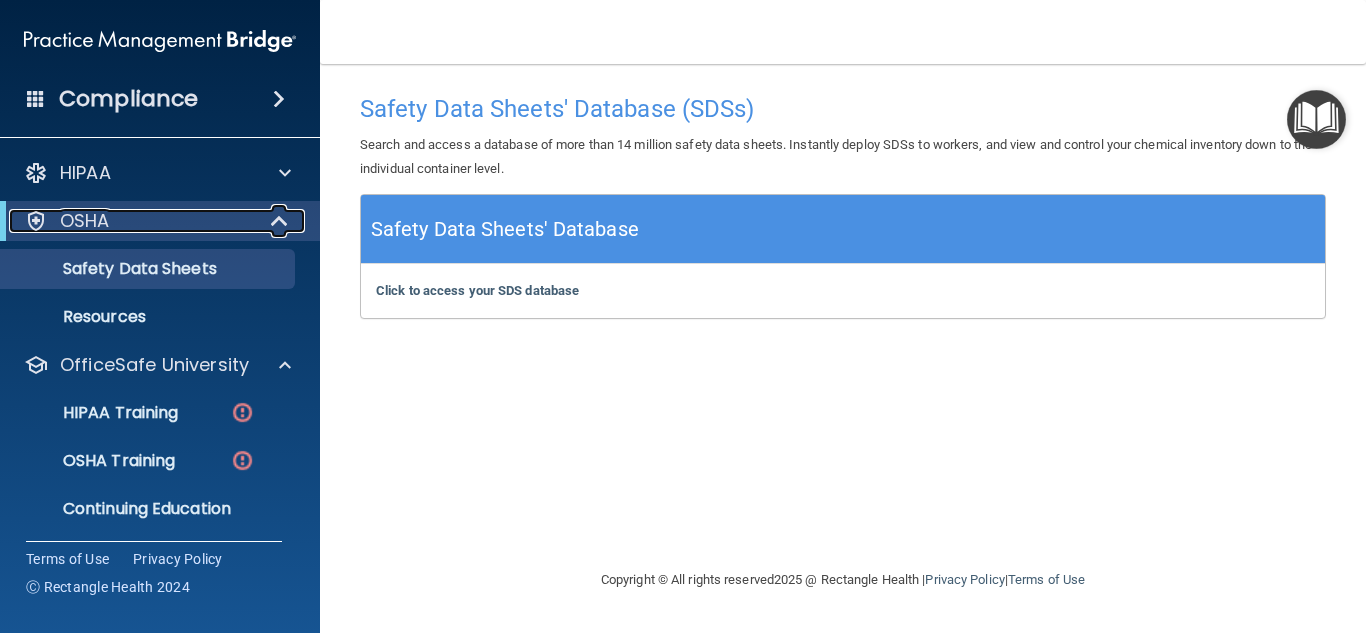 click on "OSHA" at bounding box center (132, 221) 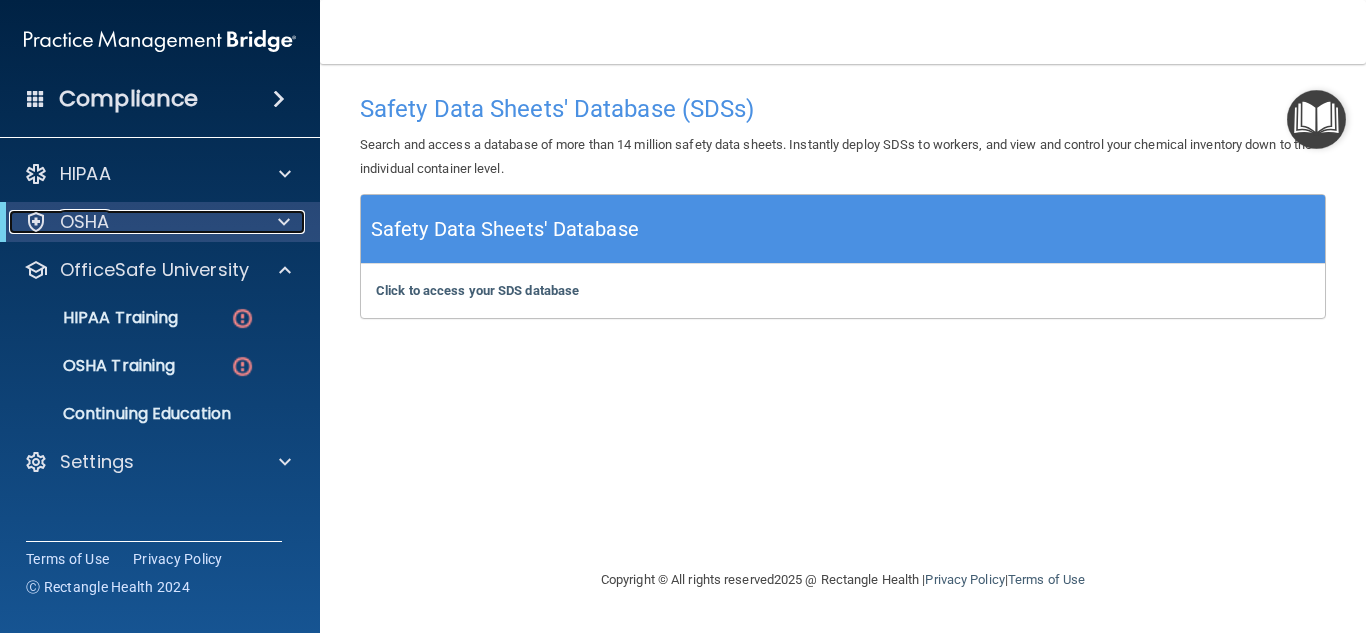 scroll, scrollTop: 0, scrollLeft: 0, axis: both 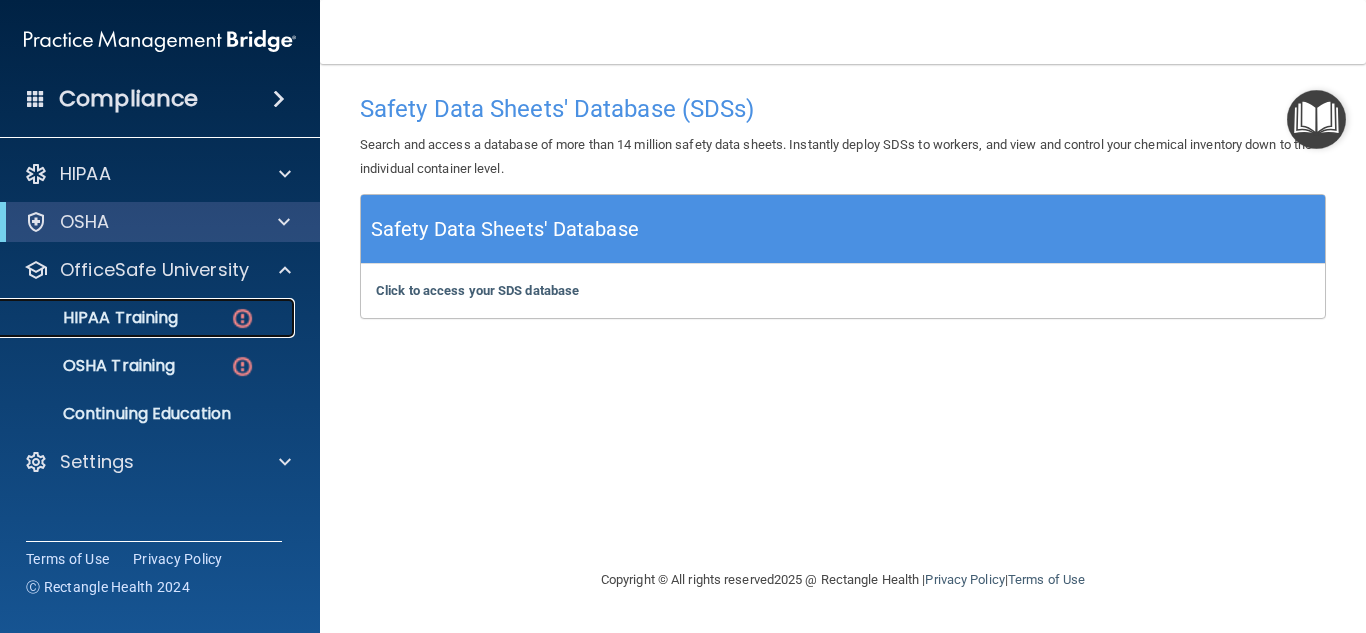 click at bounding box center (242, 318) 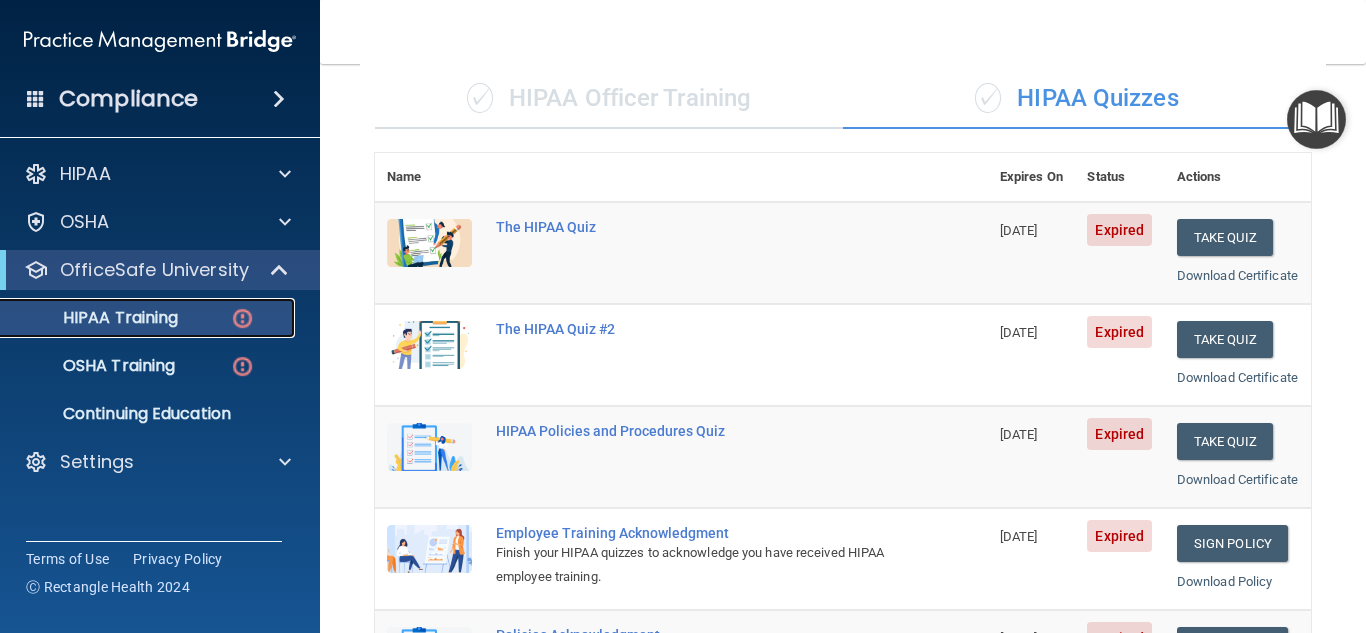 scroll, scrollTop: 54, scrollLeft: 0, axis: vertical 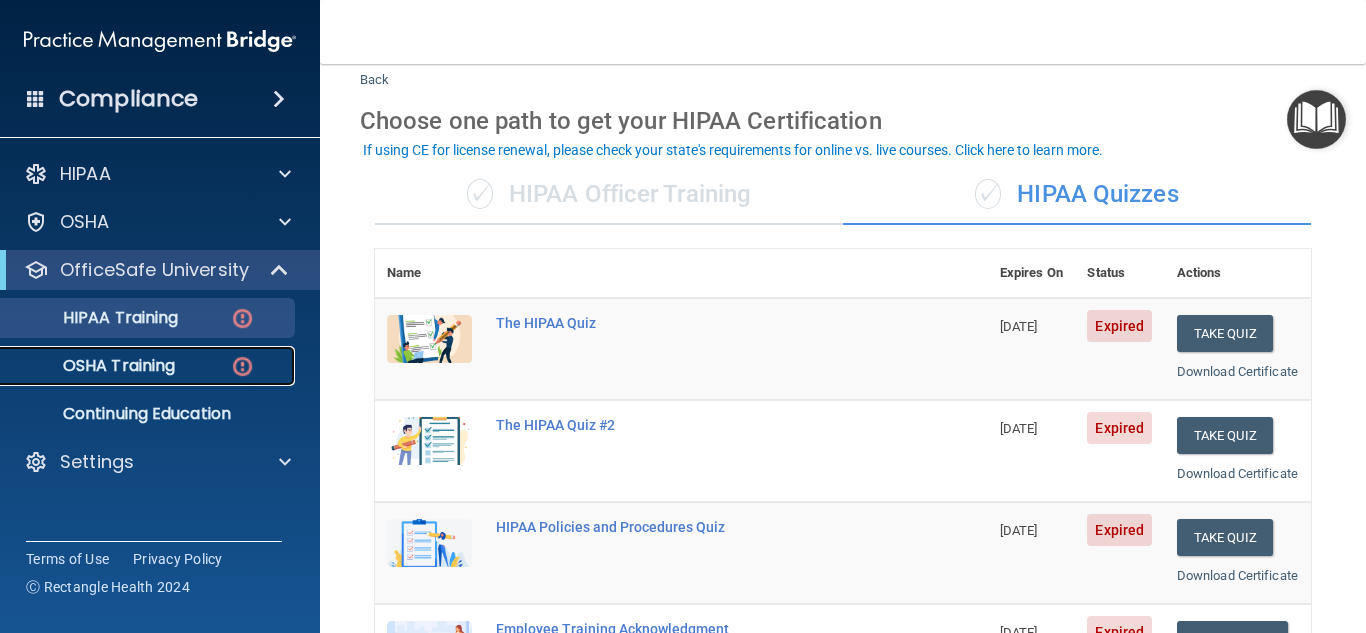 click on "OSHA Training" at bounding box center (94, 366) 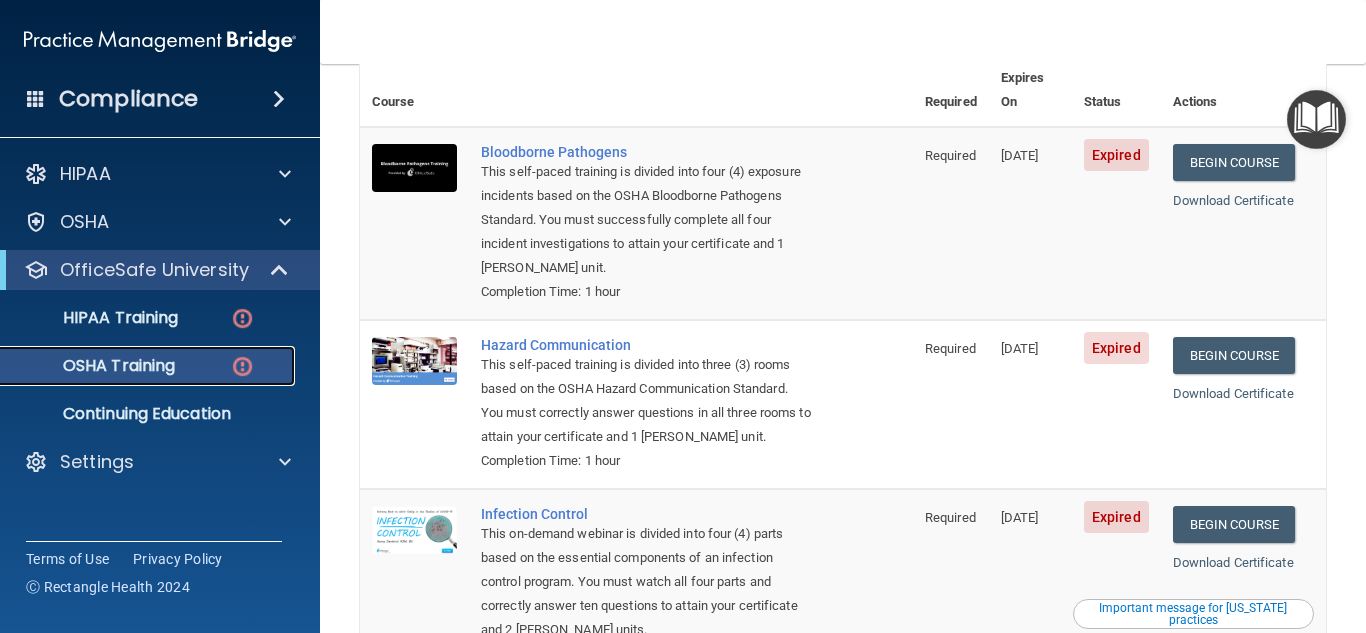 scroll, scrollTop: 0, scrollLeft: 0, axis: both 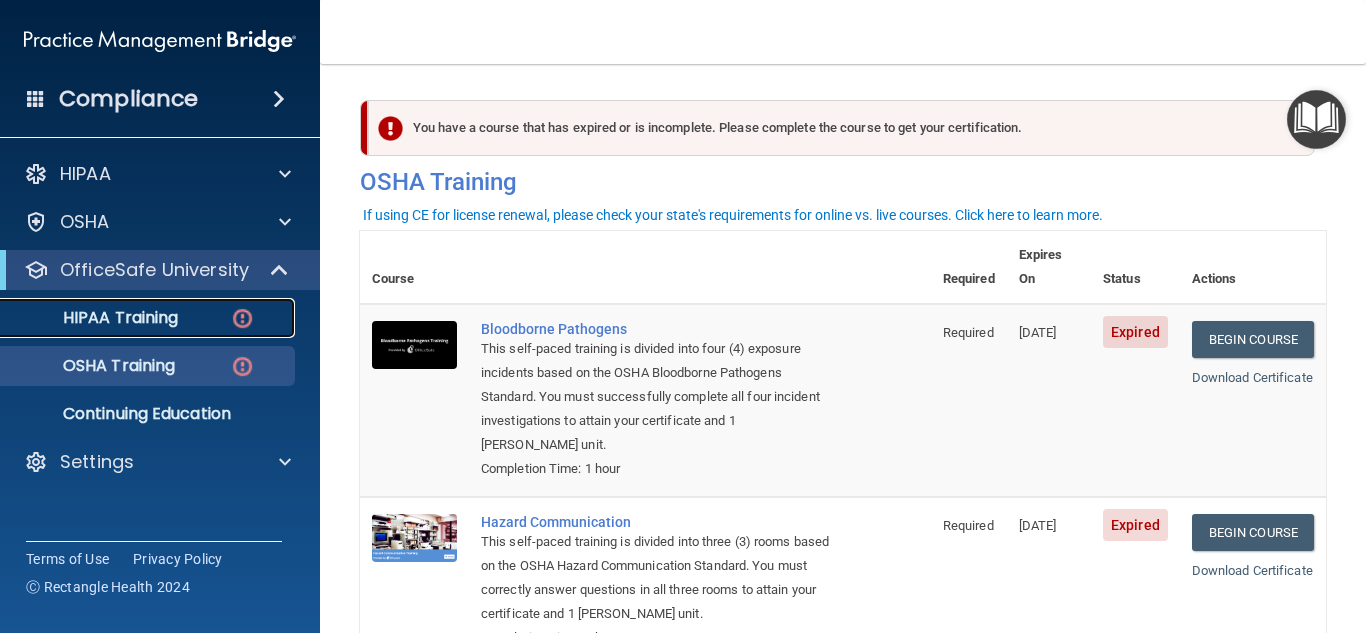 click on "HIPAA Training" at bounding box center (95, 318) 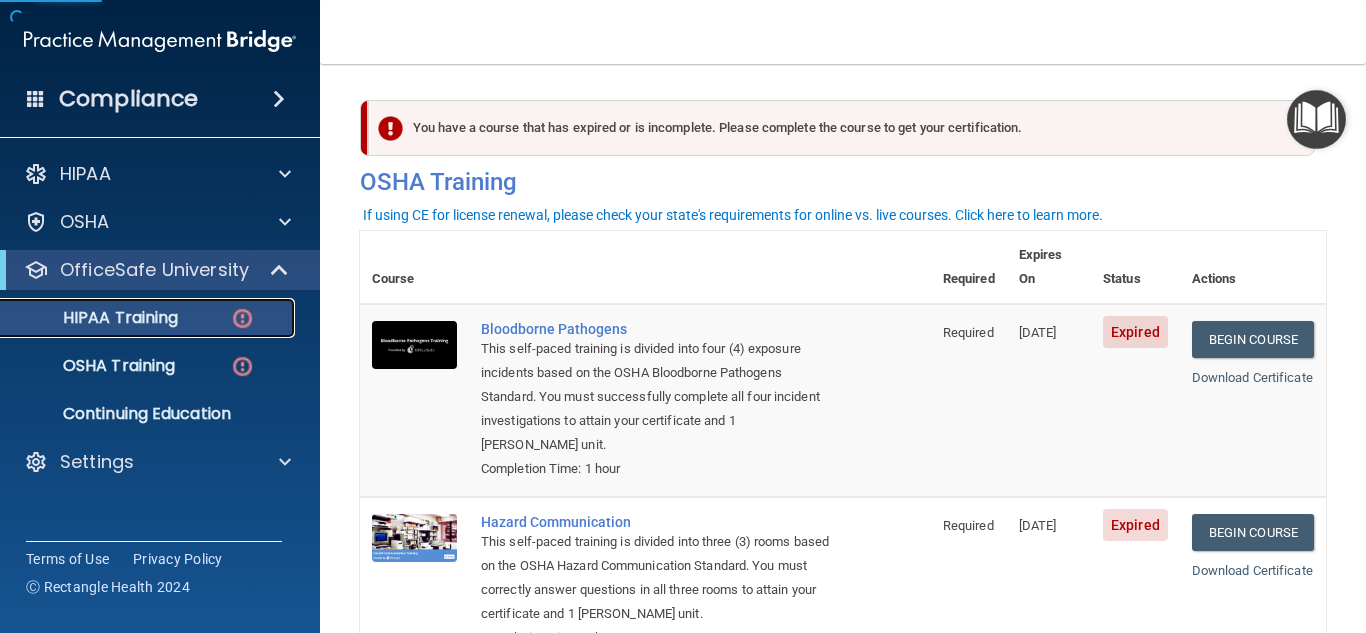 click on "HIPAA Training" at bounding box center [95, 318] 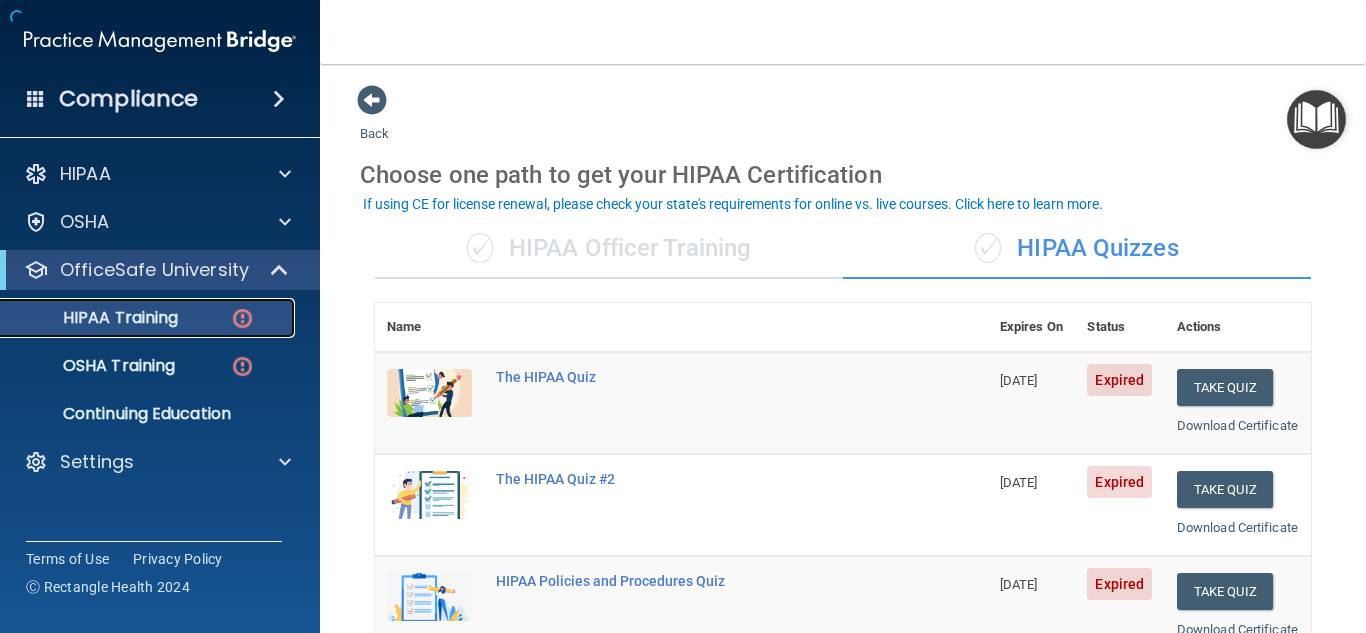 click on "HIPAA Training" at bounding box center (95, 318) 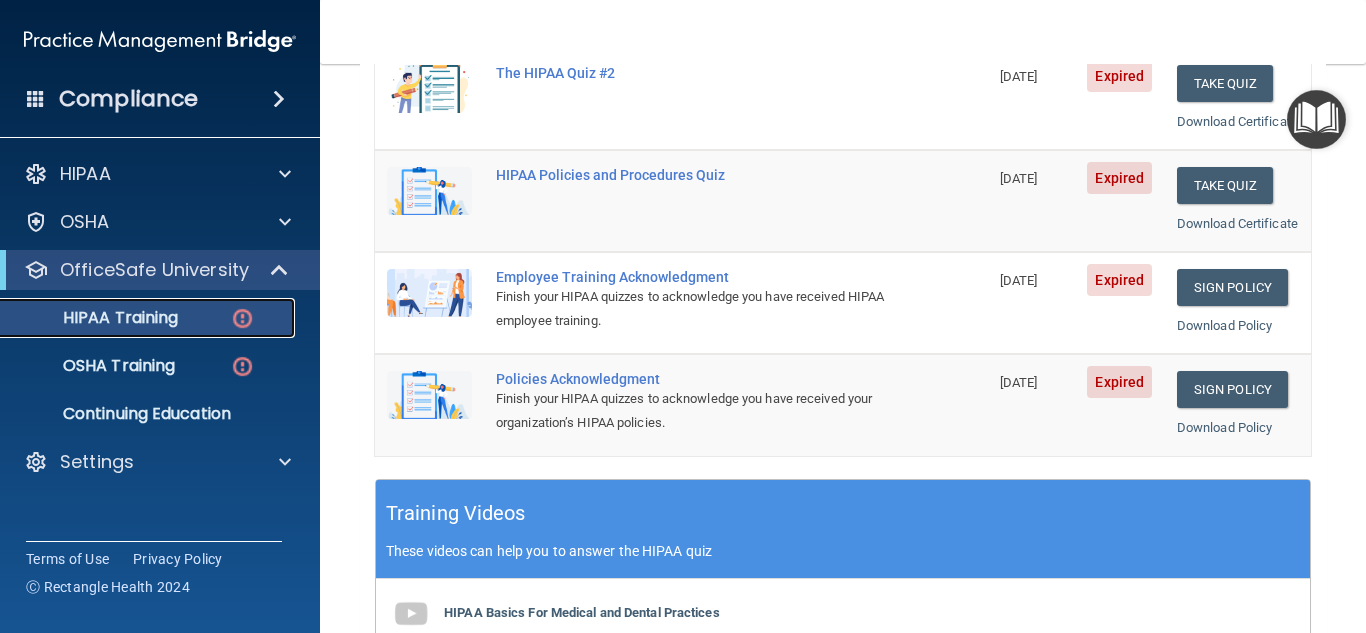 scroll, scrollTop: 369, scrollLeft: 0, axis: vertical 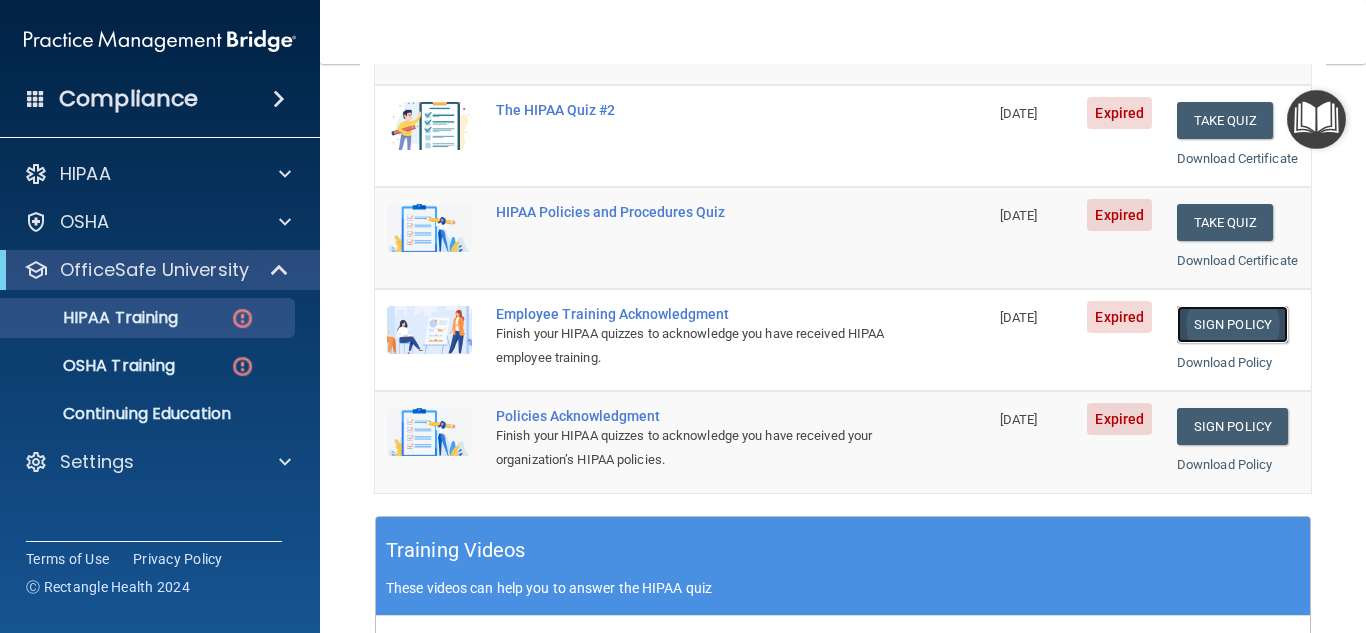 click on "Sign Policy" at bounding box center [1232, 324] 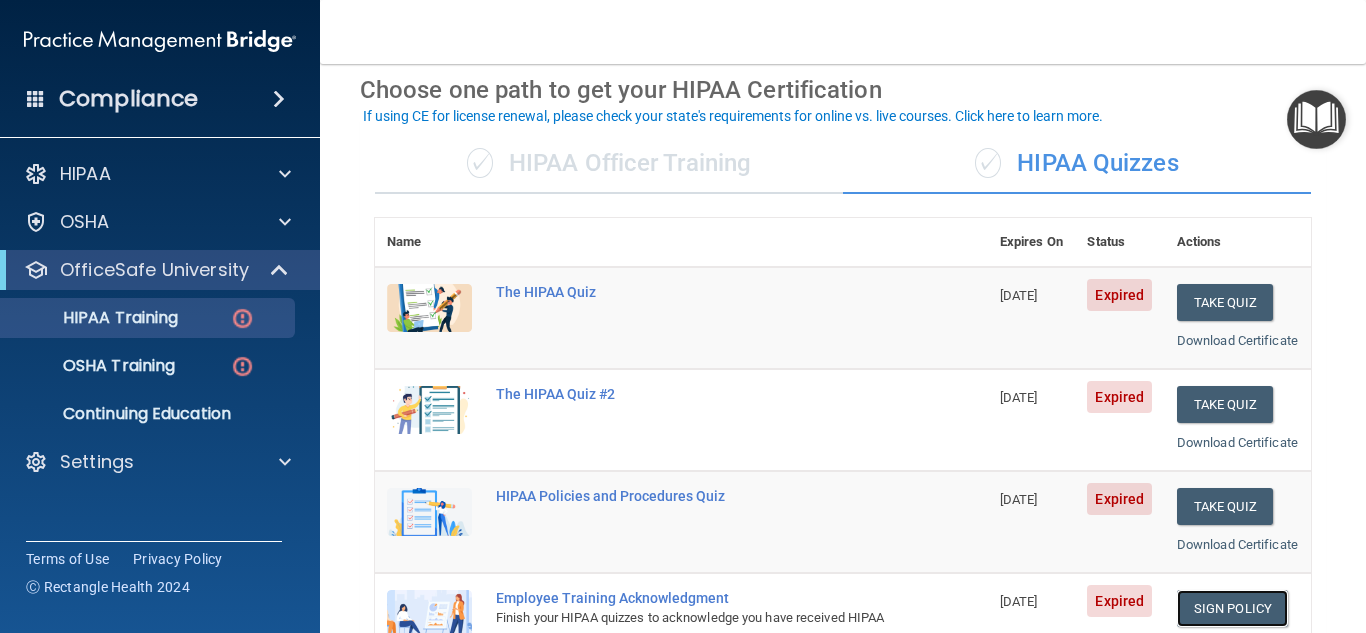 scroll, scrollTop: 91, scrollLeft: 0, axis: vertical 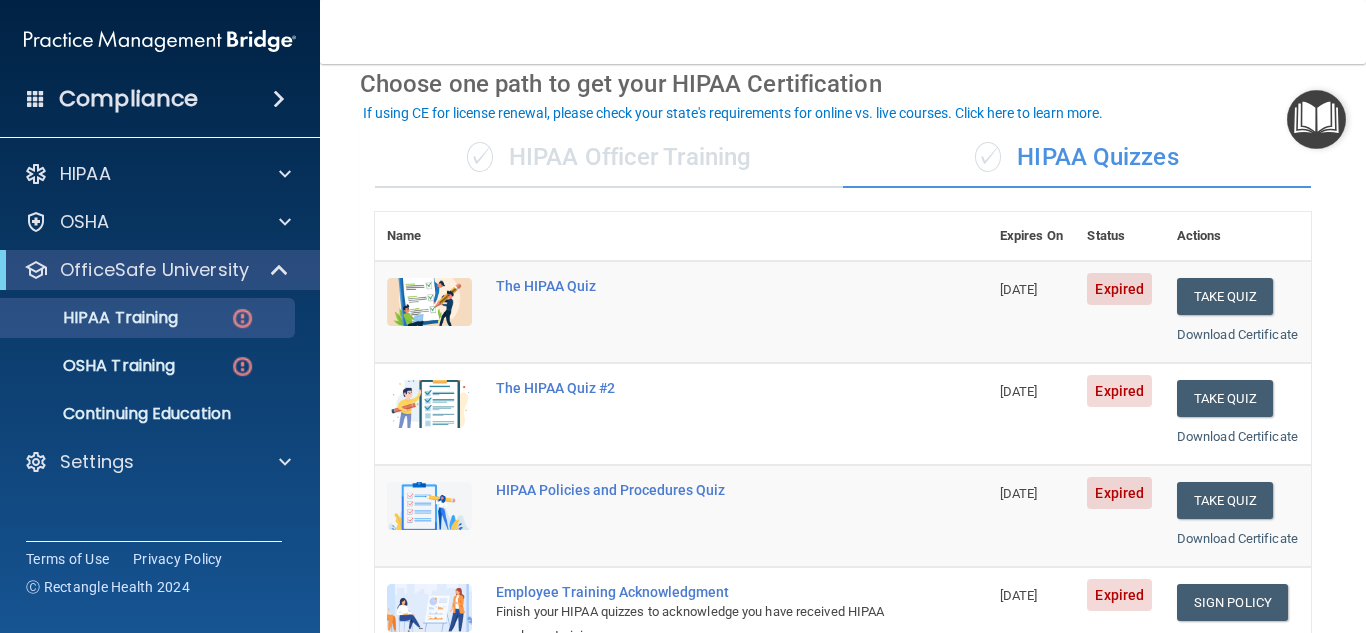 click on "Expired" at bounding box center (1119, 312) 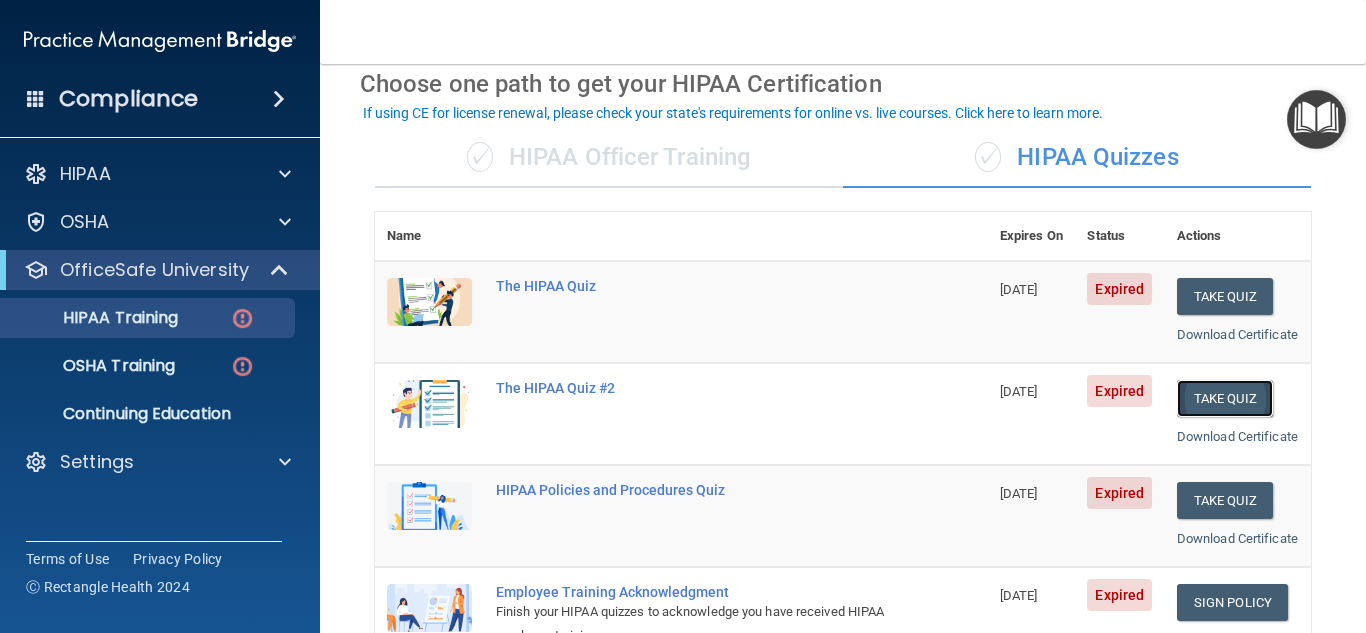 click on "Take Quiz" at bounding box center (1225, 398) 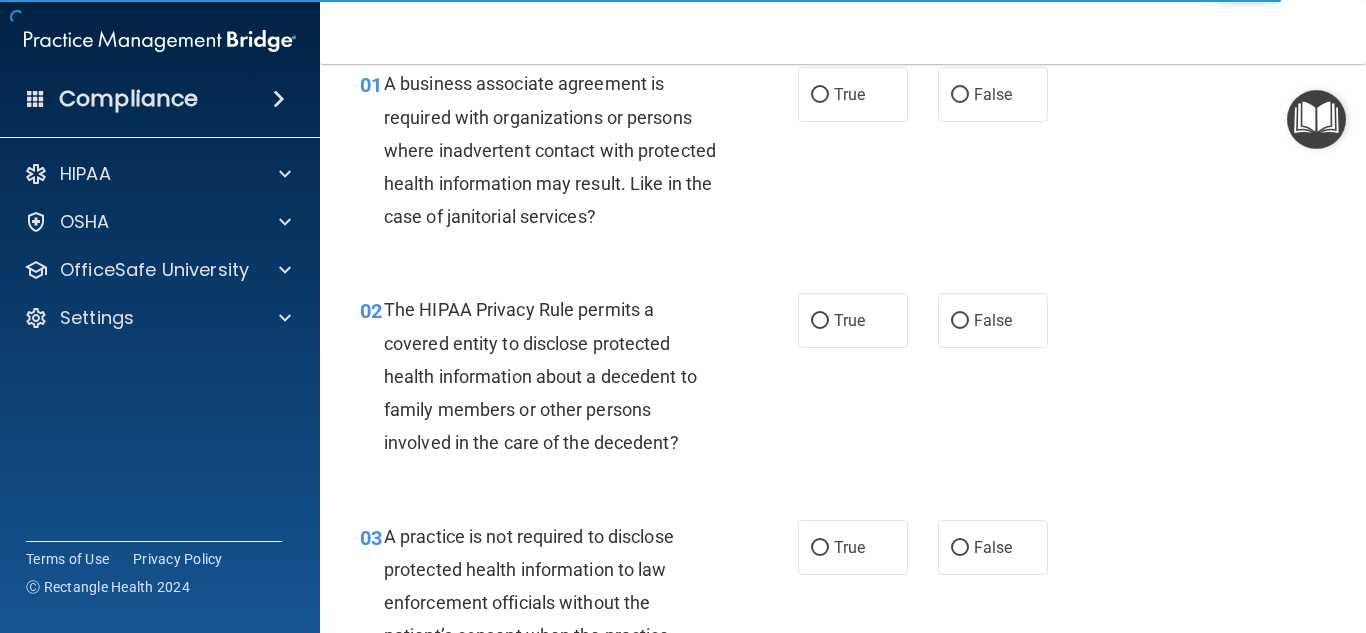 scroll, scrollTop: 0, scrollLeft: 0, axis: both 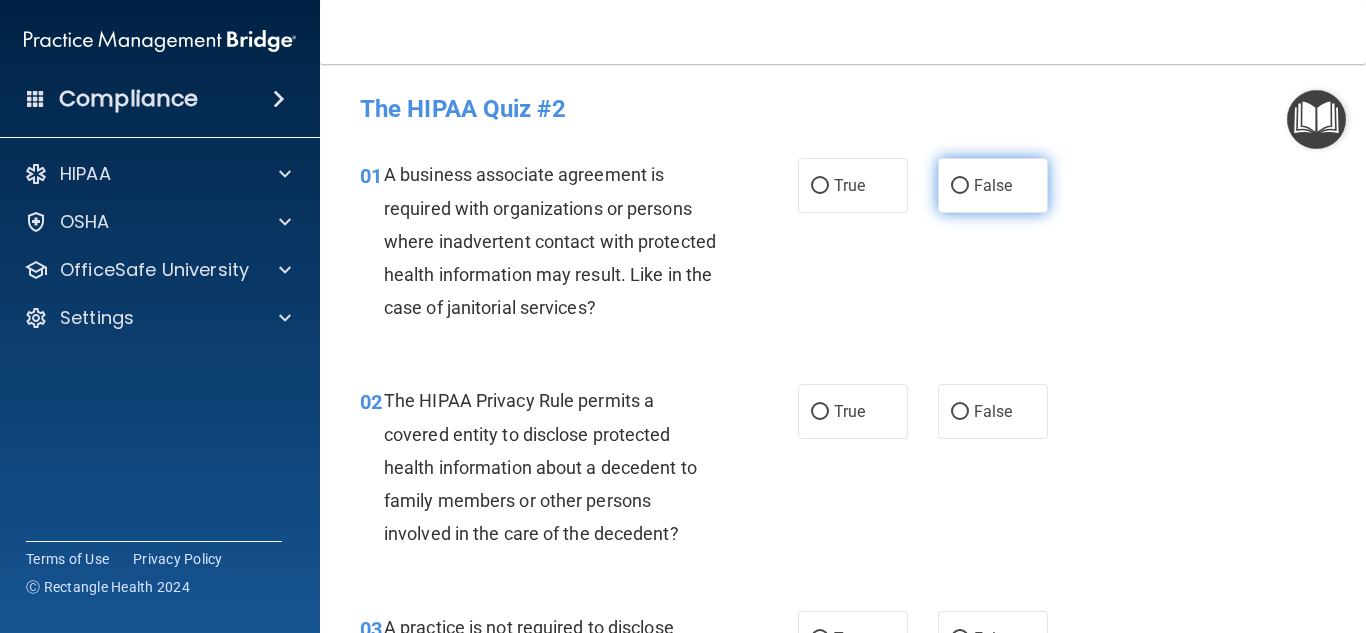 click on "False" at bounding box center (960, 186) 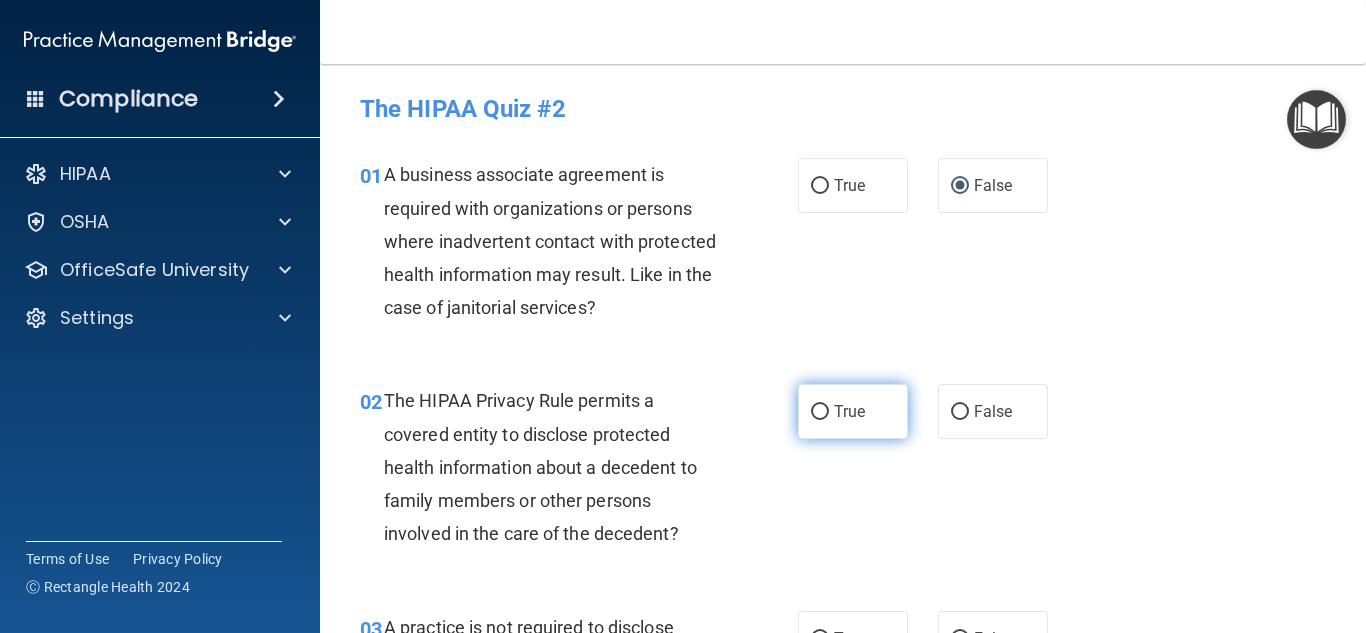 click on "True" at bounding box center (820, 412) 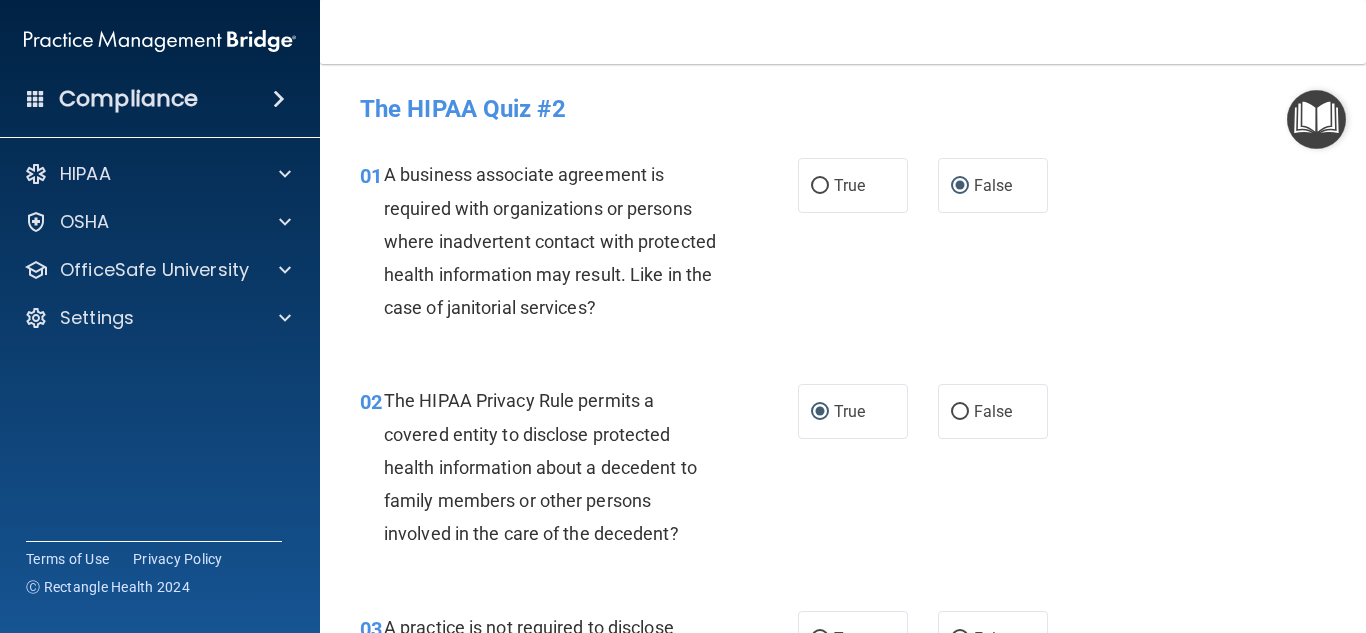 click on "02       The HIPAA Privacy Rule permits a covered entity to disclose protected health information about a decedent to family members or other persons involved in the care of the decedent?                 True           False" at bounding box center (843, 472) 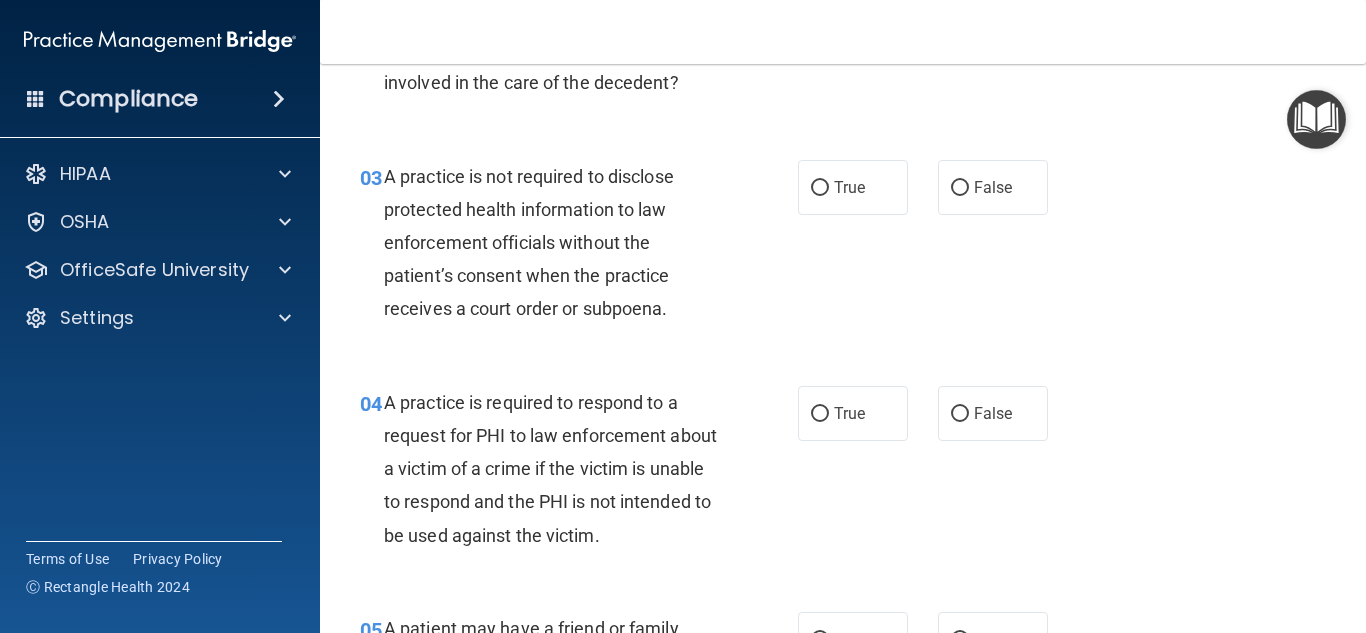scroll, scrollTop: 293, scrollLeft: 0, axis: vertical 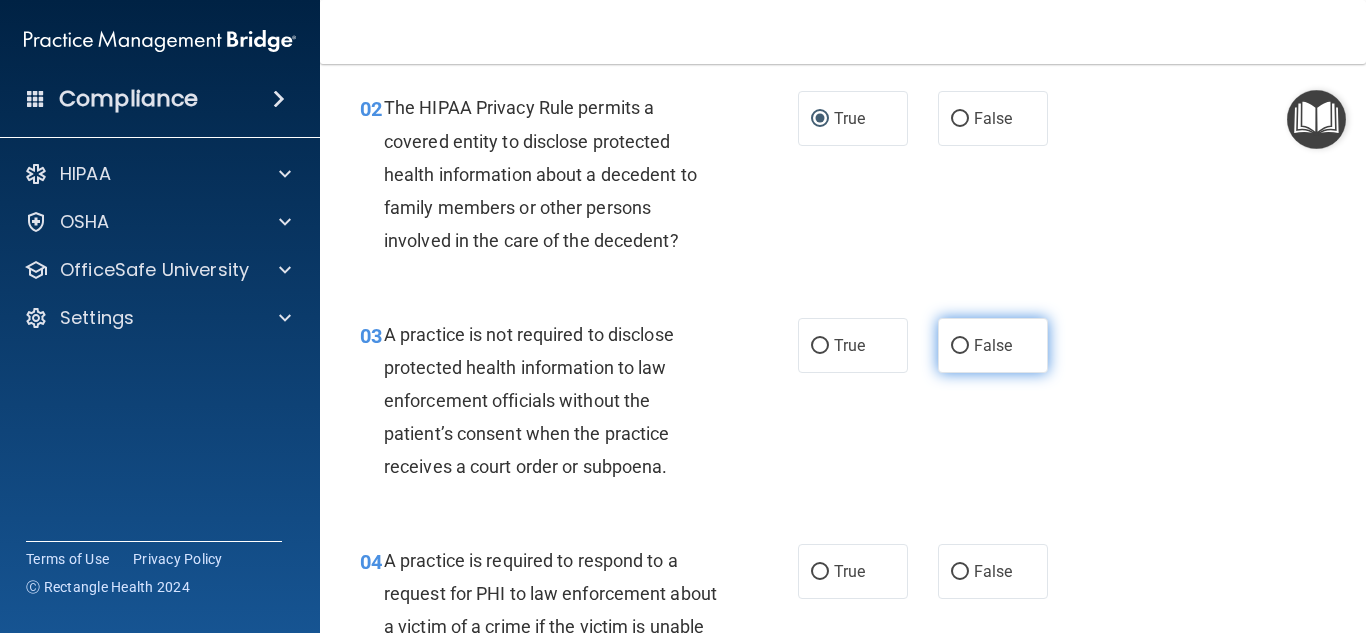 click on "False" at bounding box center (960, 346) 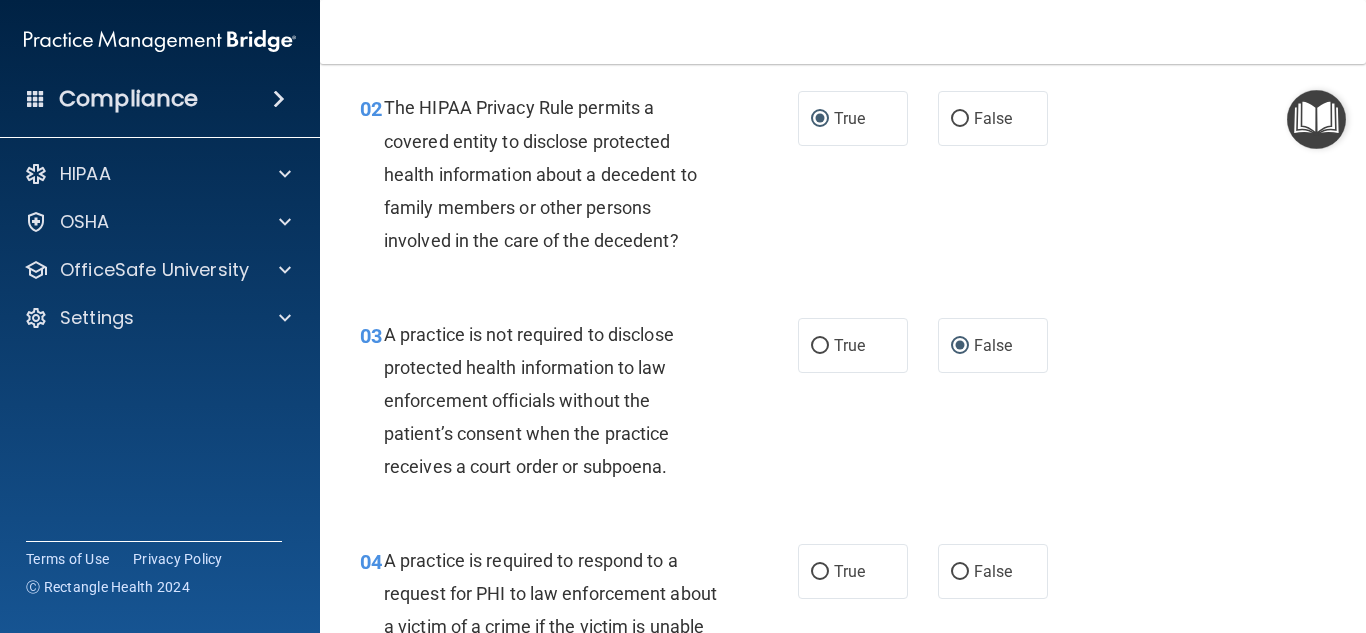 click on "03       A practice is not required to disclose protected health information to law enforcement officials without the patient’s consent when the practice receives  a court order or subpoena.                 True           False" at bounding box center [843, 406] 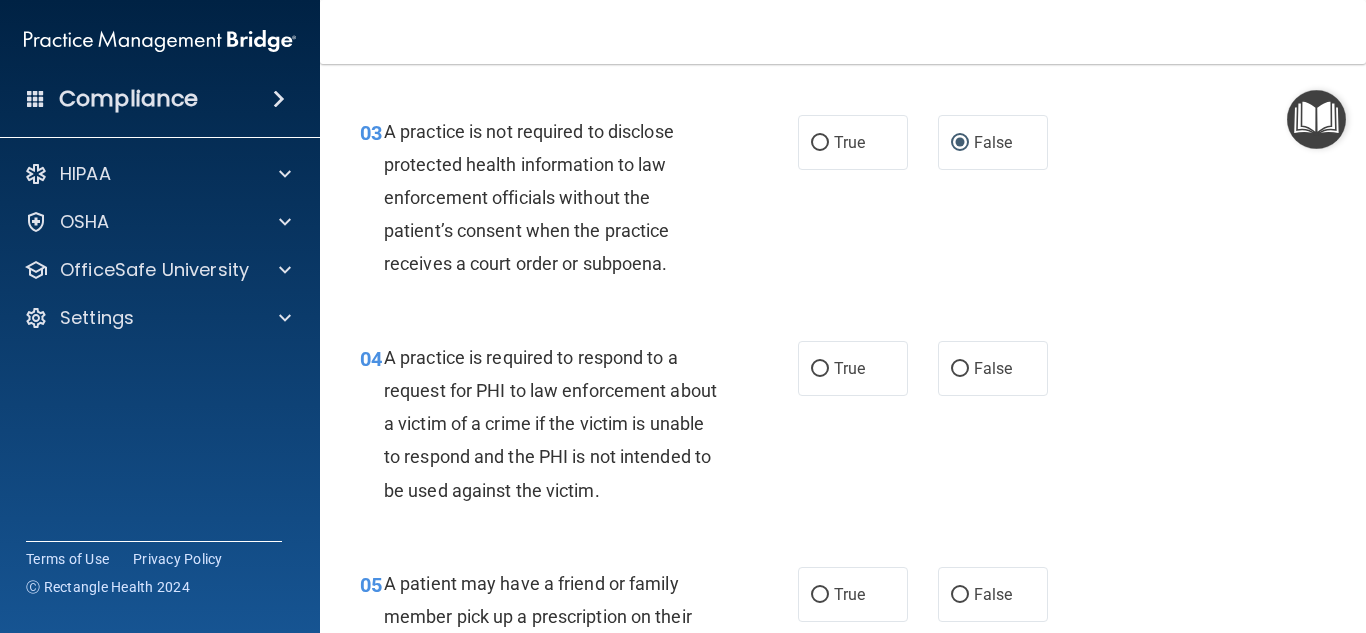 scroll, scrollTop: 508, scrollLeft: 0, axis: vertical 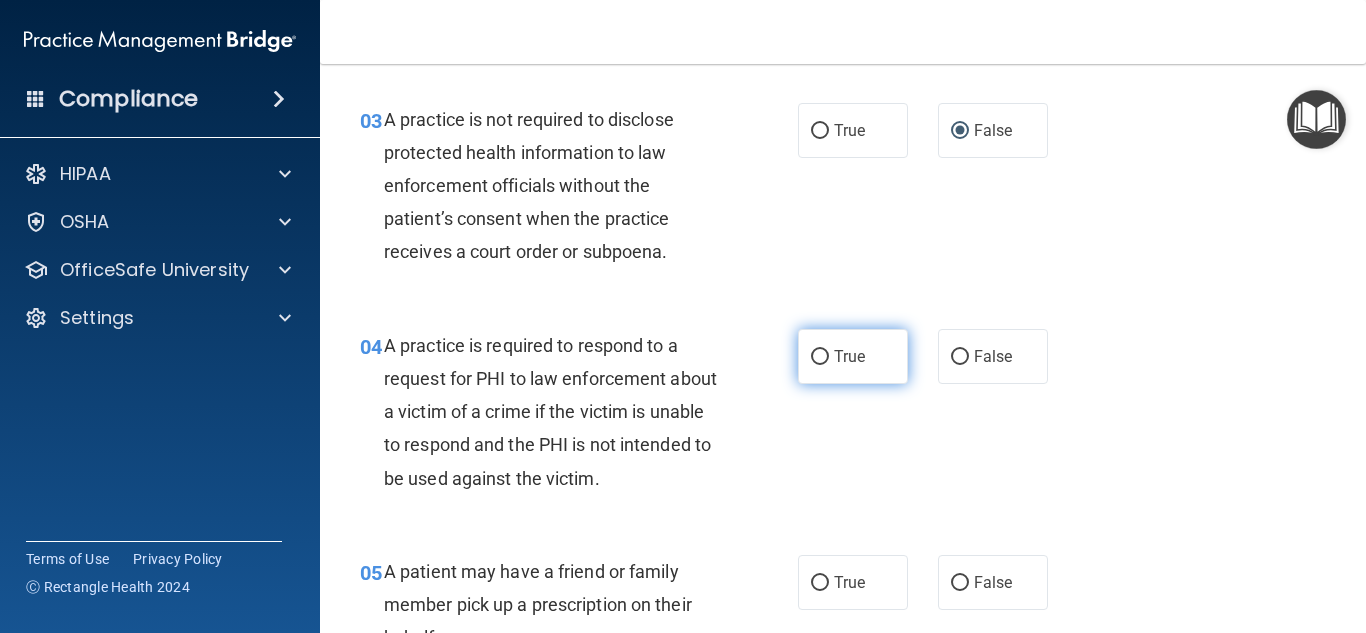 click on "True" at bounding box center [820, 357] 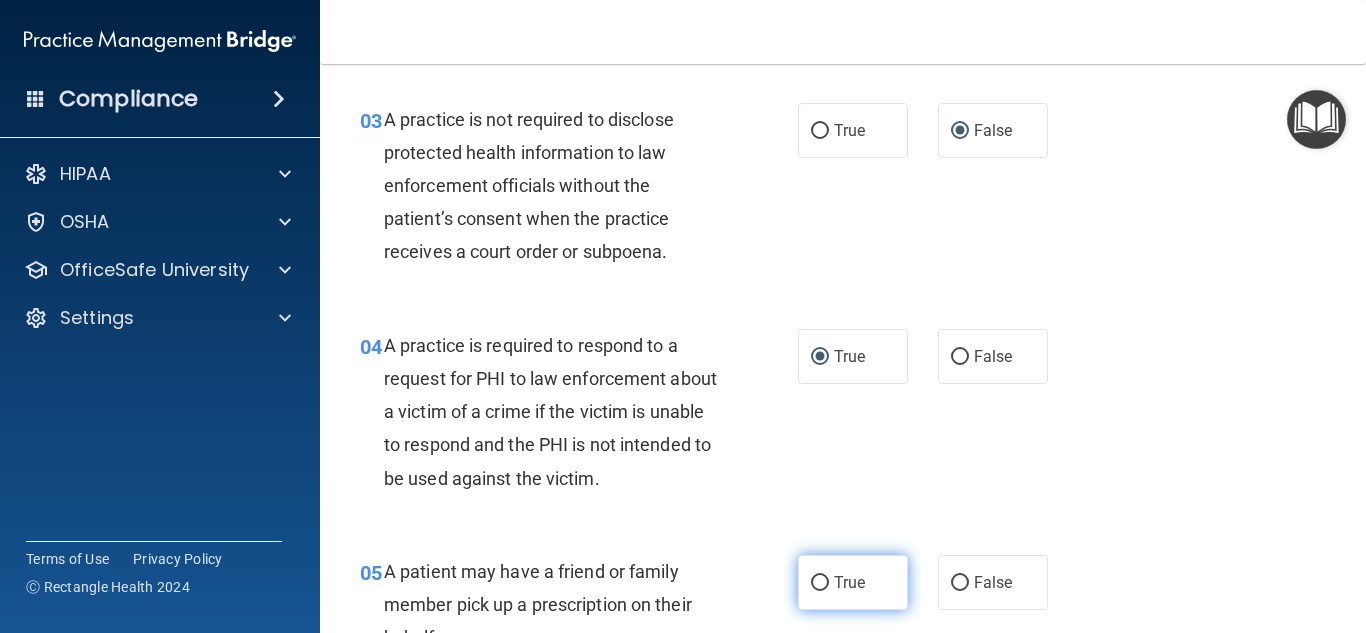 click on "True" at bounding box center (820, 583) 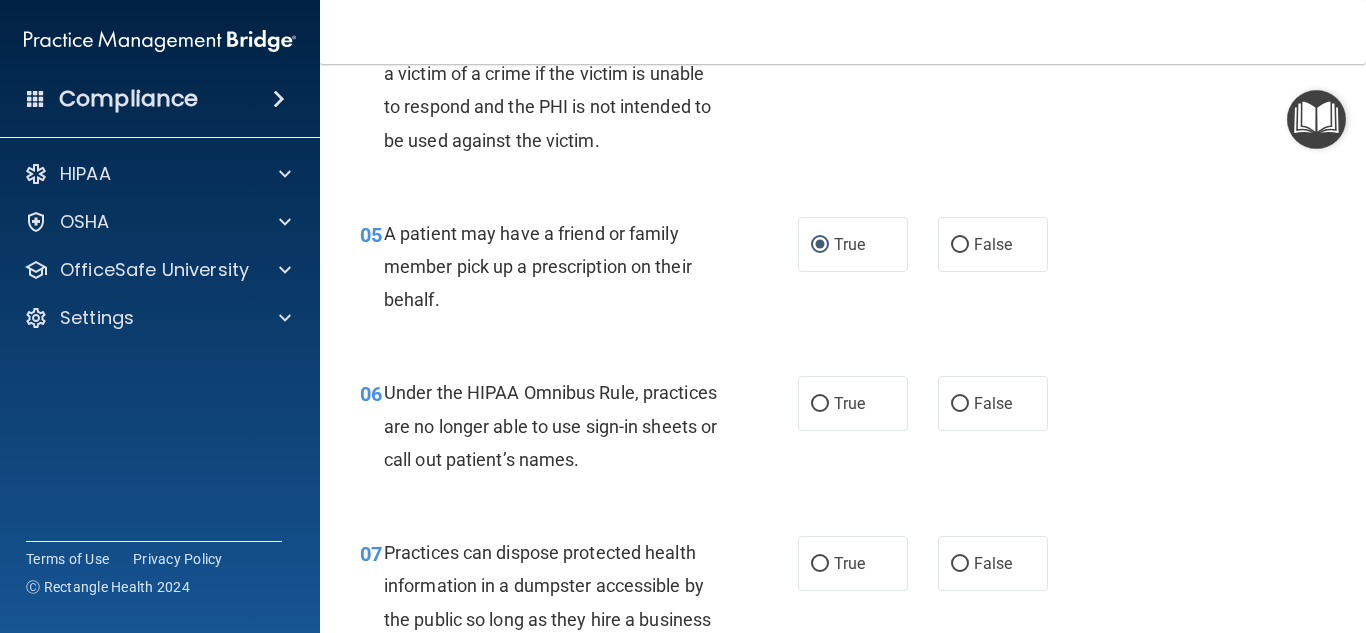 scroll, scrollTop: 858, scrollLeft: 0, axis: vertical 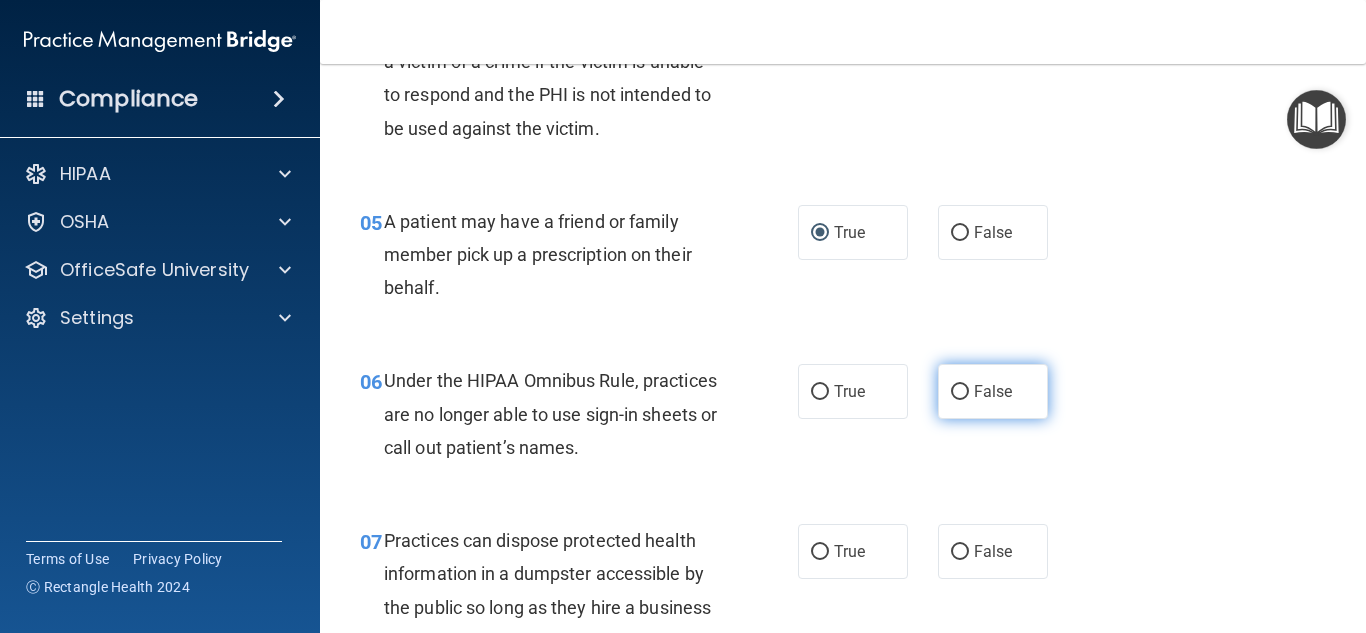 click on "False" at bounding box center [960, 392] 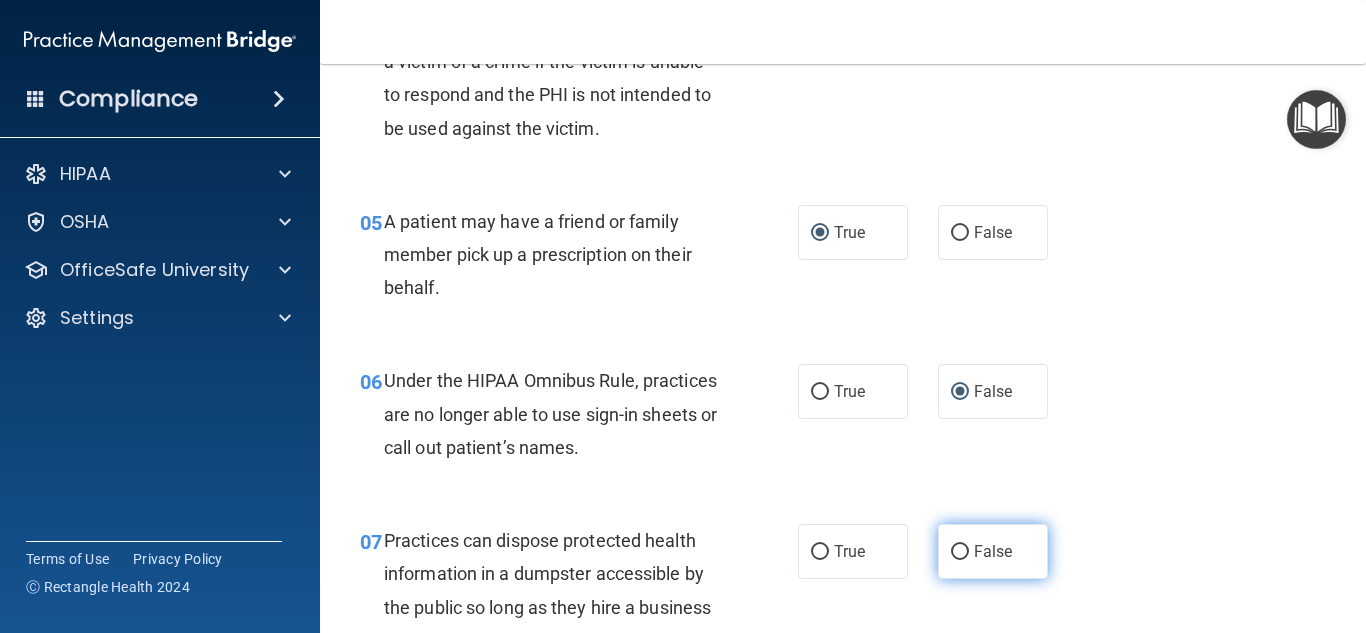 click on "False" at bounding box center [960, 552] 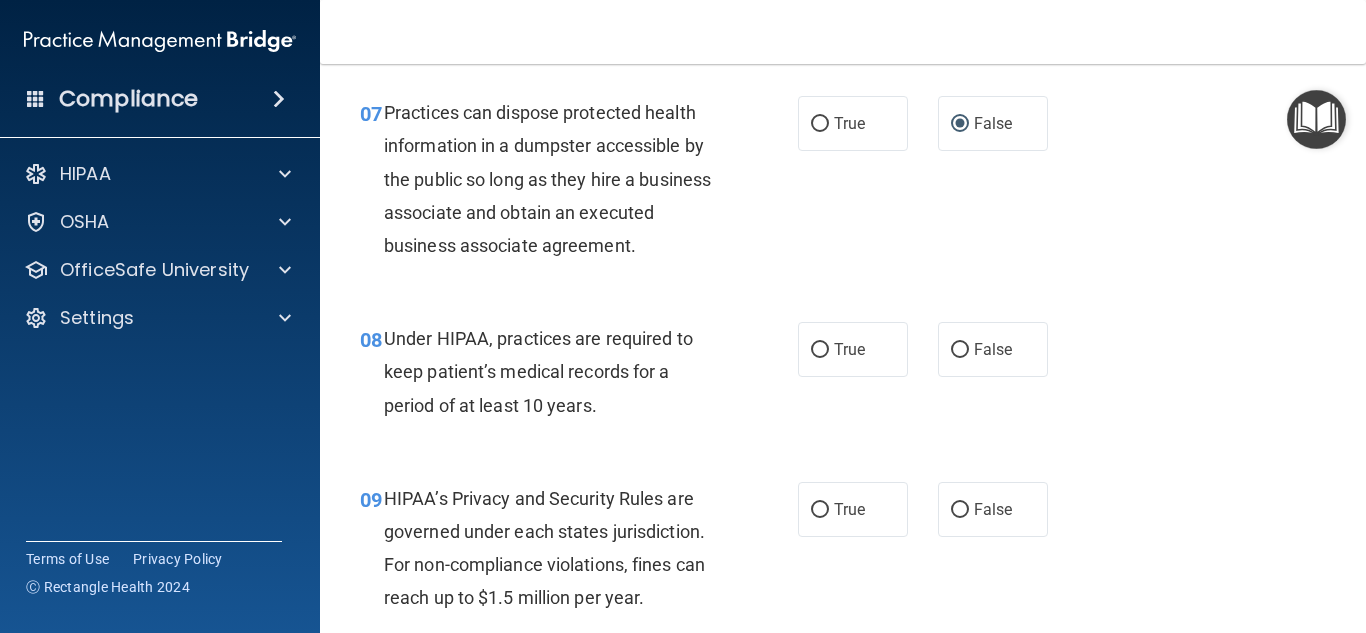 scroll, scrollTop: 1320, scrollLeft: 0, axis: vertical 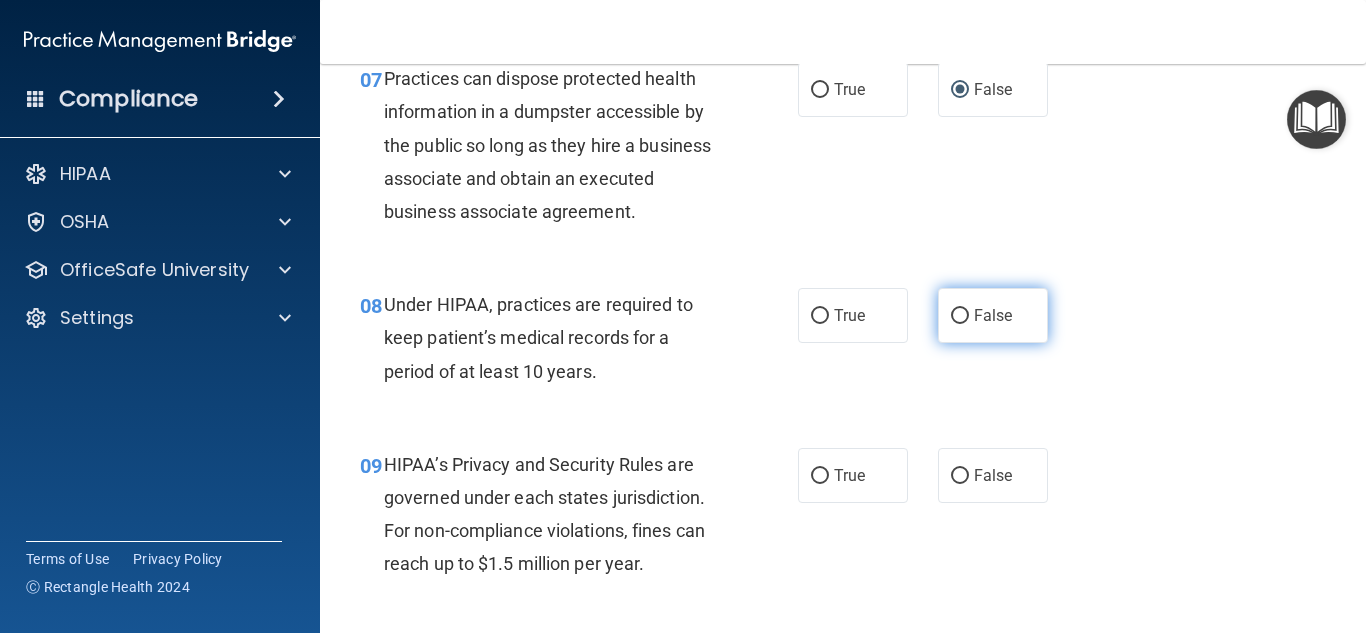 click on "False" at bounding box center [993, 315] 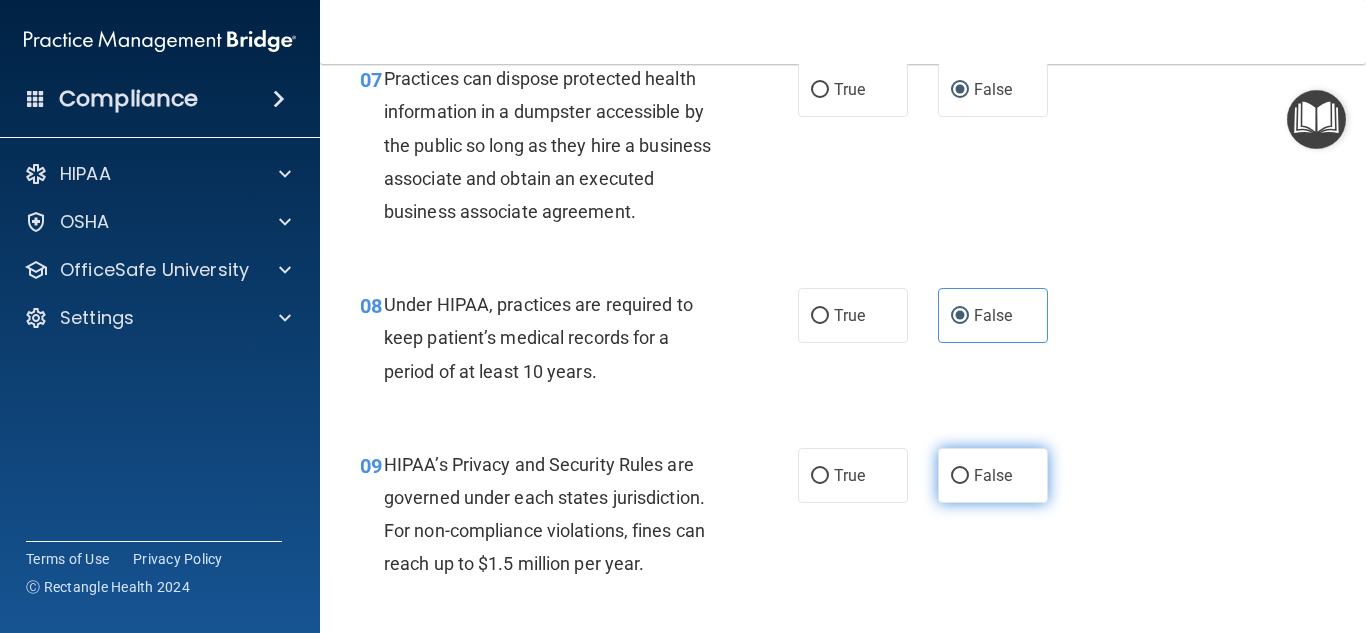 click on "False" at bounding box center [960, 476] 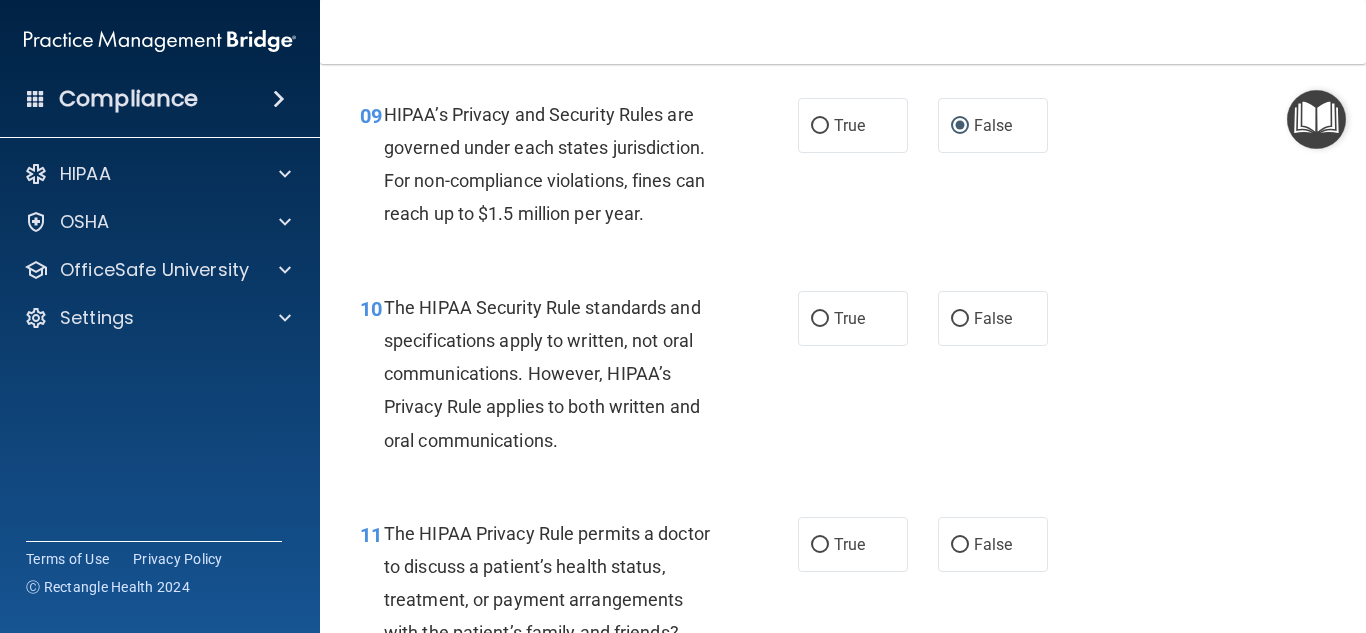 scroll, scrollTop: 1749, scrollLeft: 0, axis: vertical 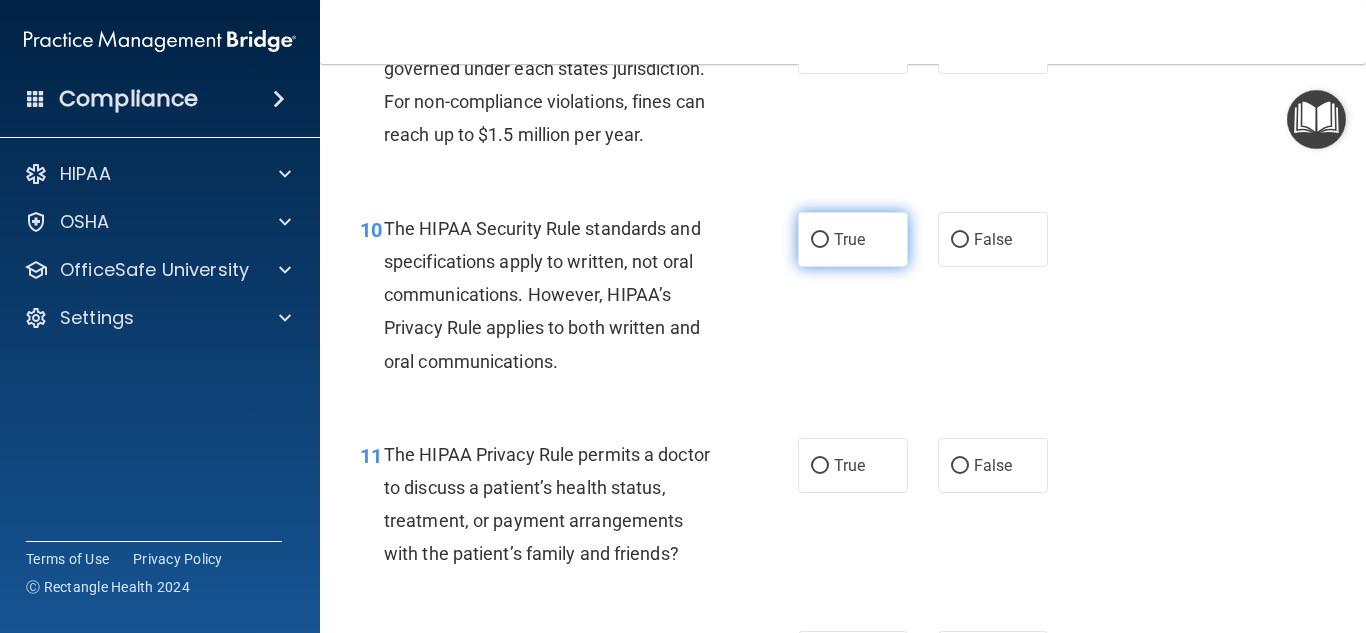 click on "True" at bounding box center [853, 239] 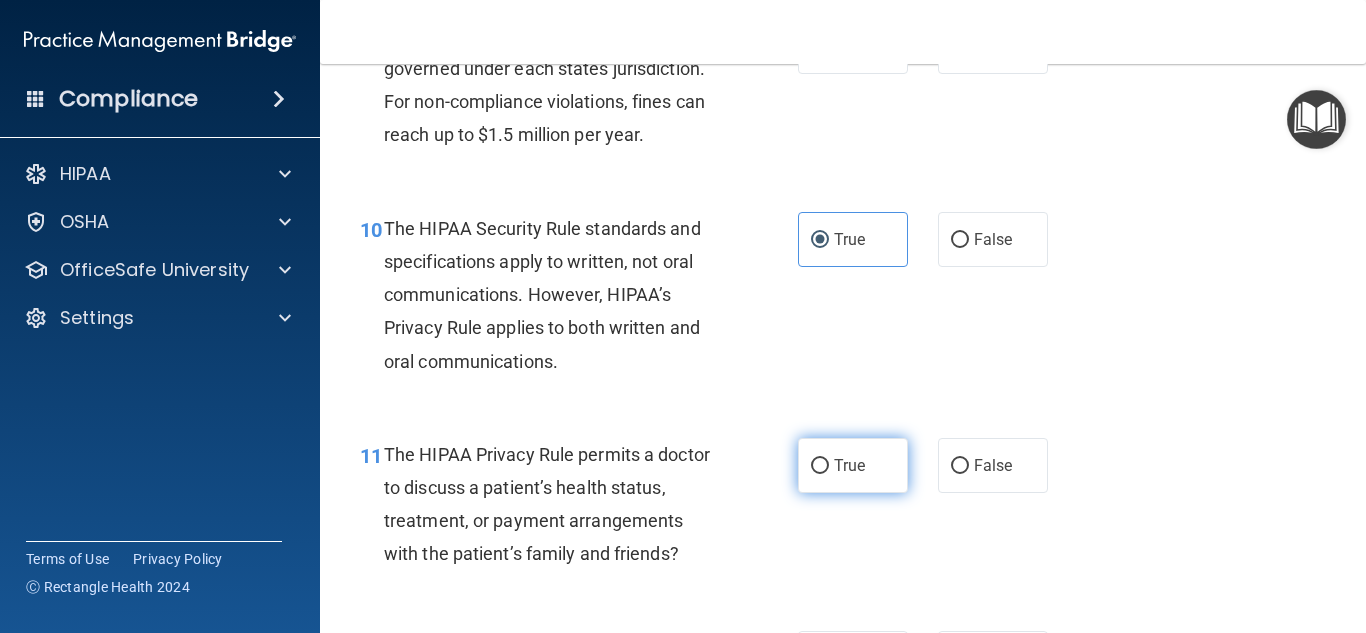 click on "True" at bounding box center [820, 466] 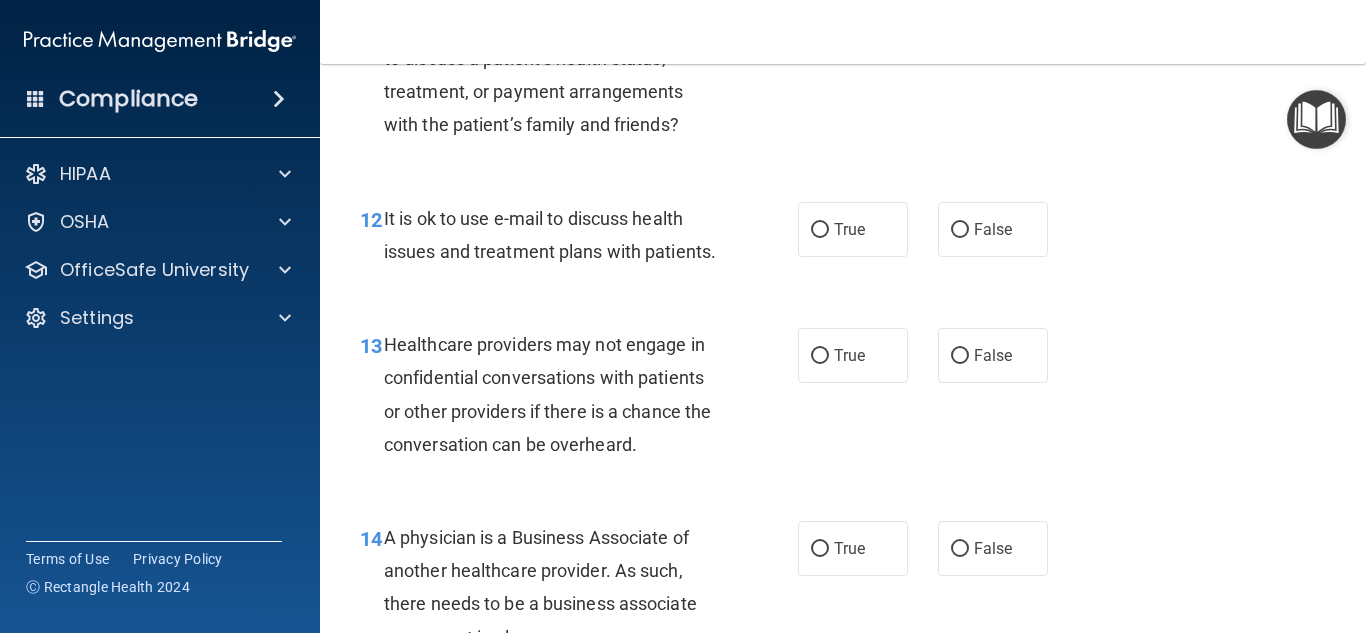 scroll, scrollTop: 2189, scrollLeft: 0, axis: vertical 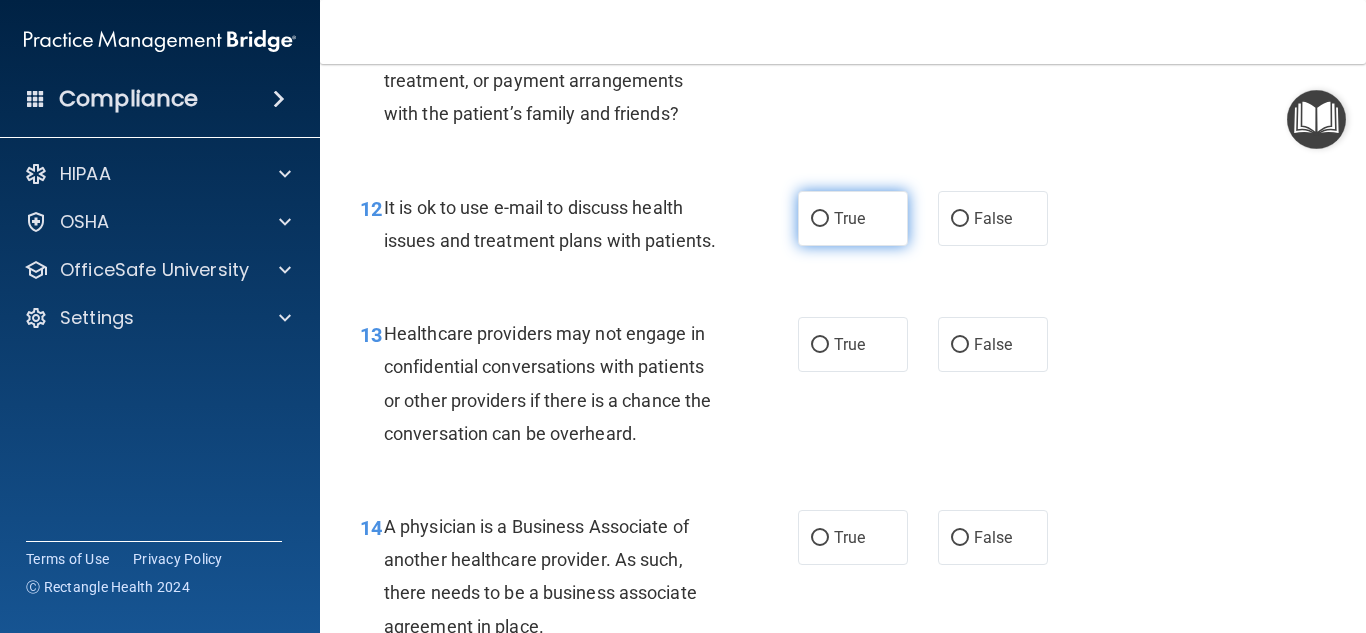 click on "True" at bounding box center [820, 219] 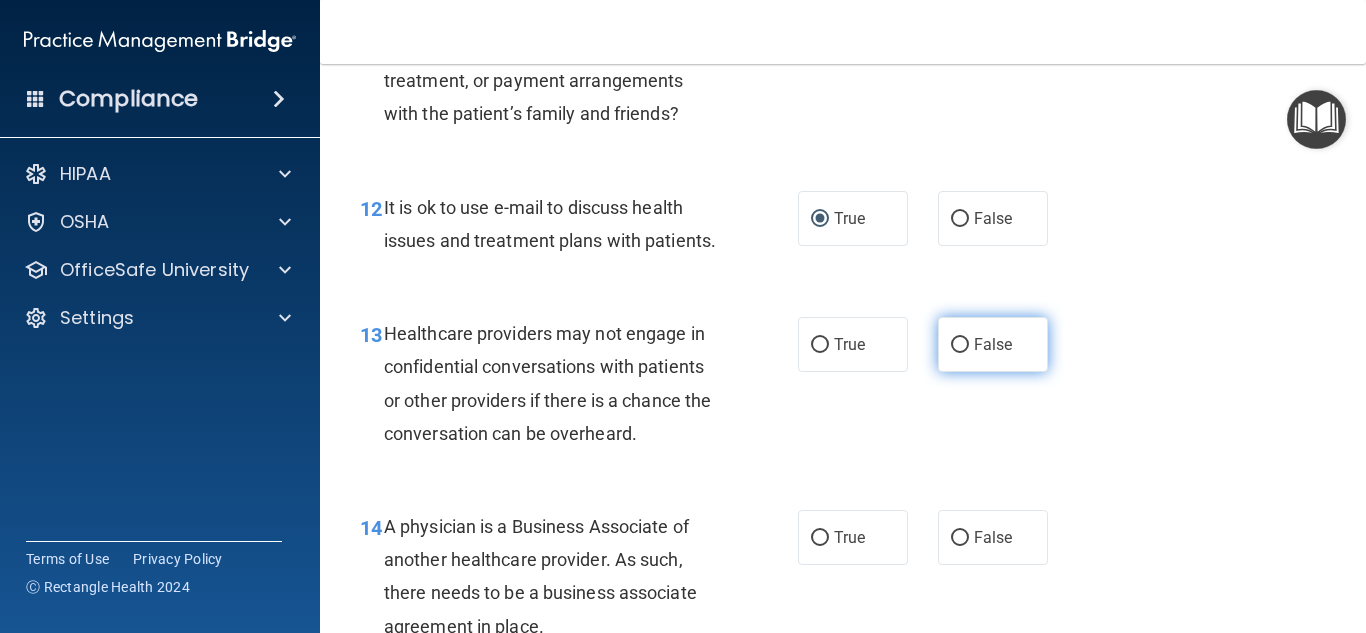 click on "False" at bounding box center [993, 344] 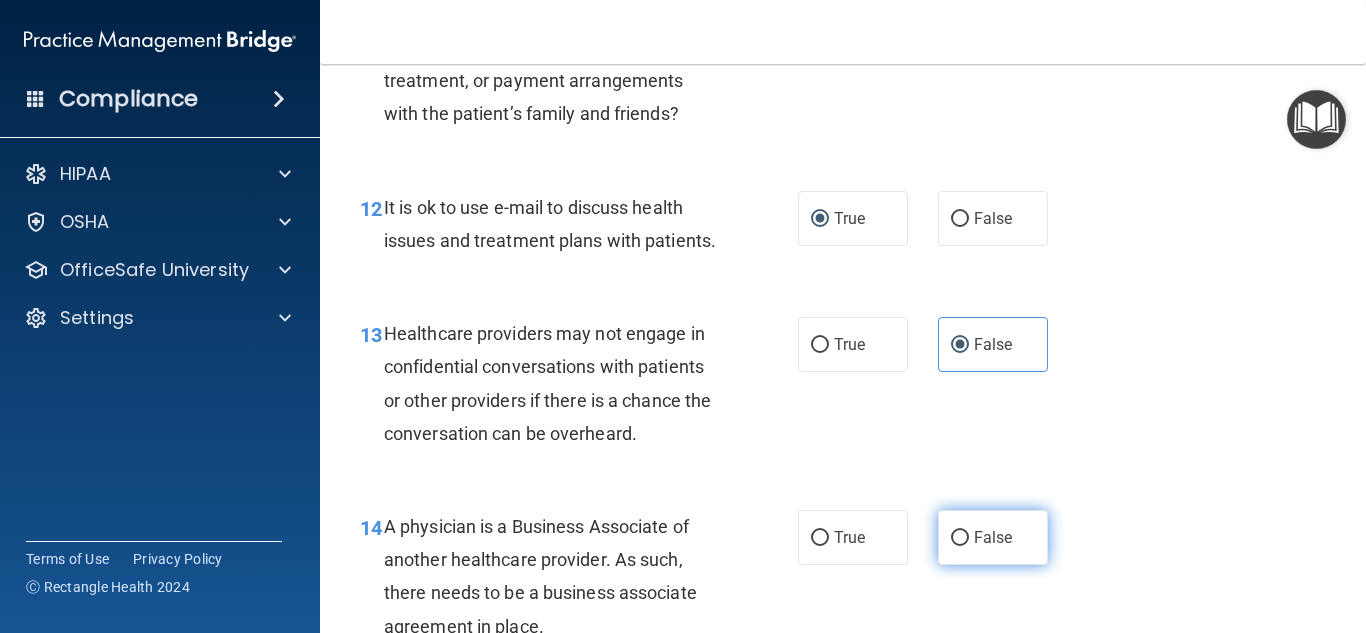 click on "False" at bounding box center (960, 538) 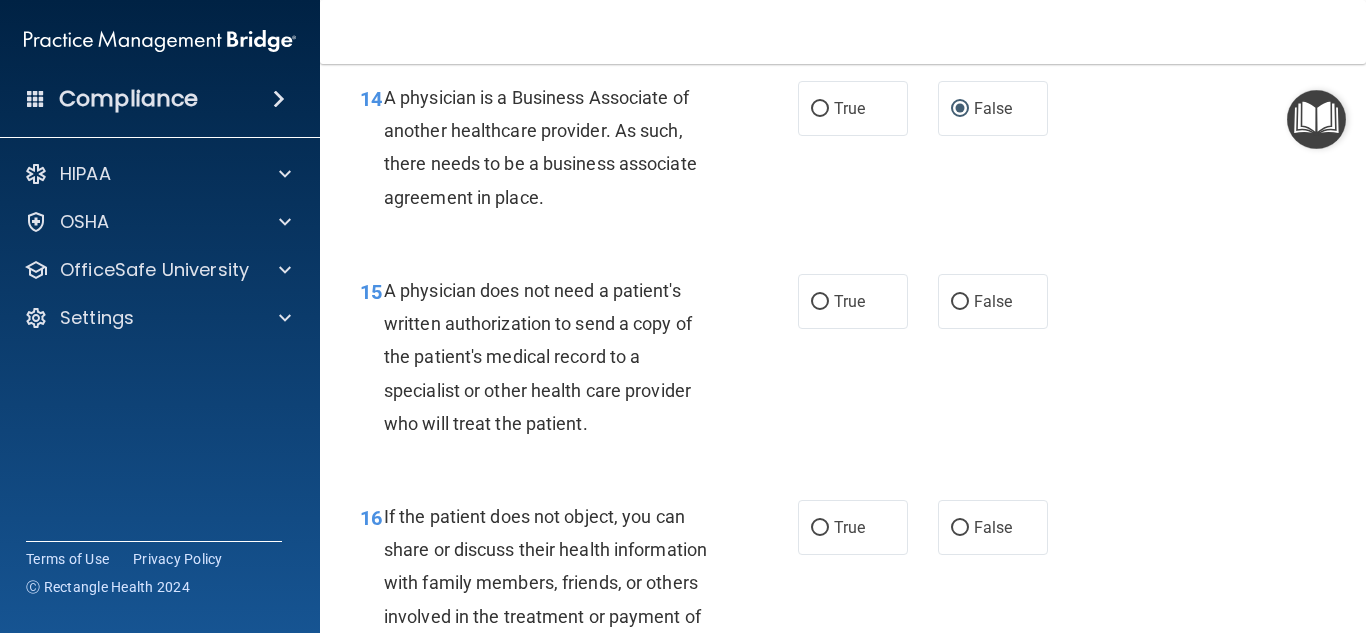 scroll, scrollTop: 2674, scrollLeft: 0, axis: vertical 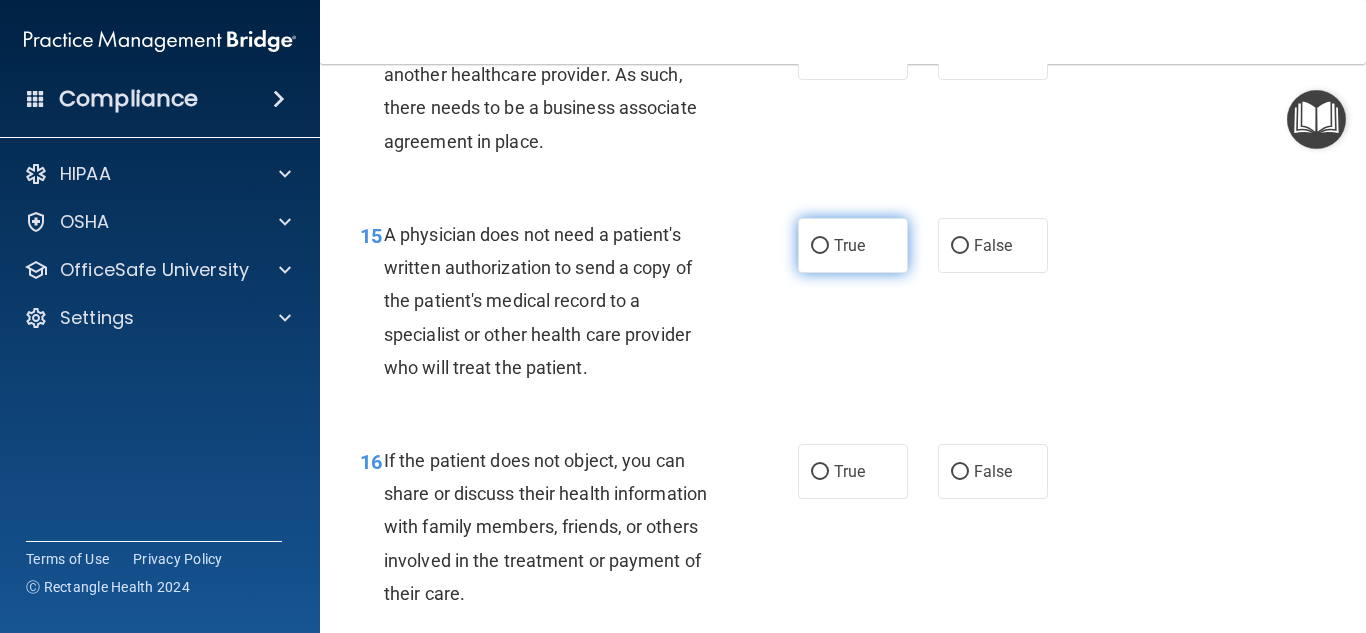 click on "True" at bounding box center (849, 245) 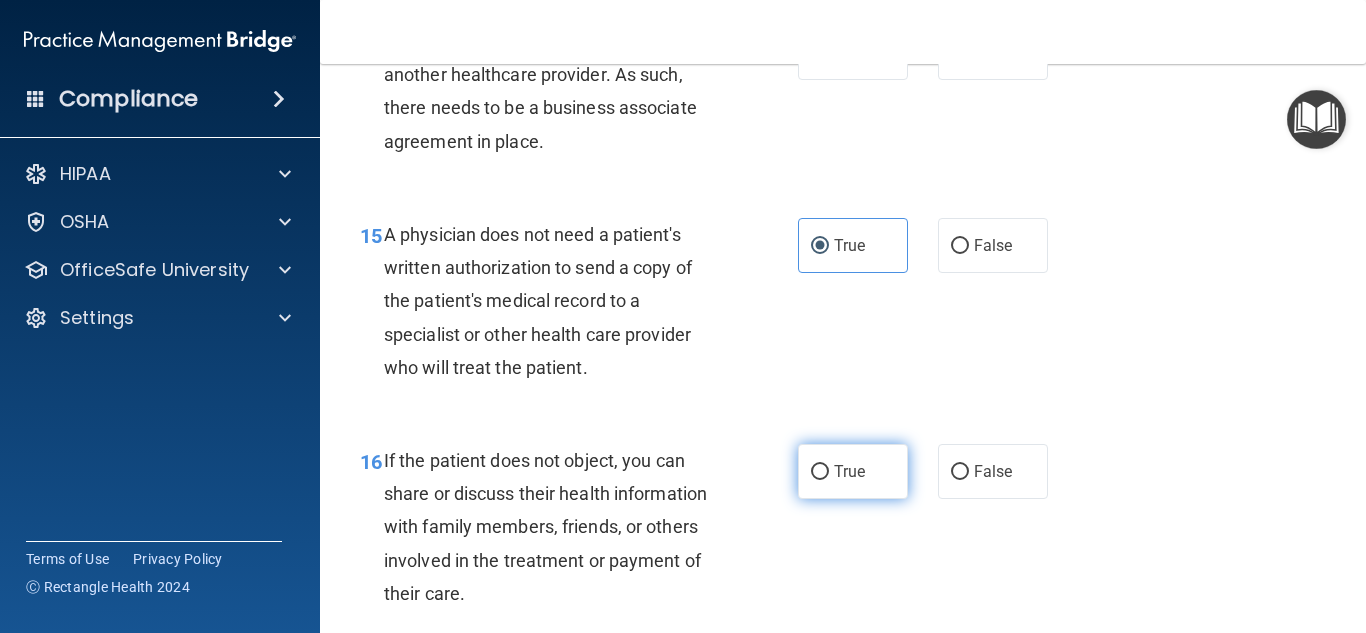 click on "True" at bounding box center (853, 471) 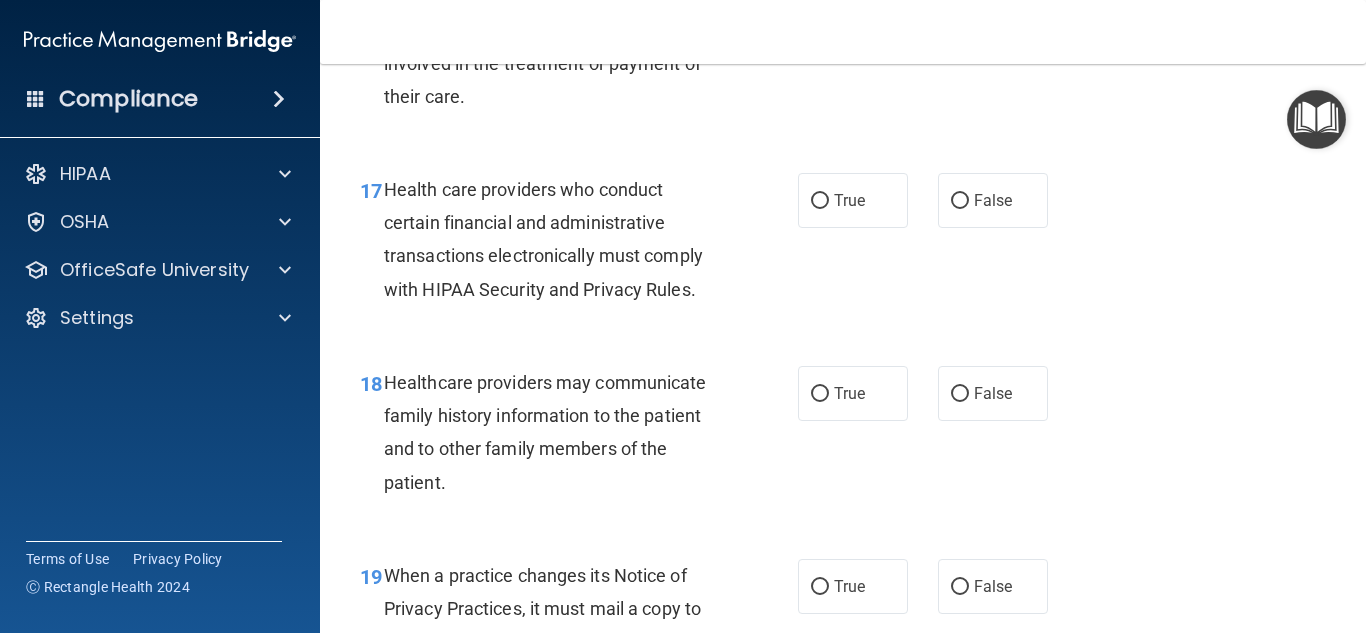 scroll, scrollTop: 3182, scrollLeft: 0, axis: vertical 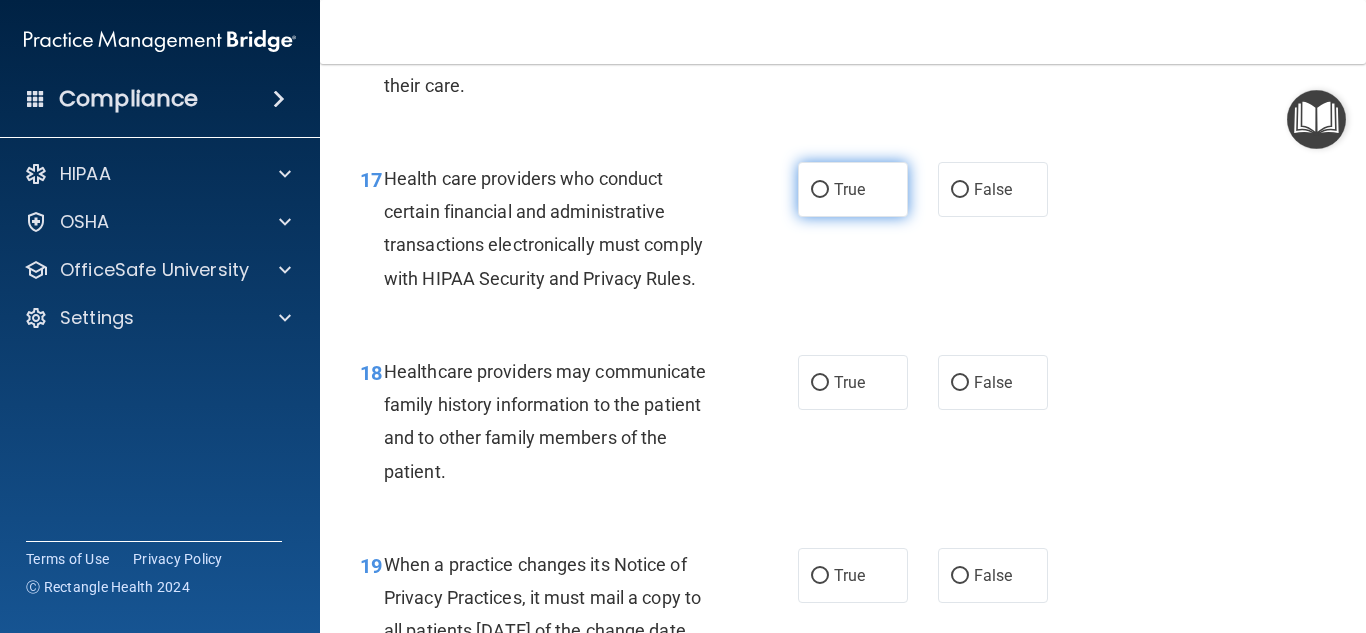 click on "True" at bounding box center [853, 189] 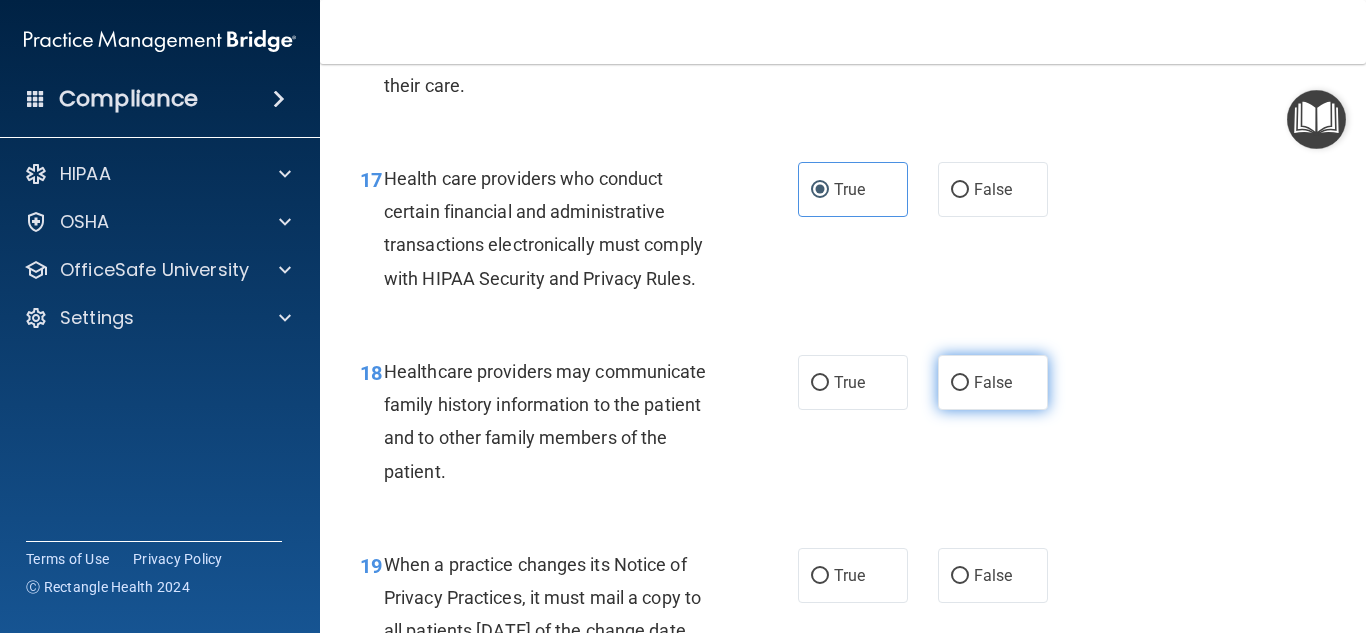 click on "False" at bounding box center (993, 382) 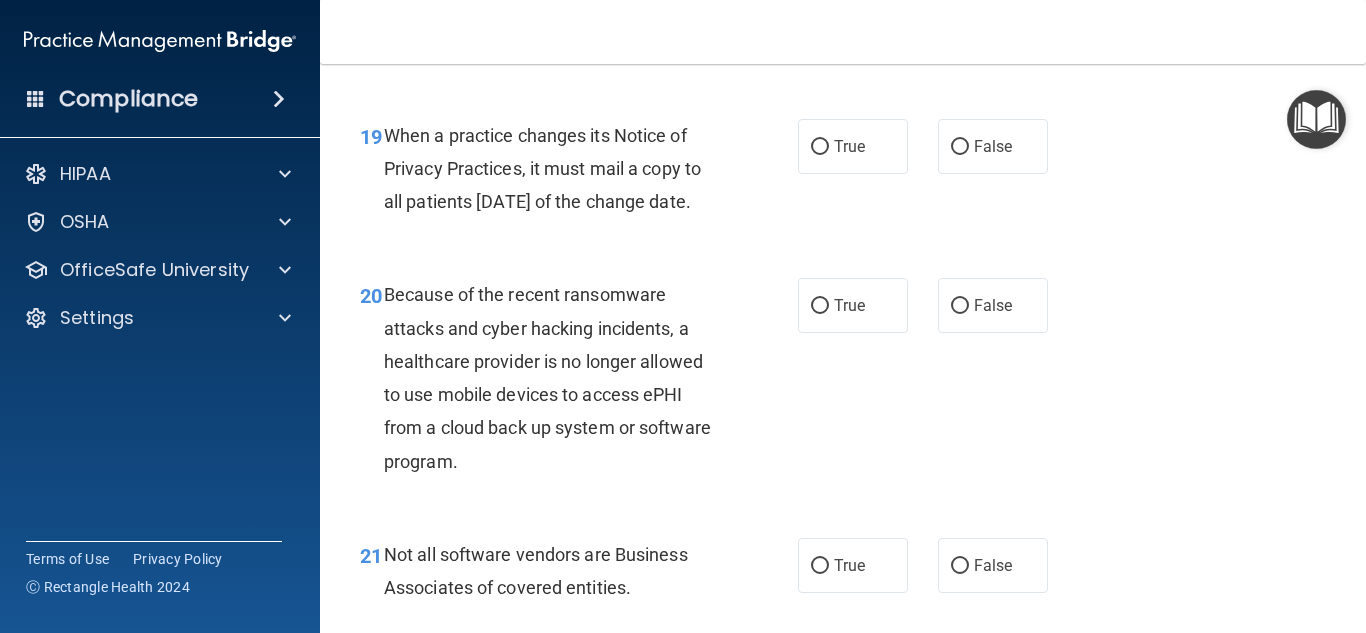scroll, scrollTop: 3633, scrollLeft: 0, axis: vertical 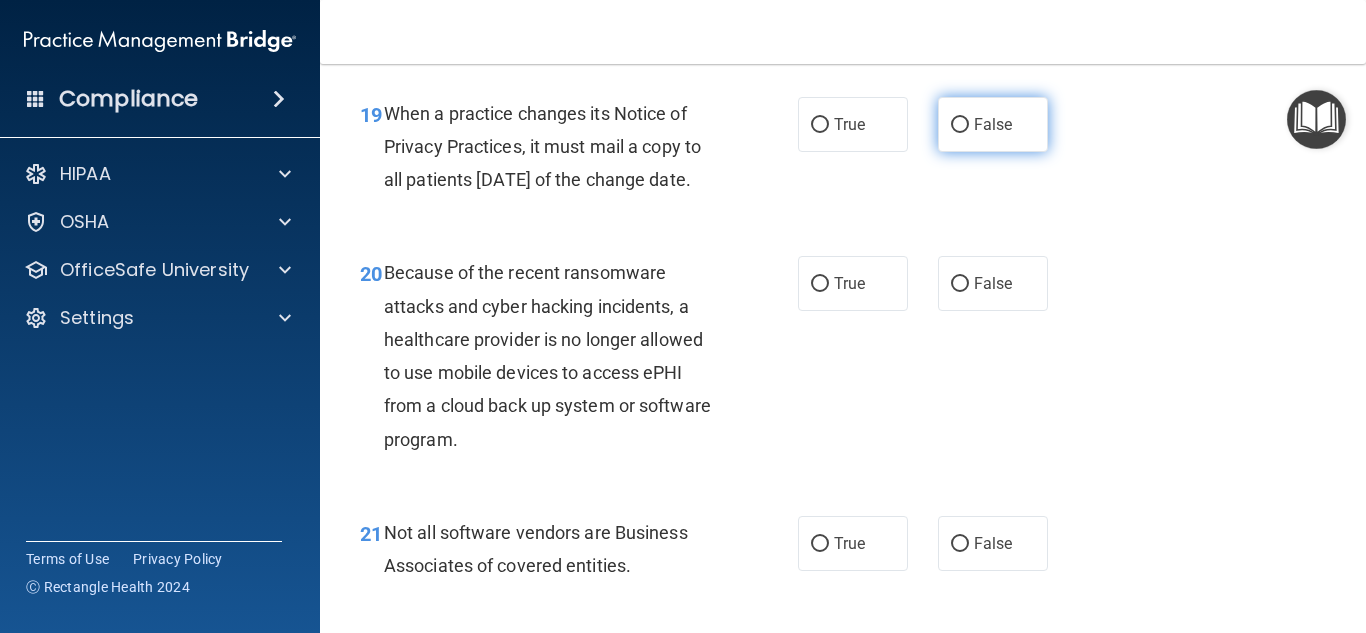 click on "False" at bounding box center [960, 125] 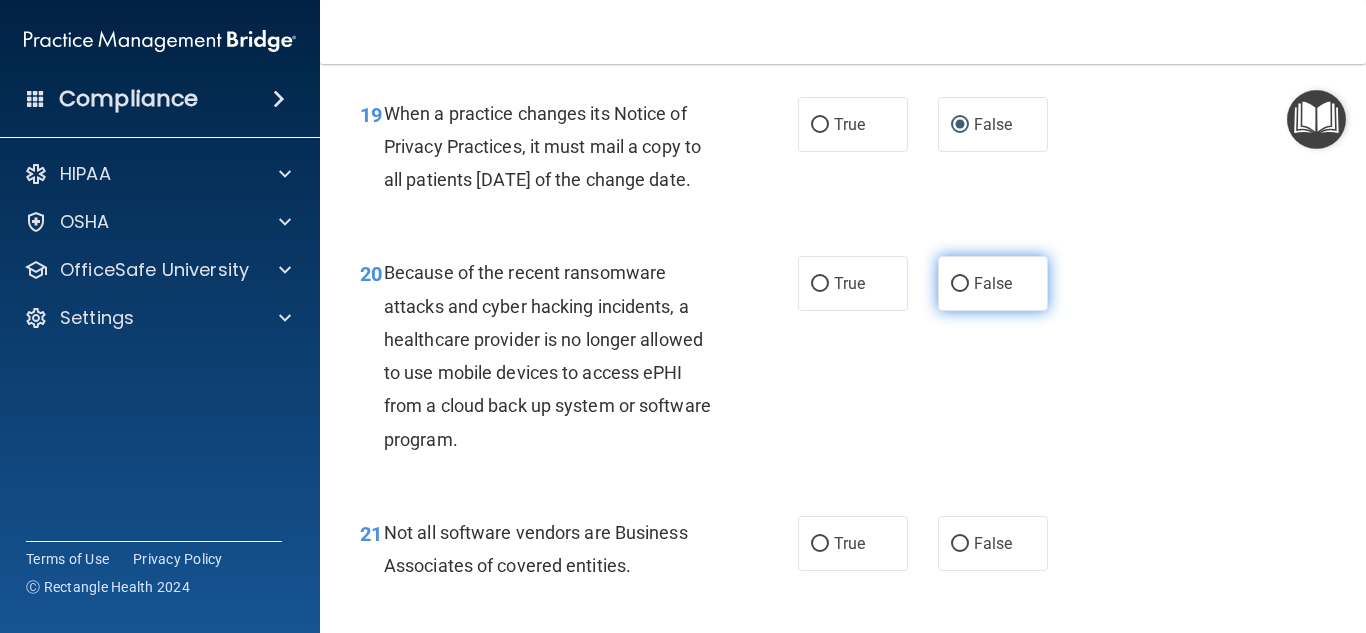 click on "False" at bounding box center [960, 284] 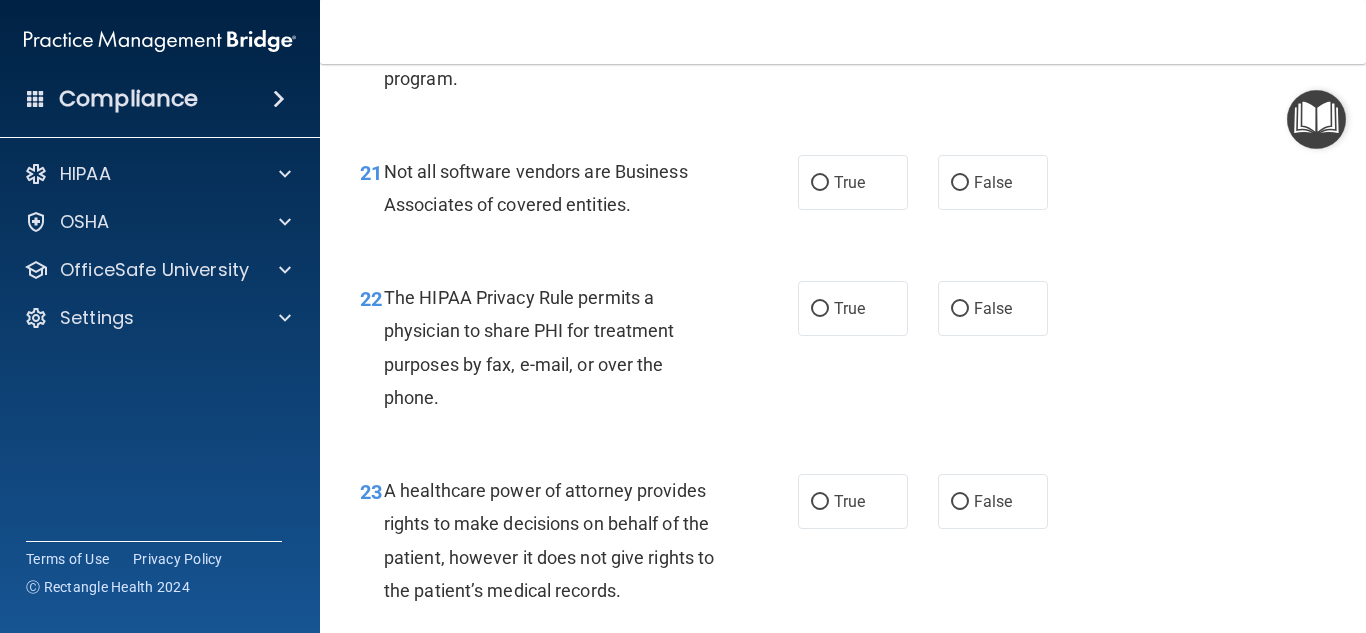 scroll, scrollTop: 4017, scrollLeft: 0, axis: vertical 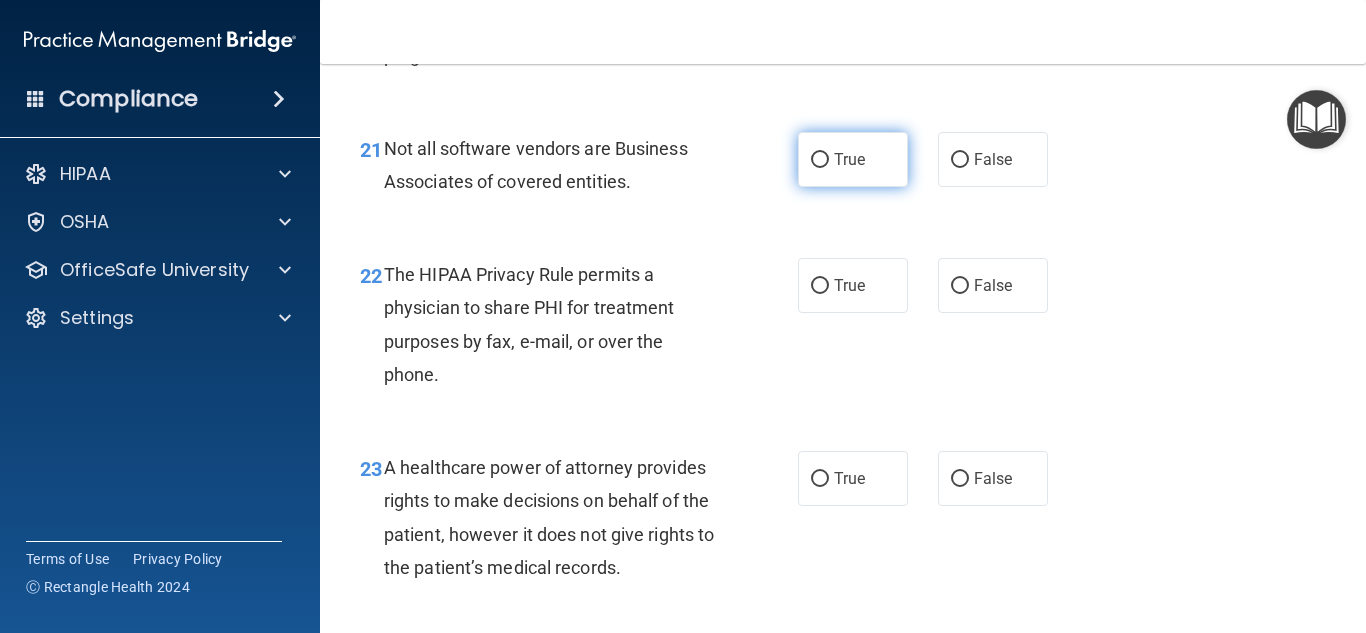 click on "True" at bounding box center (853, 159) 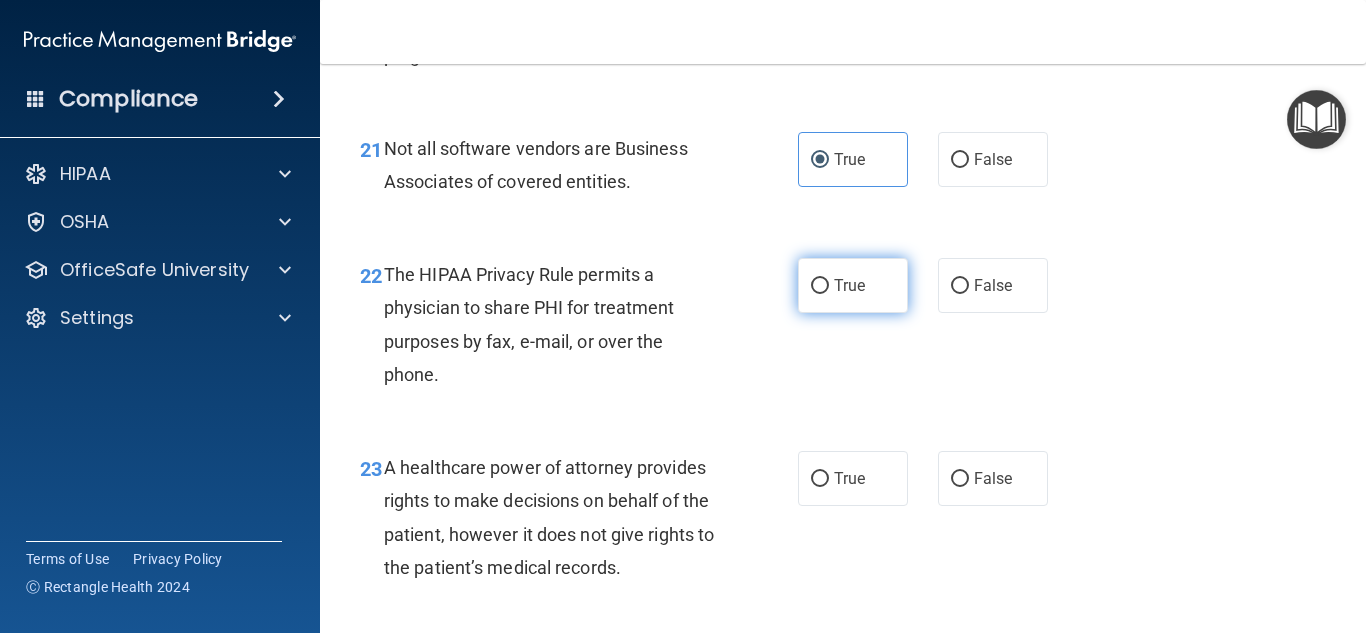 click on "True" at bounding box center (849, 285) 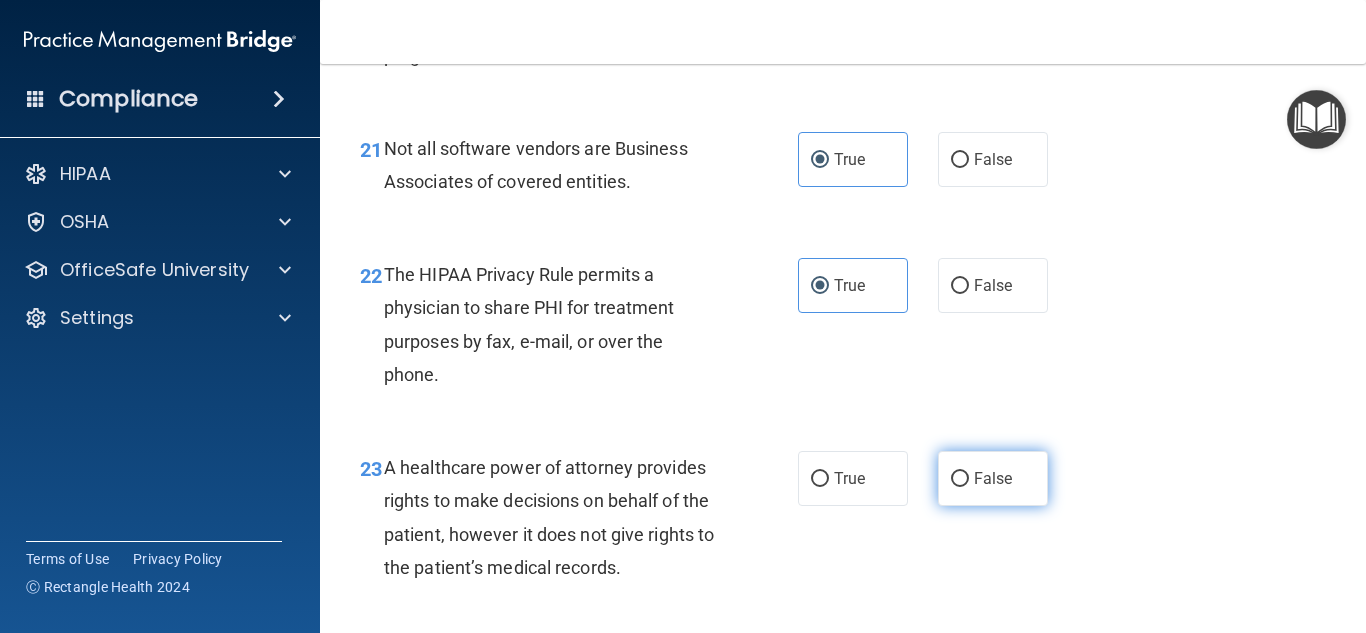 click on "False" at bounding box center [993, 478] 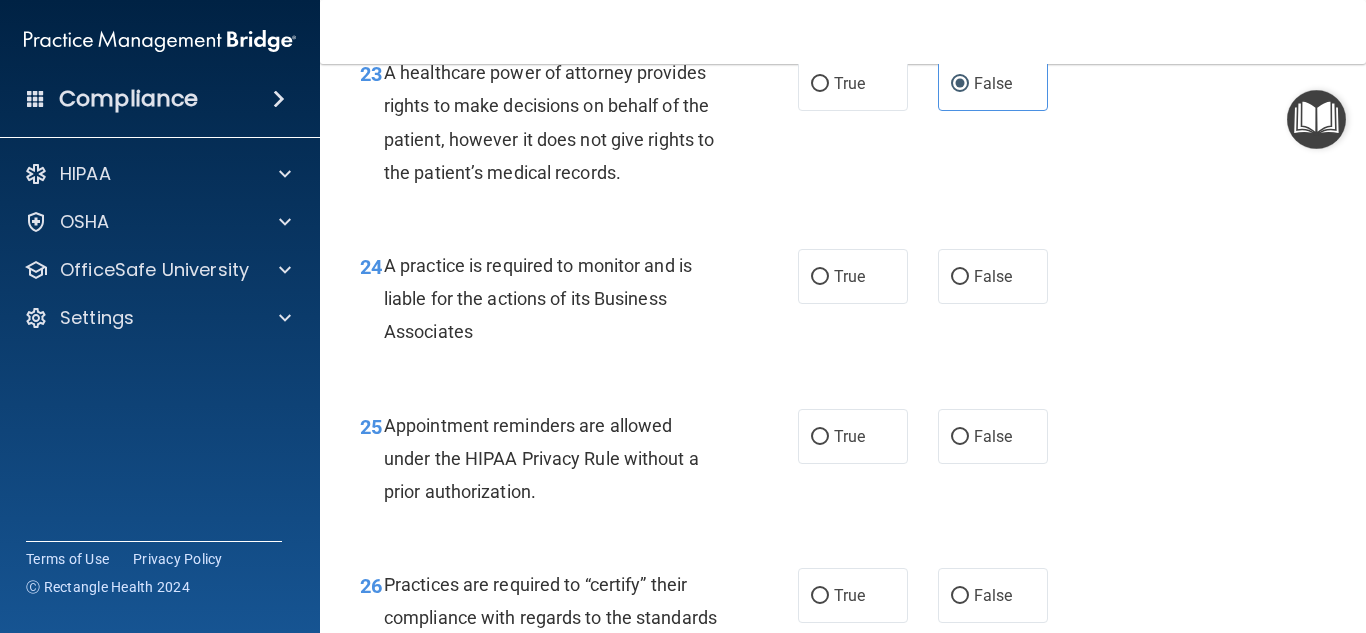 scroll, scrollTop: 4434, scrollLeft: 0, axis: vertical 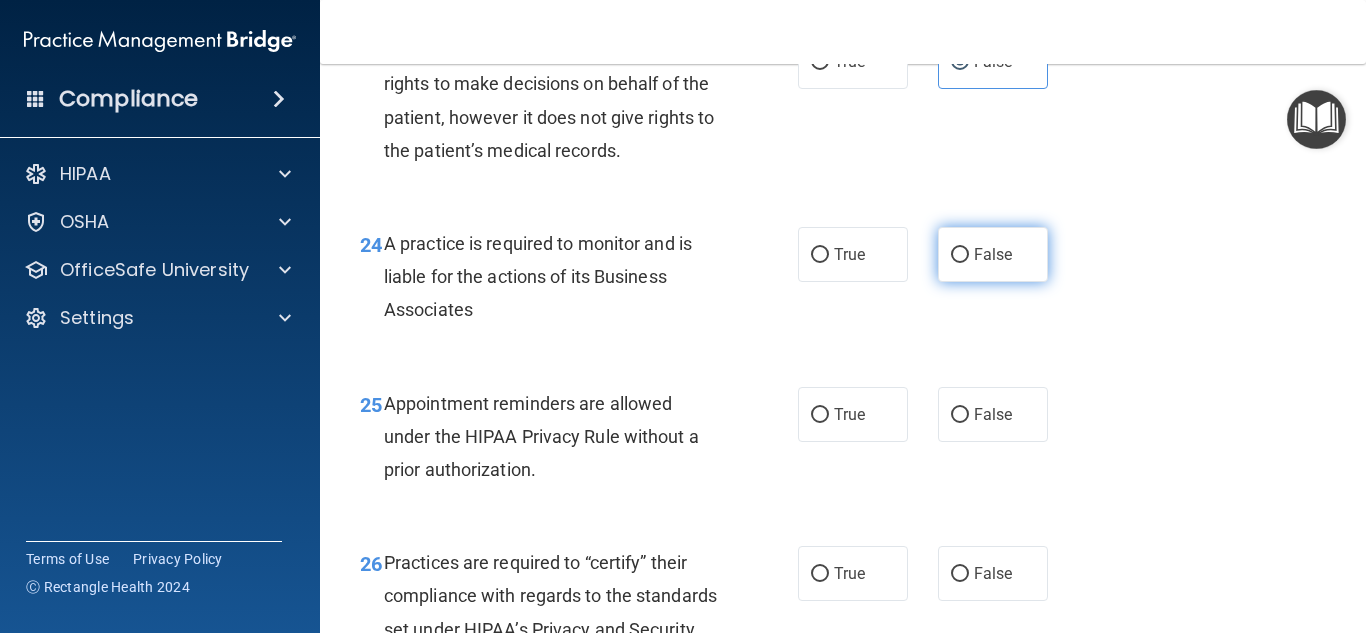 click on "False" at bounding box center [960, 255] 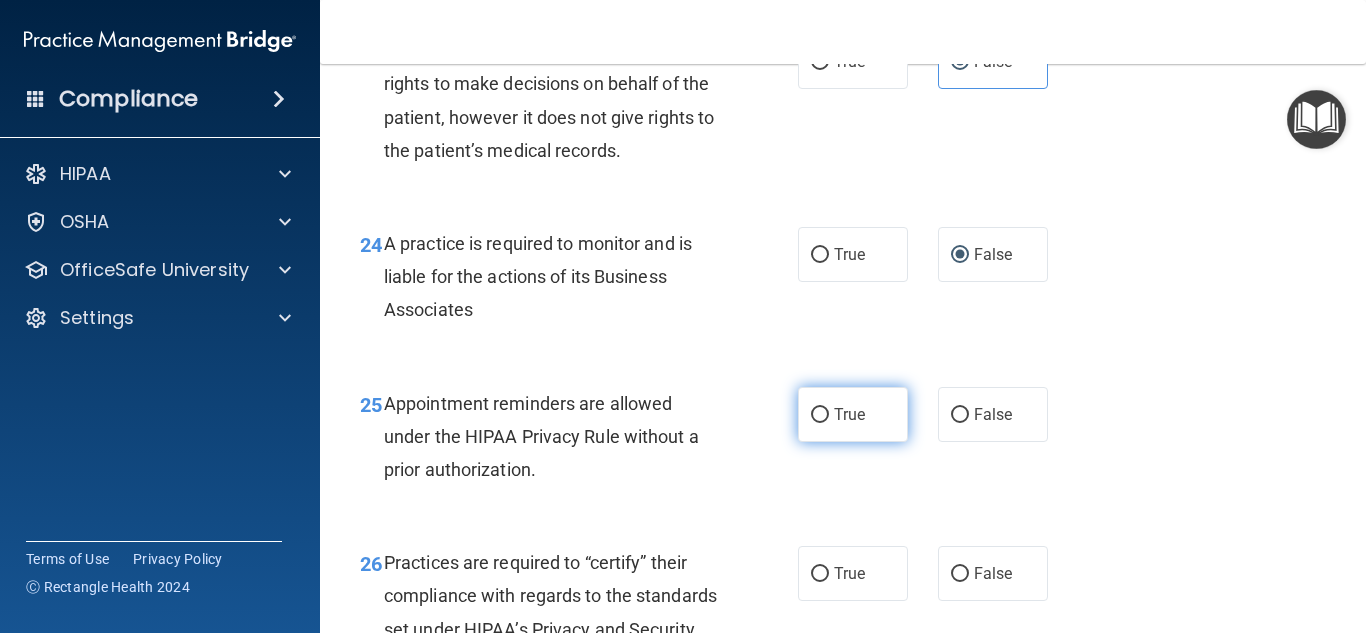 click on "True" at bounding box center (853, 414) 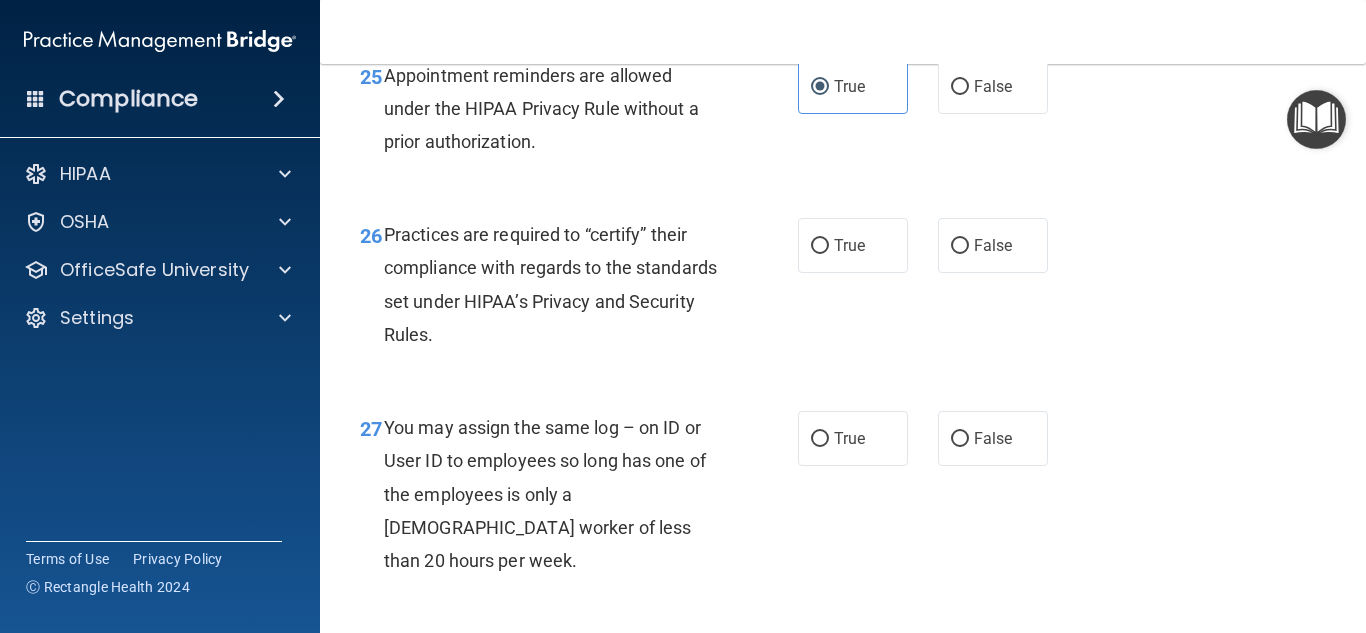 scroll, scrollTop: 4897, scrollLeft: 0, axis: vertical 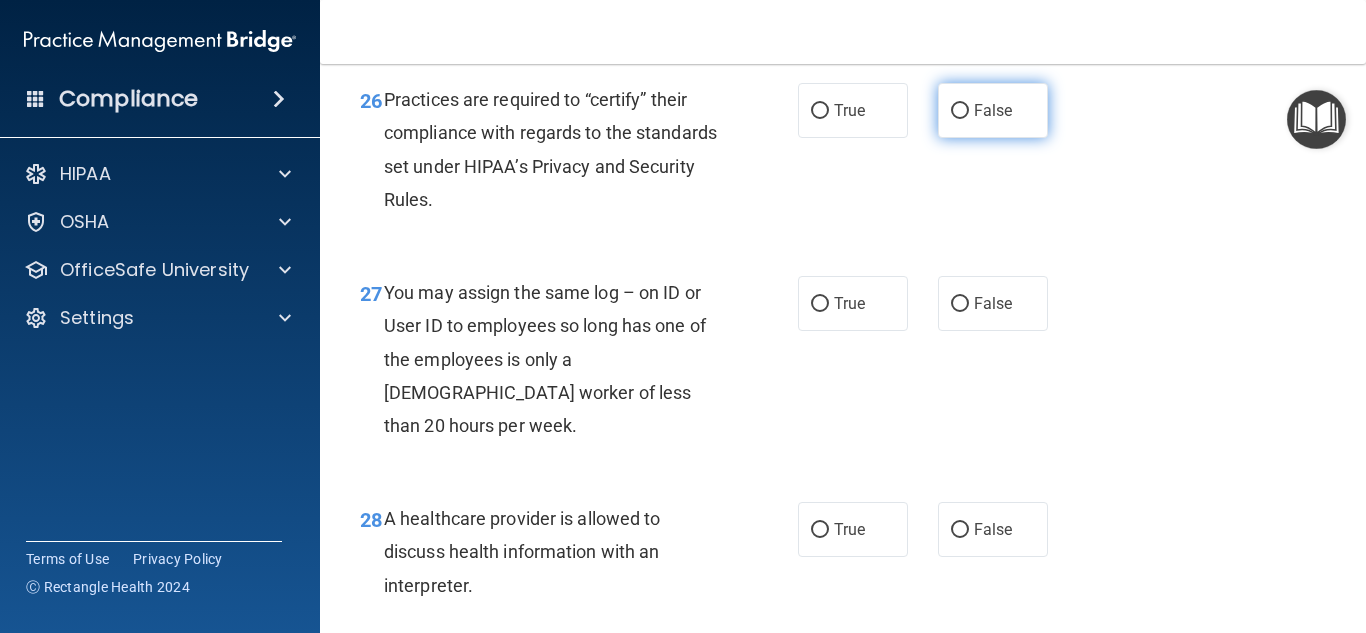 click on "False" at bounding box center (960, 111) 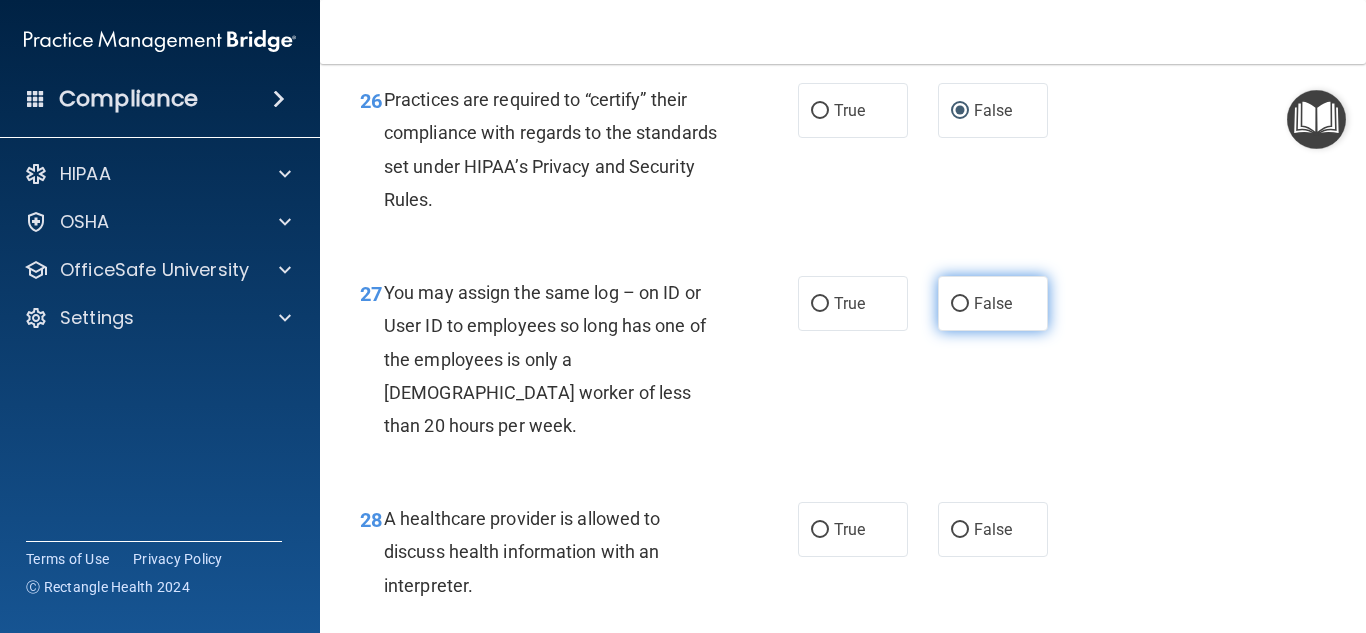 click on "False" at bounding box center (993, 303) 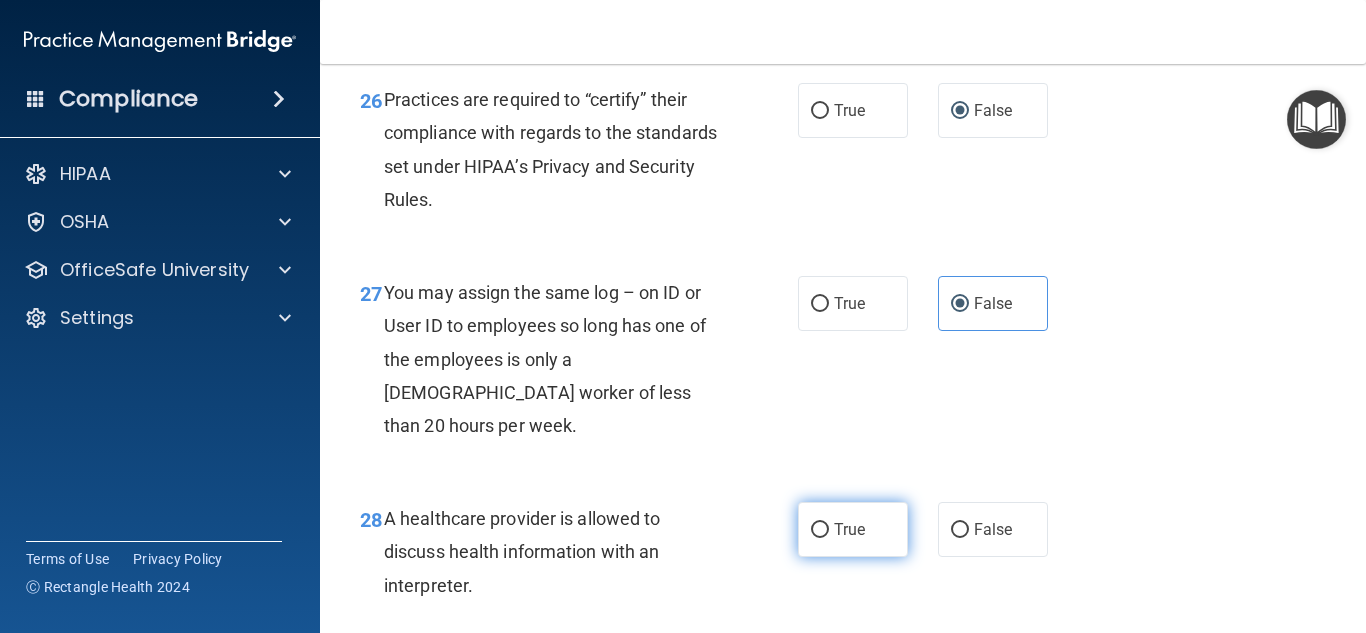 click on "True" at bounding box center (853, 529) 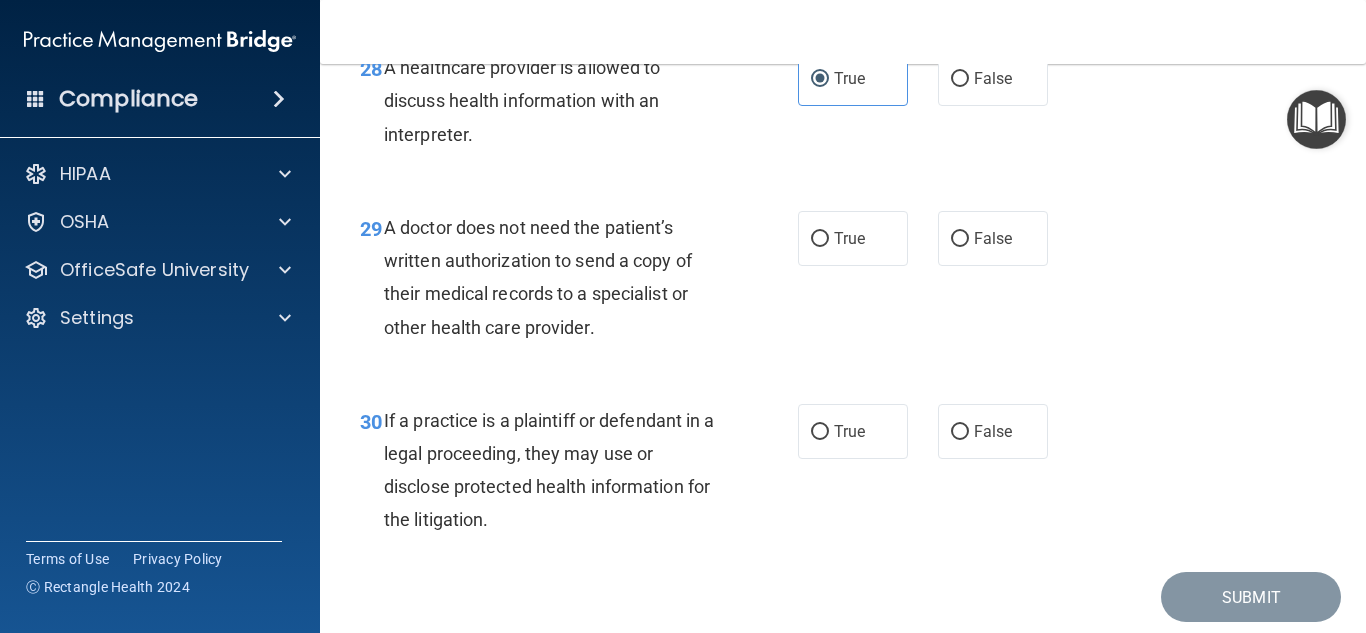 scroll, scrollTop: 5450, scrollLeft: 0, axis: vertical 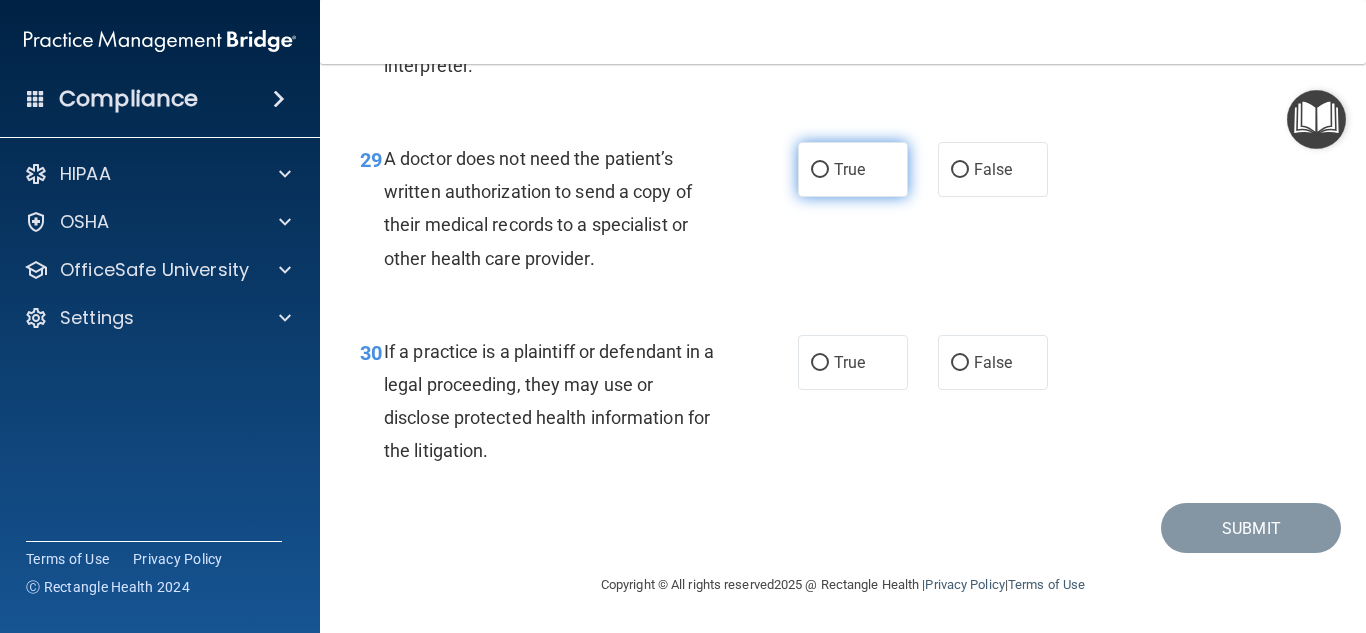 click on "True" at bounding box center (849, 169) 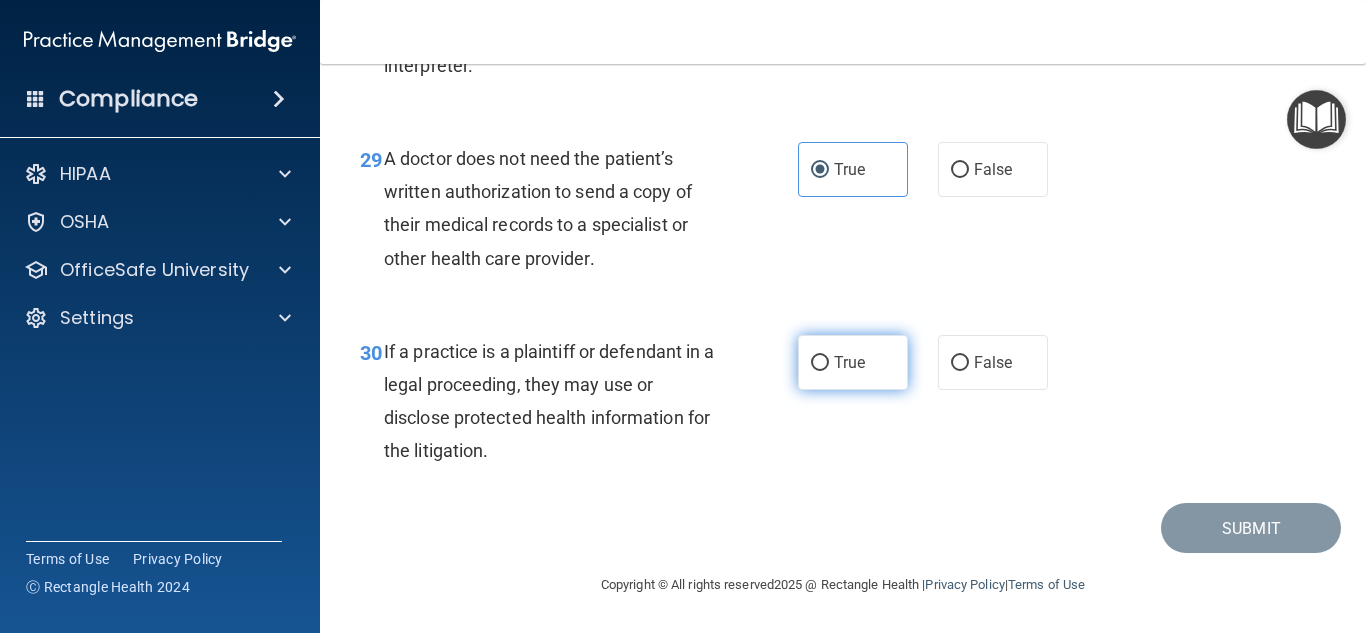 click on "True" at bounding box center (849, 362) 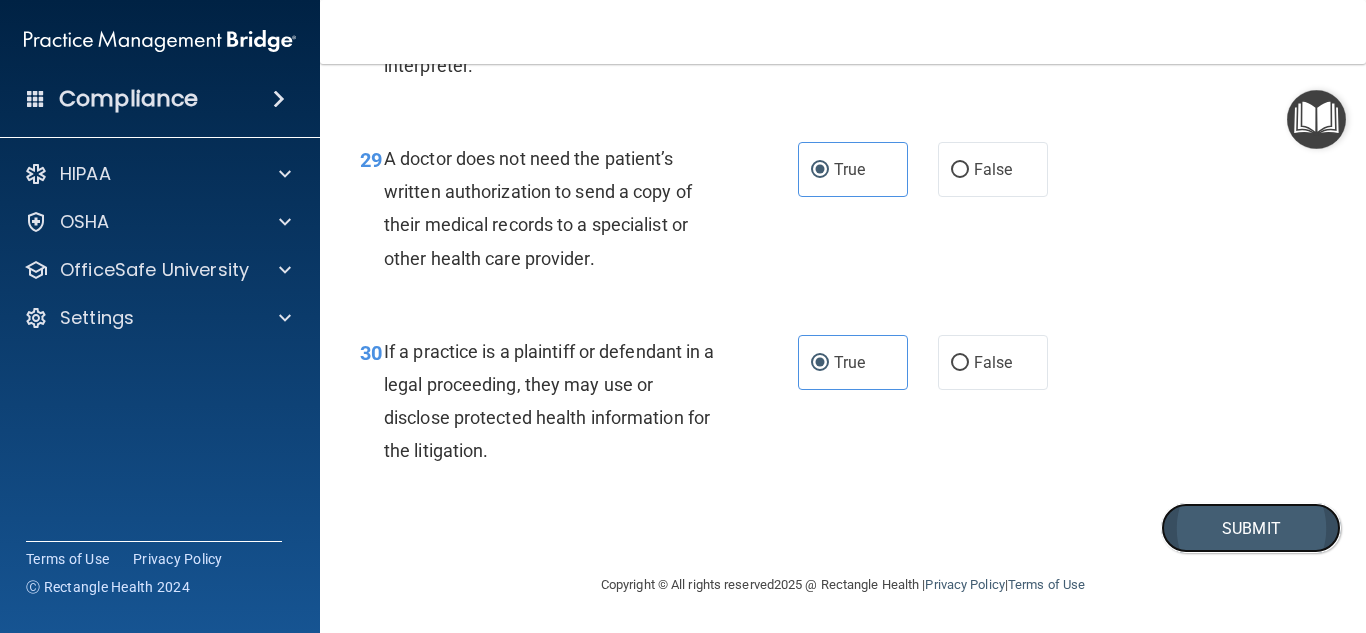 click on "Submit" at bounding box center [1251, 528] 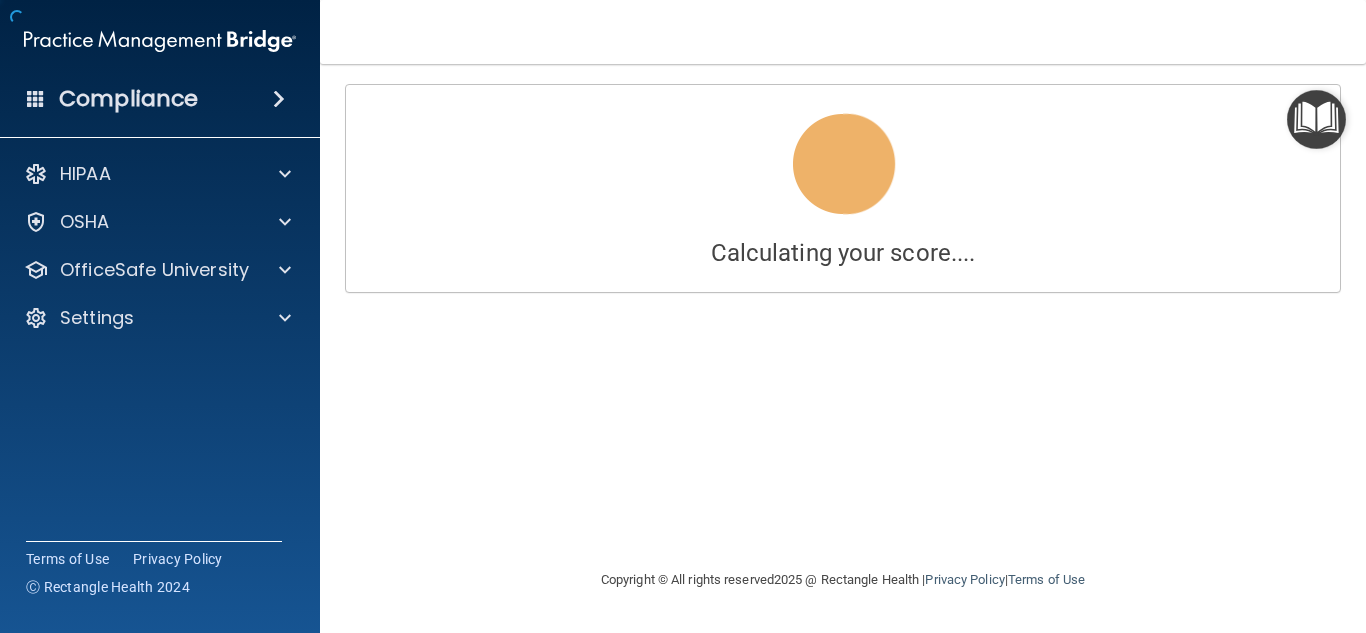 scroll, scrollTop: 0, scrollLeft: 0, axis: both 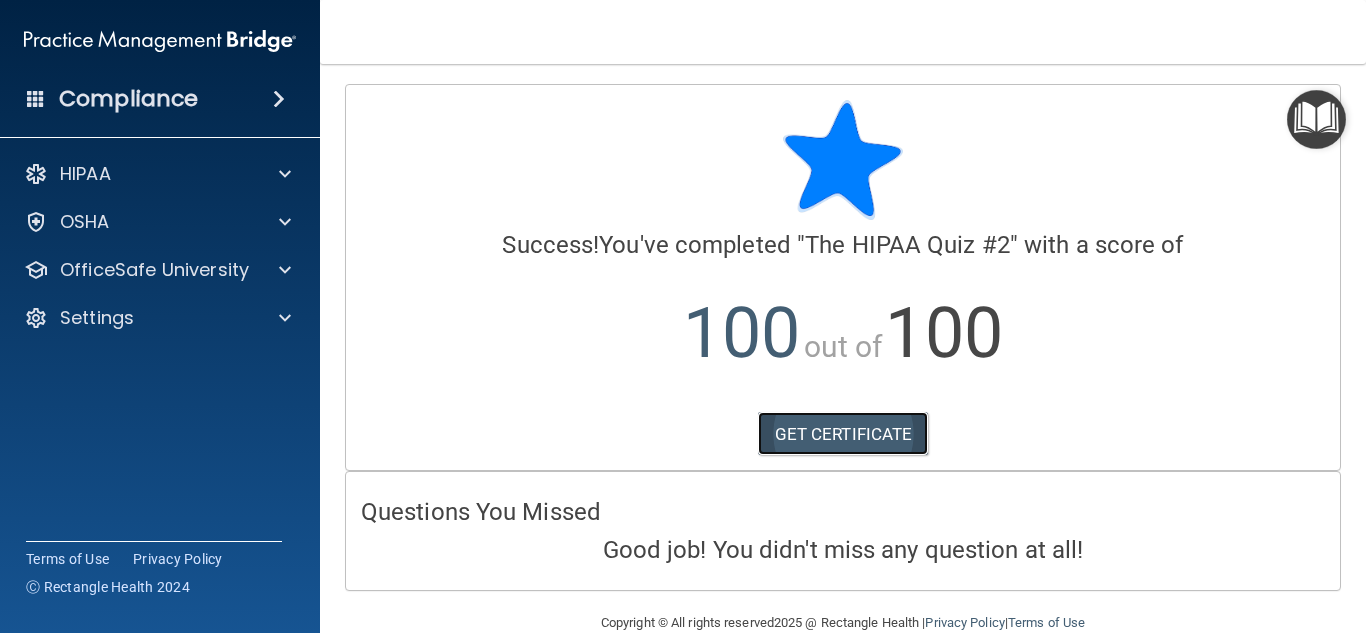 drag, startPoint x: 841, startPoint y: 439, endPoint x: 822, endPoint y: 434, distance: 19.646883 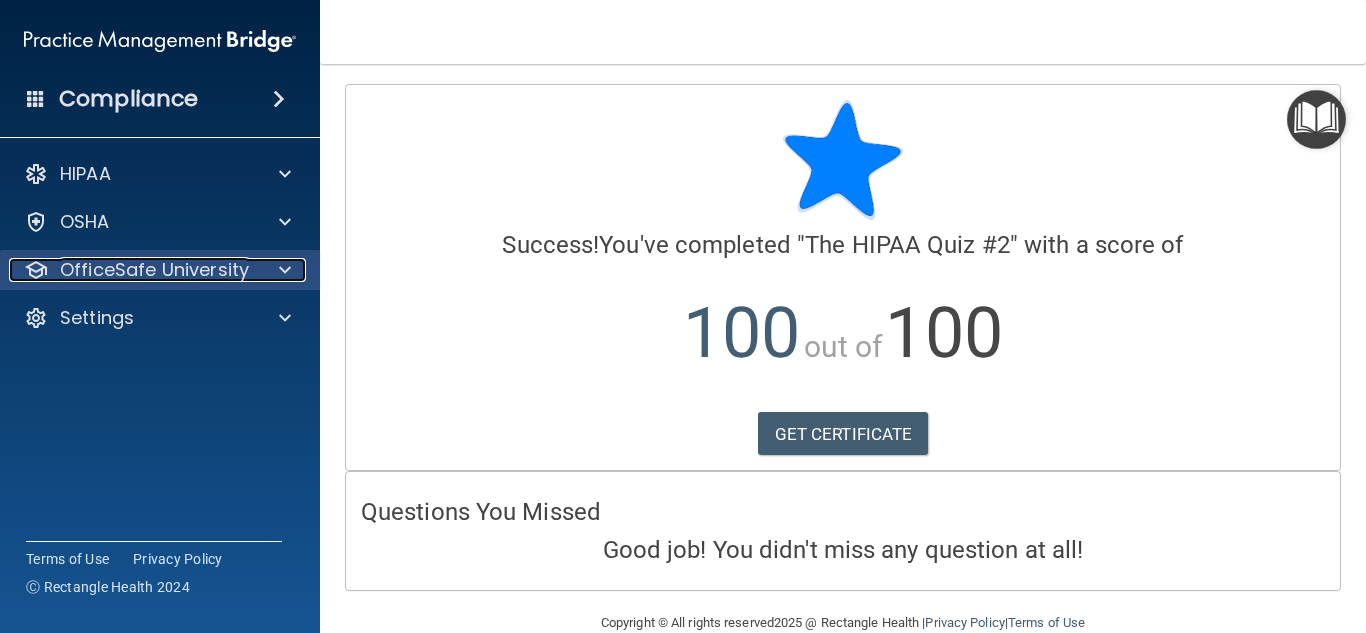 click on "OfficeSafe University" at bounding box center (154, 270) 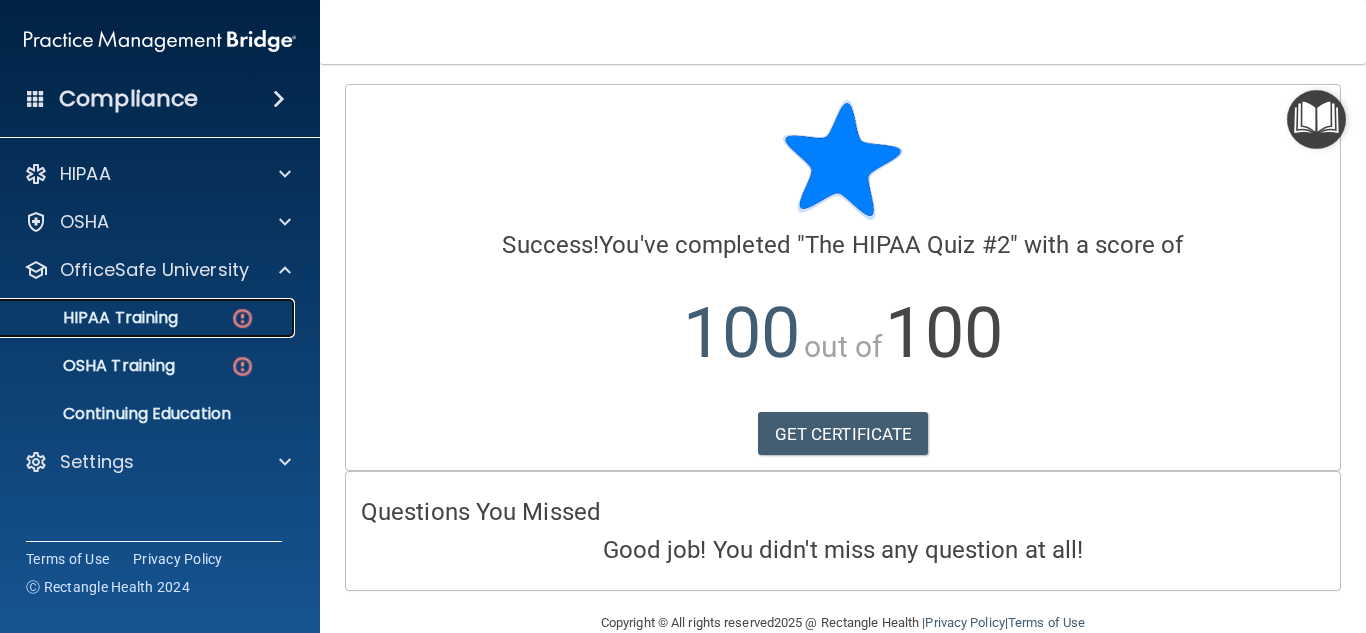 click on "HIPAA Training" at bounding box center [149, 318] 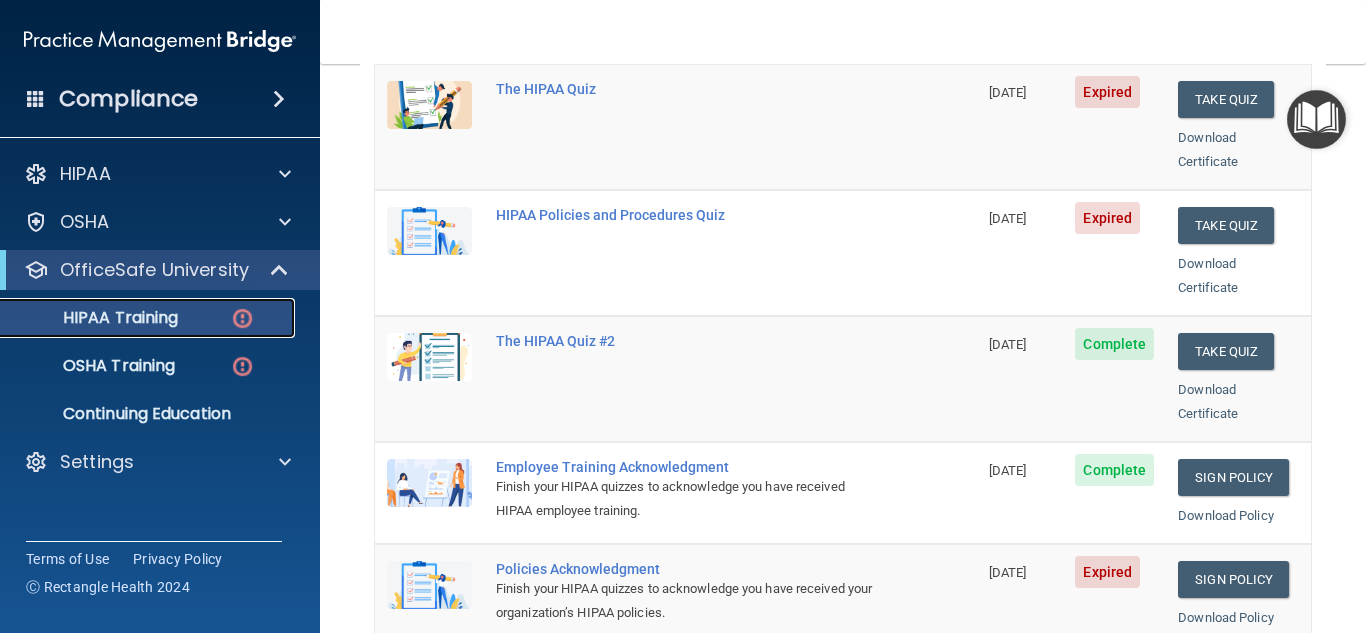 scroll, scrollTop: 321, scrollLeft: 0, axis: vertical 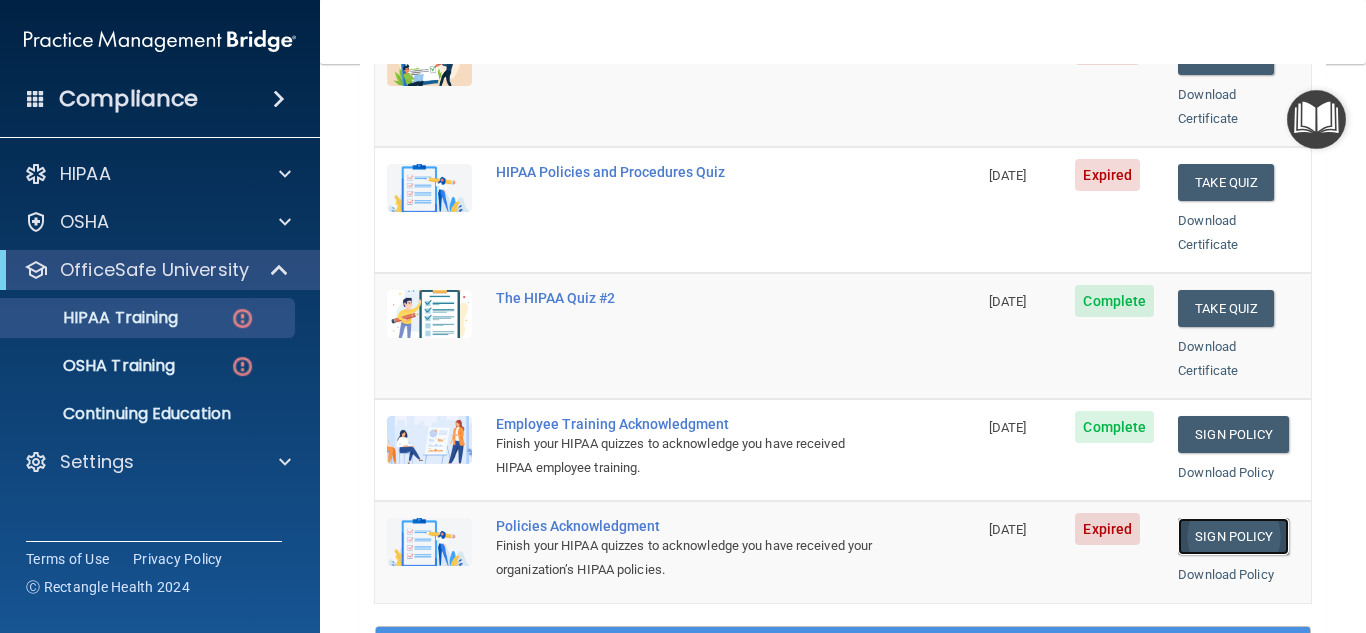 click on "Sign Policy" at bounding box center (1233, 536) 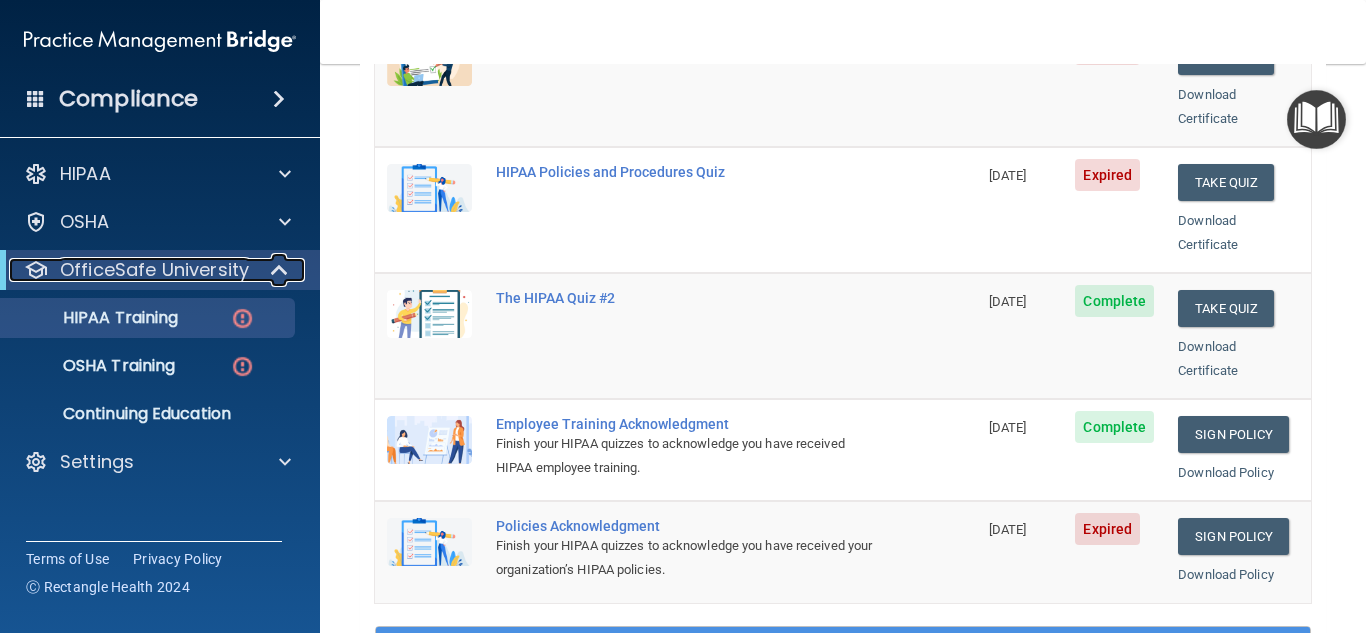 click on "OfficeSafe University" at bounding box center (154, 270) 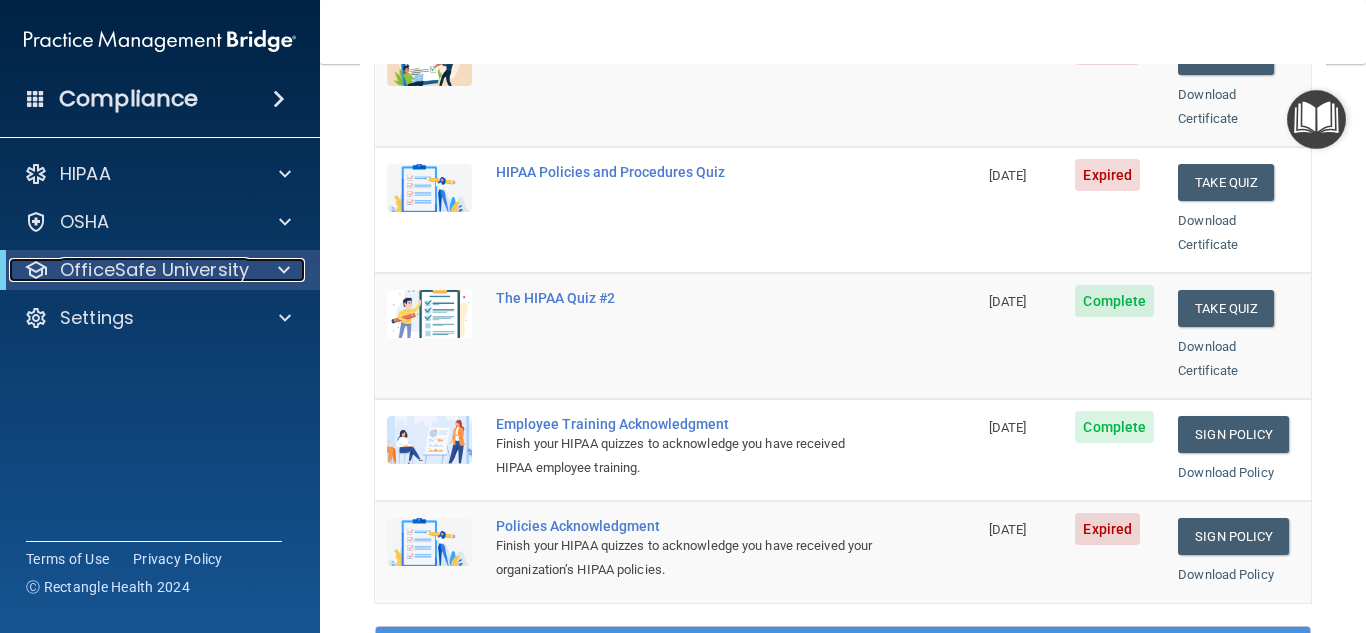 click on "OfficeSafe University" at bounding box center [154, 270] 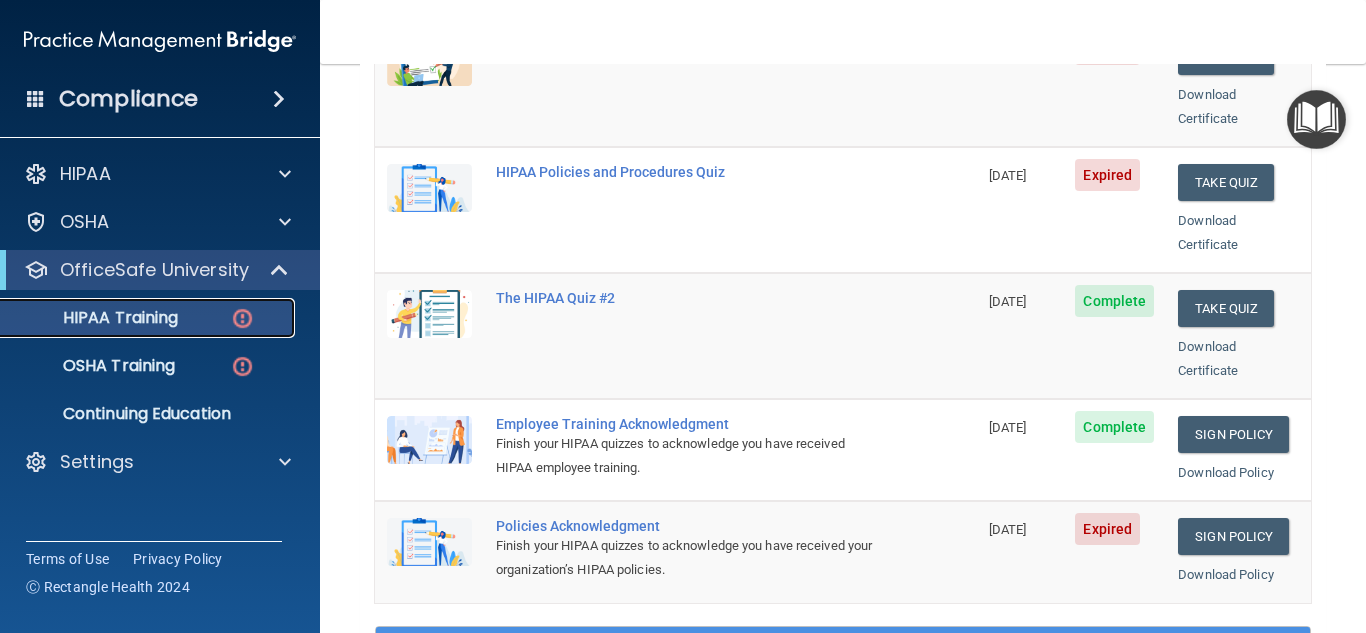 click on "HIPAA Training" at bounding box center [95, 318] 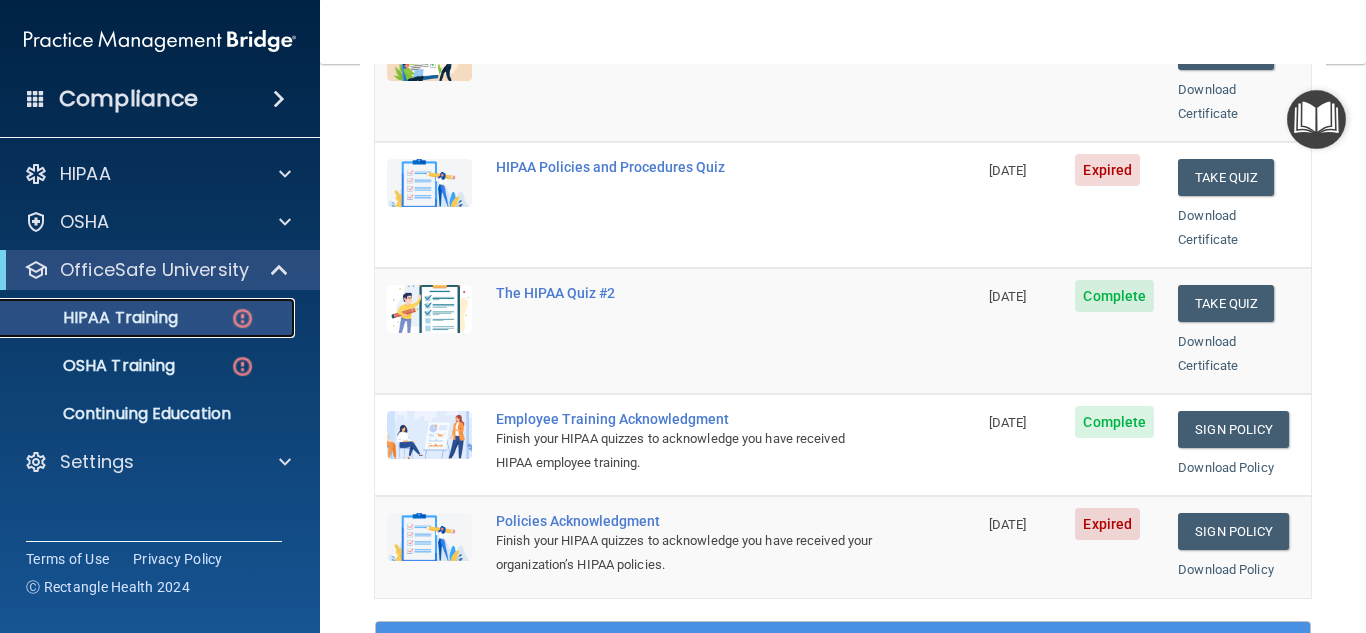 scroll, scrollTop: 389, scrollLeft: 0, axis: vertical 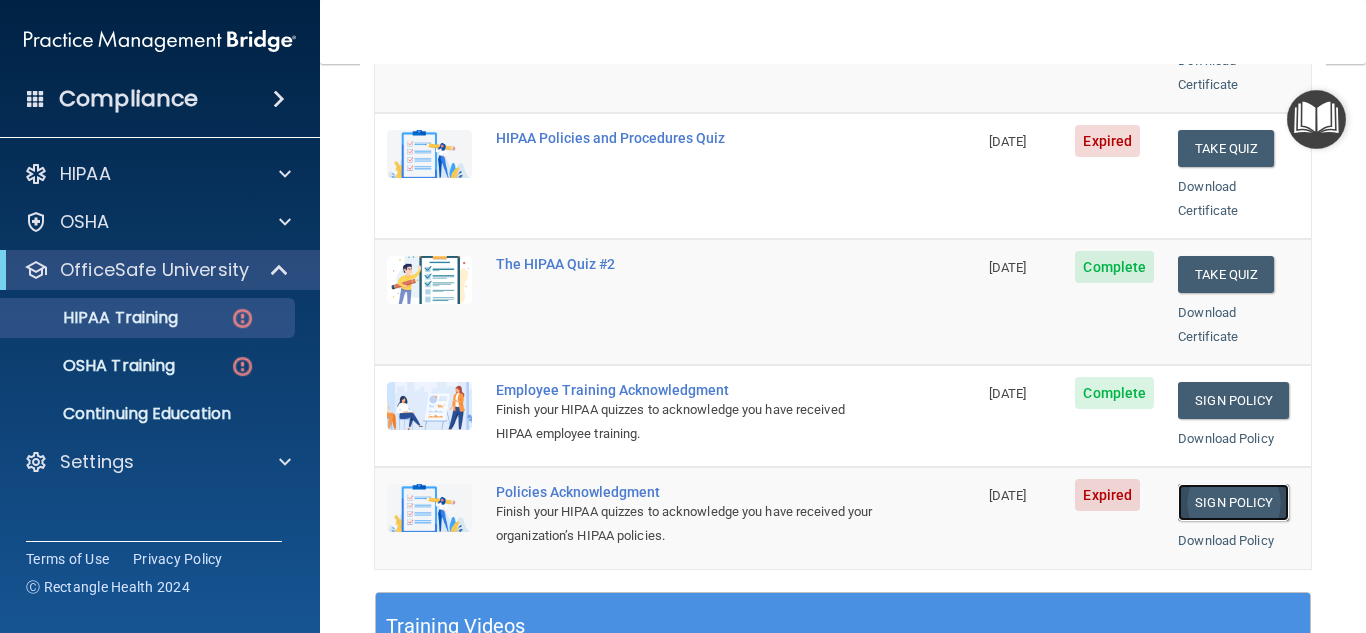 click on "Sign Policy" at bounding box center (1233, 502) 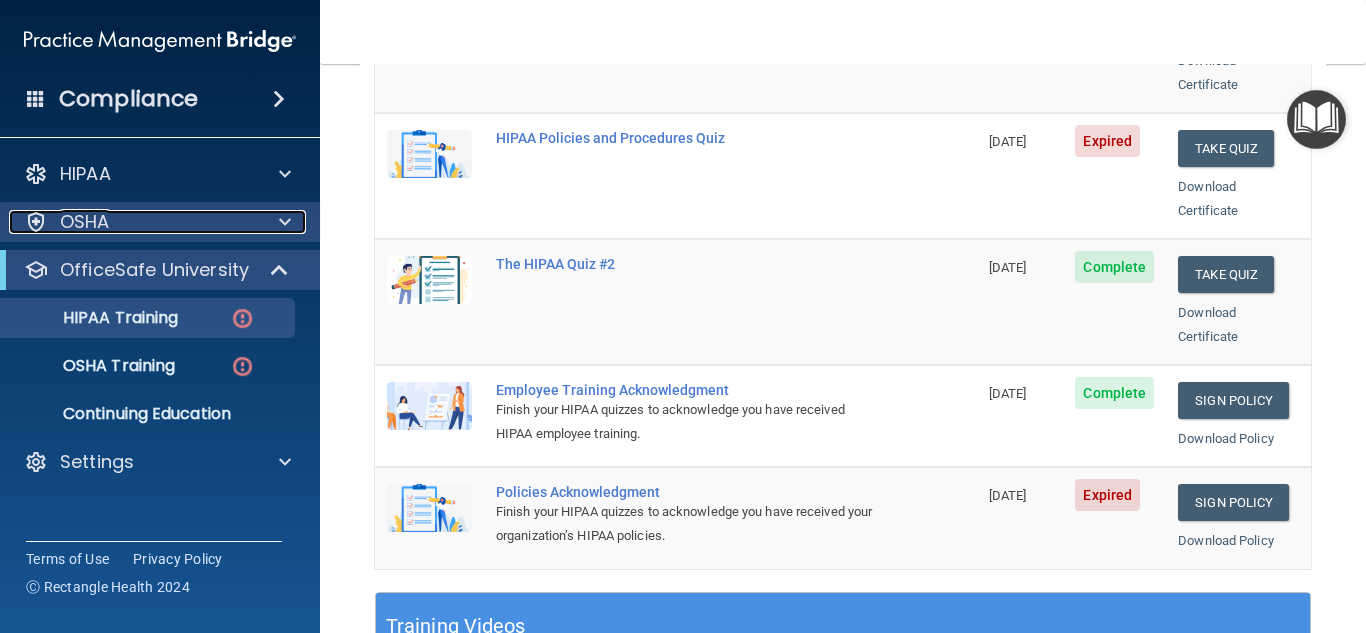 click on "OSHA" at bounding box center (133, 222) 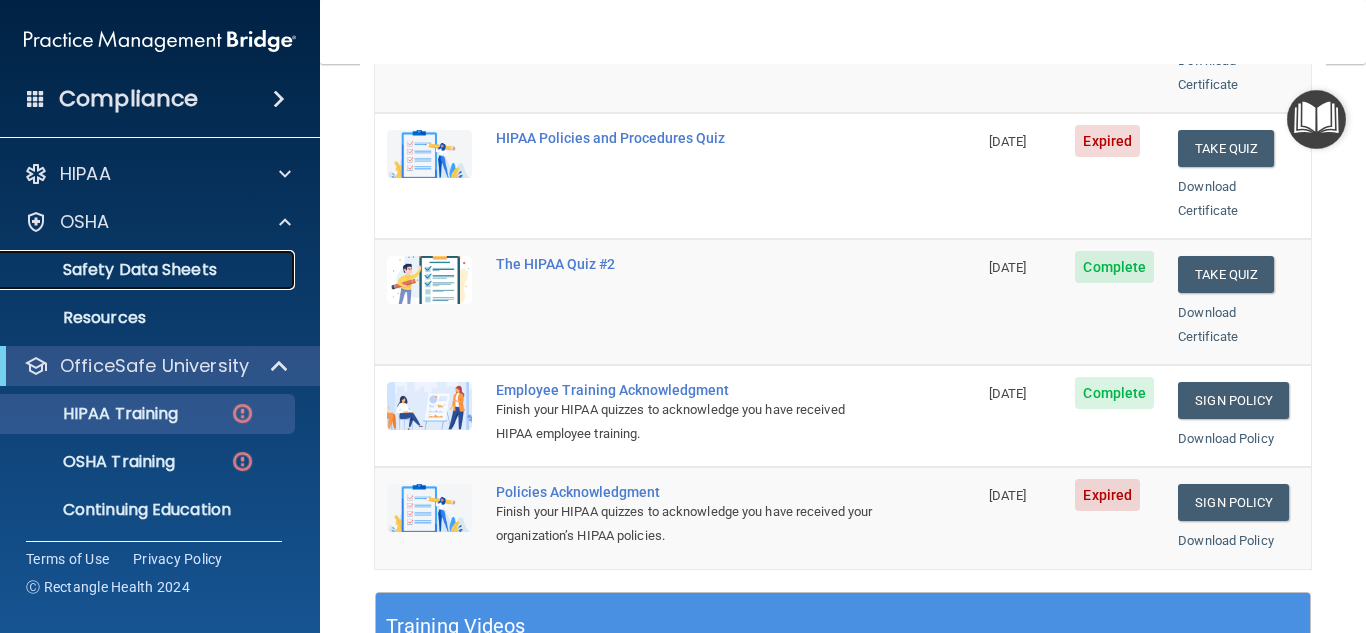 click on "Safety Data Sheets" at bounding box center (149, 270) 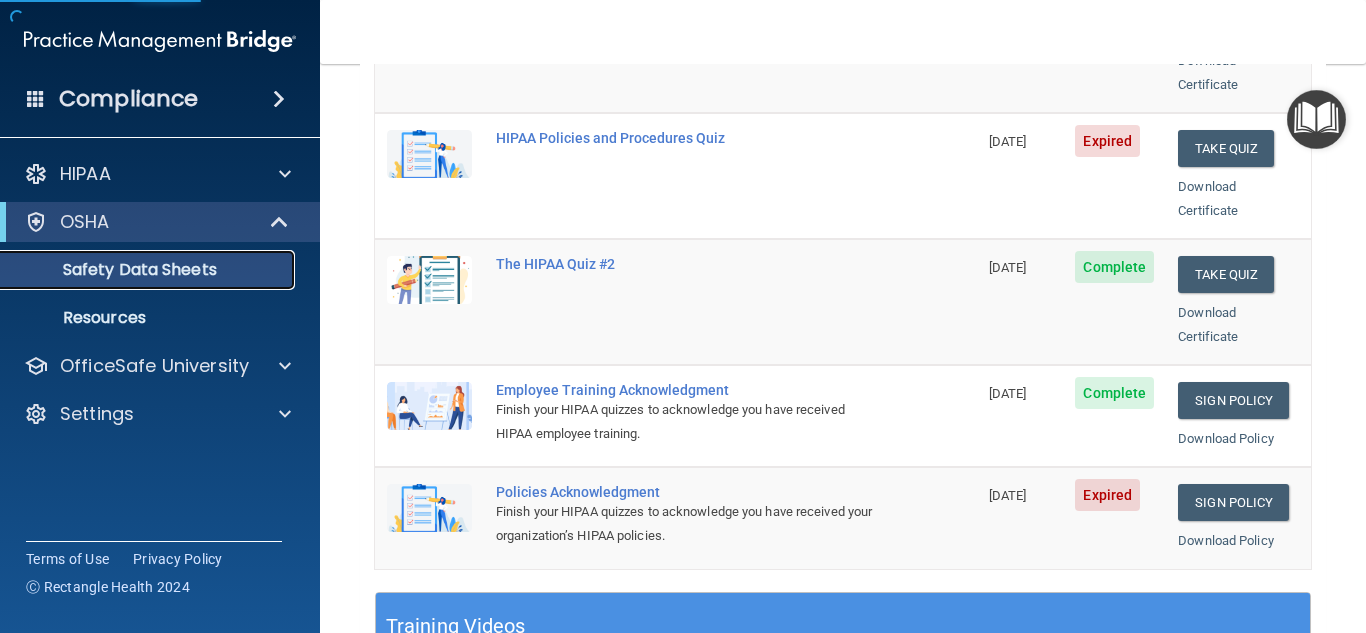 scroll, scrollTop: 0, scrollLeft: 0, axis: both 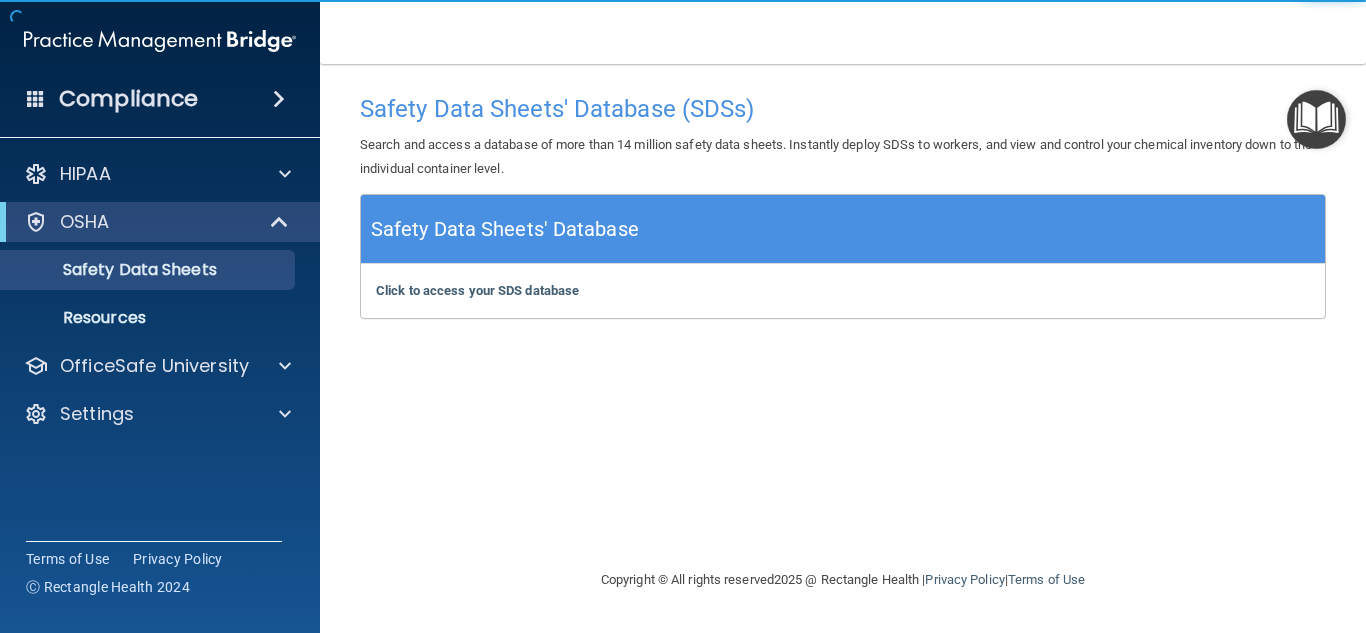 click on "HIPAA
Documents and Policies                 Report an Incident               Business Associates               Emergency Planning               Resources                 HIPAA Risk Assessment
OSHA
Documents               Safety Data Sheets               Self-Assessment                Injury and Illness Report                Resources
PCI
PCI Compliance                Merchant Savings Calculator
OfficeSafe University
HIPAA Training                   OSHA Training                   Continuing Education
Settings
My Account               My Users               Services                 Sign Out" at bounding box center (160, 298) 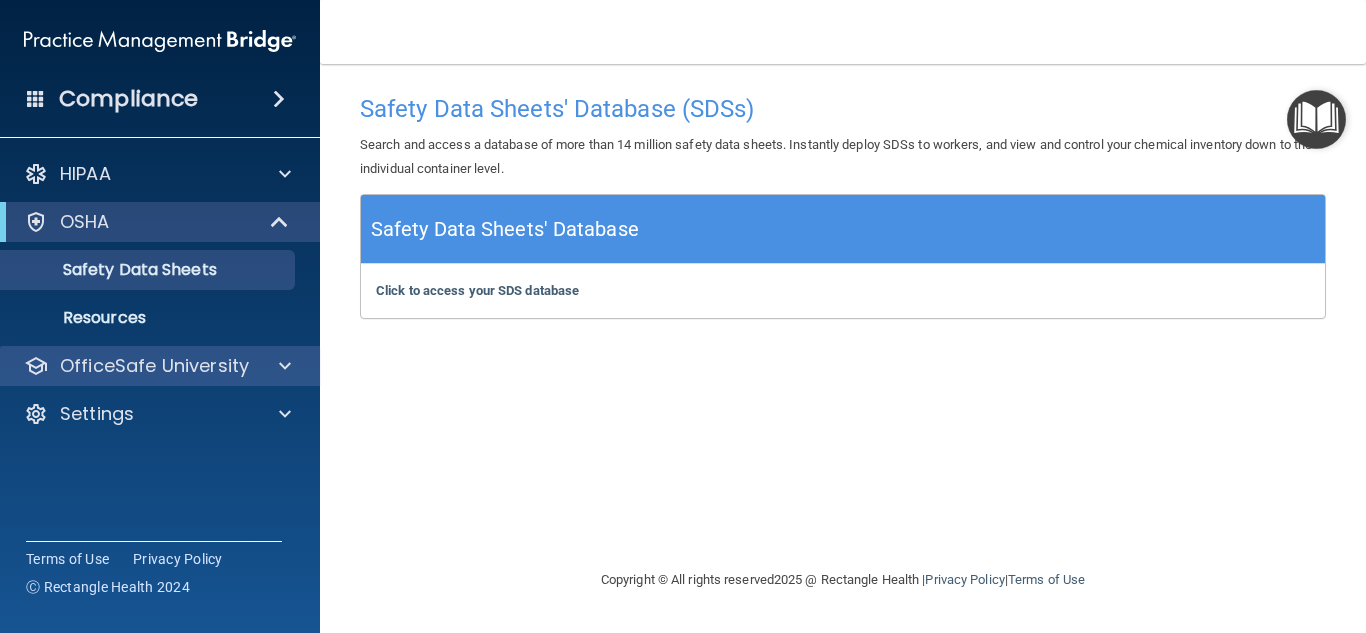 click on "OfficeSafe University" at bounding box center [160, 366] 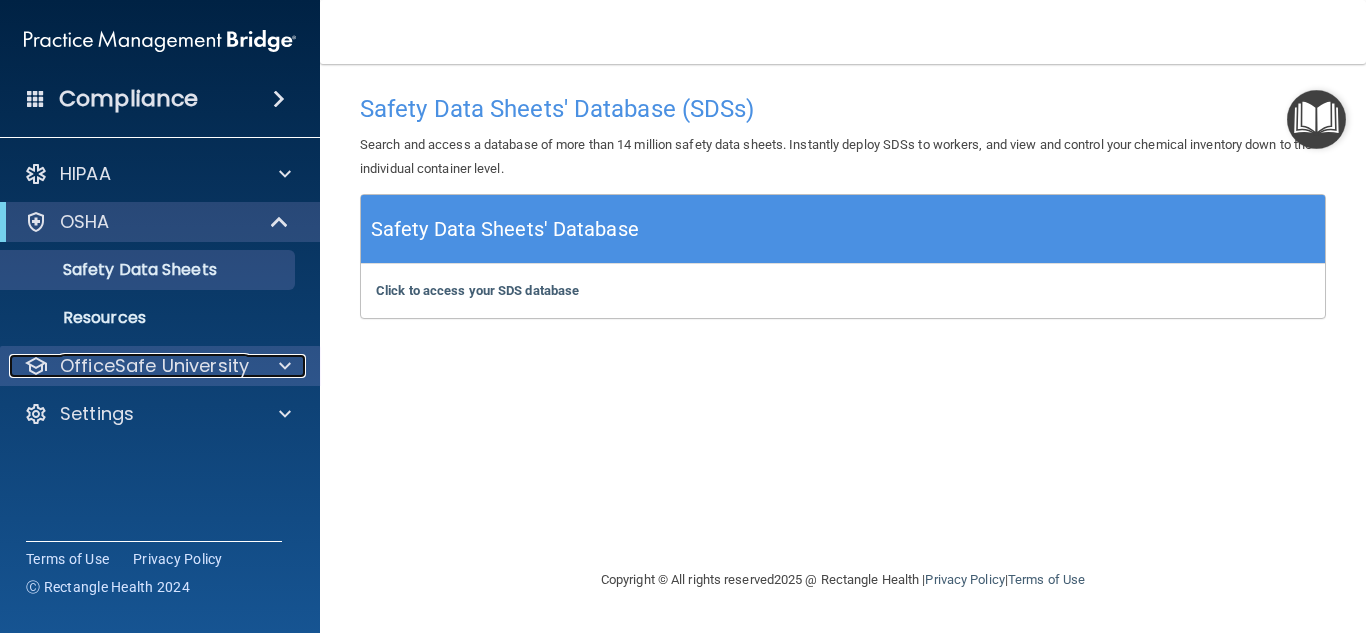 click on "OfficeSafe University" at bounding box center (154, 366) 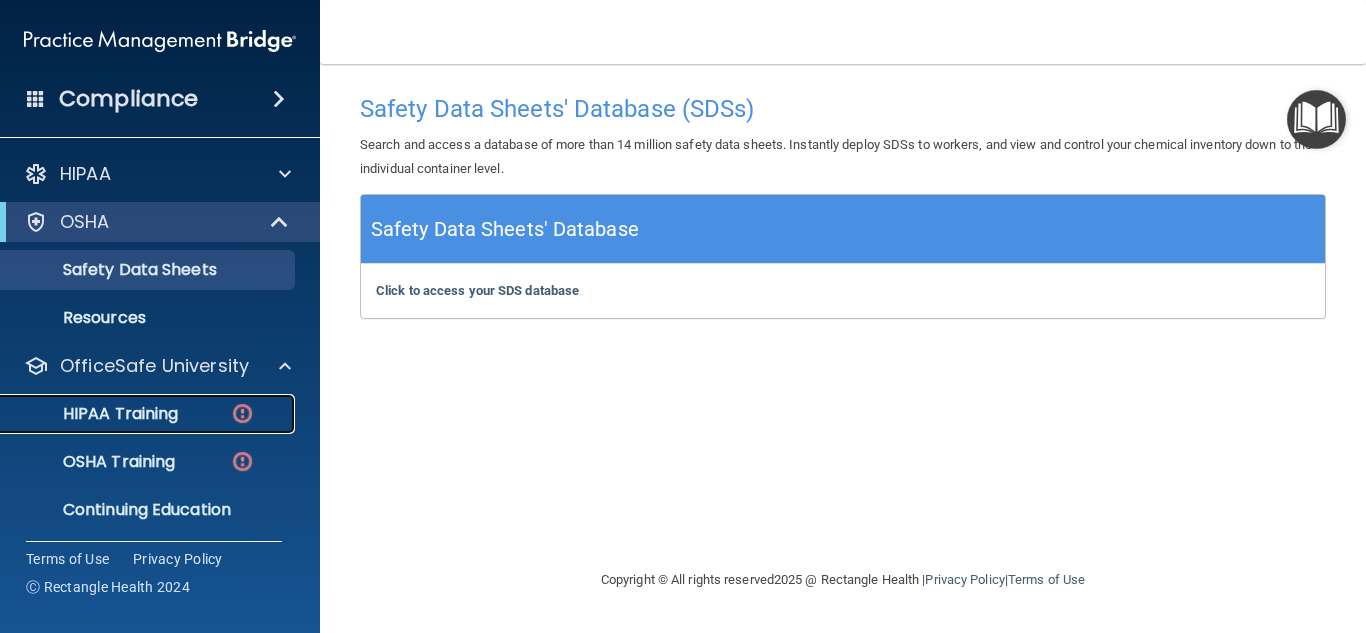click on "HIPAA Training" at bounding box center [95, 414] 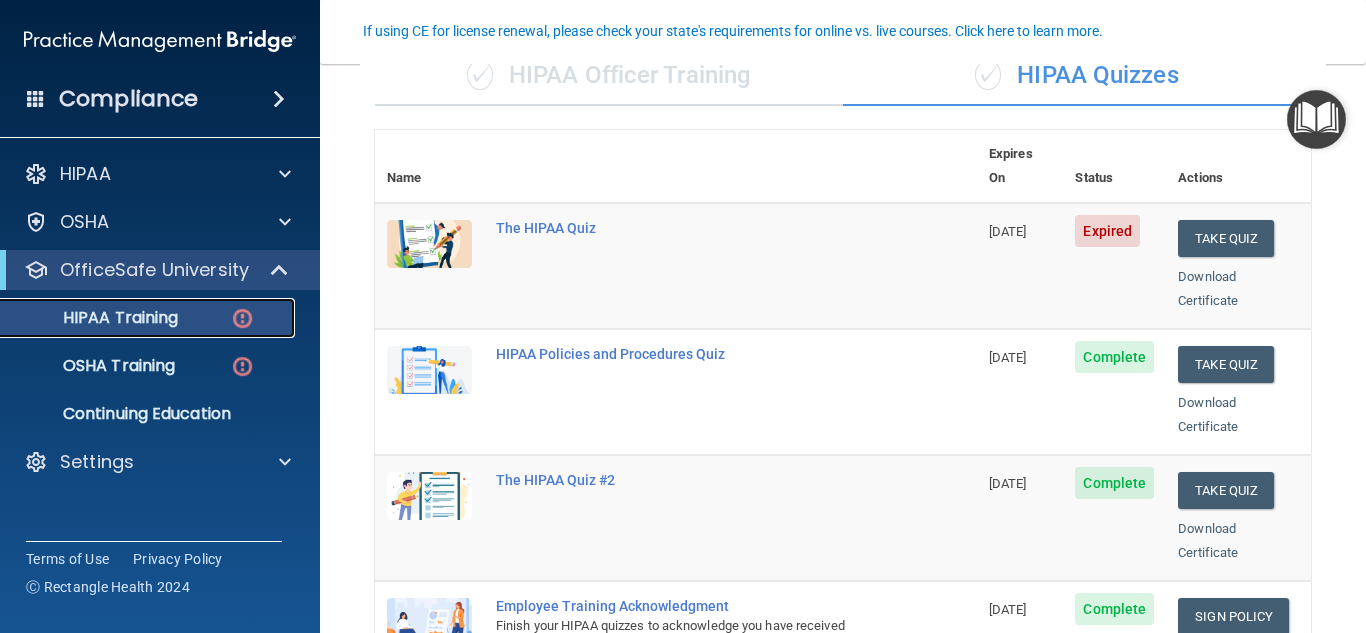 scroll, scrollTop: 102, scrollLeft: 0, axis: vertical 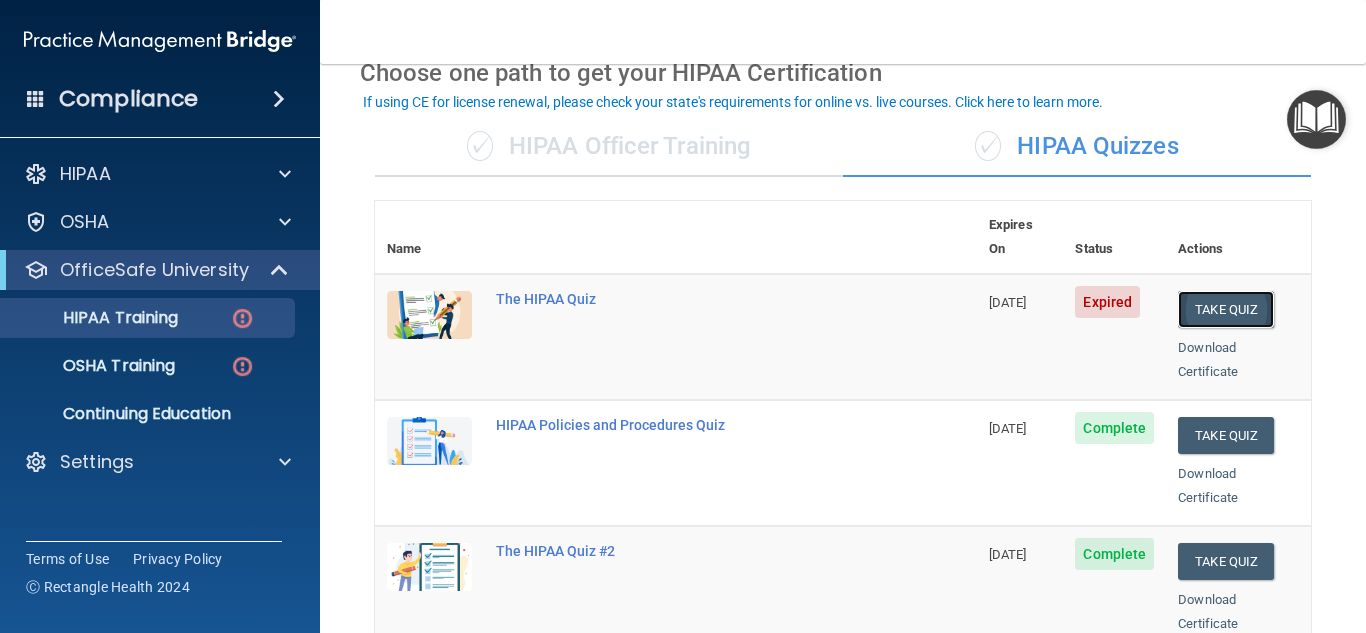 click on "Take Quiz" at bounding box center [1226, 309] 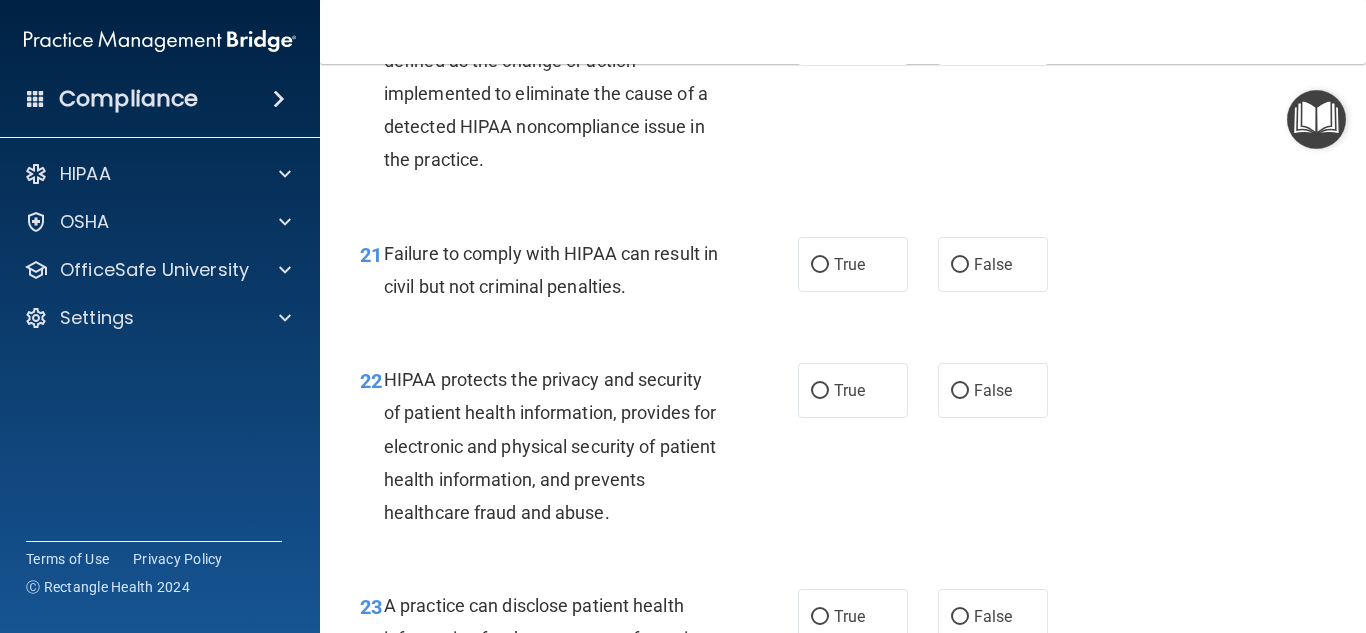 scroll, scrollTop: 3780, scrollLeft: 0, axis: vertical 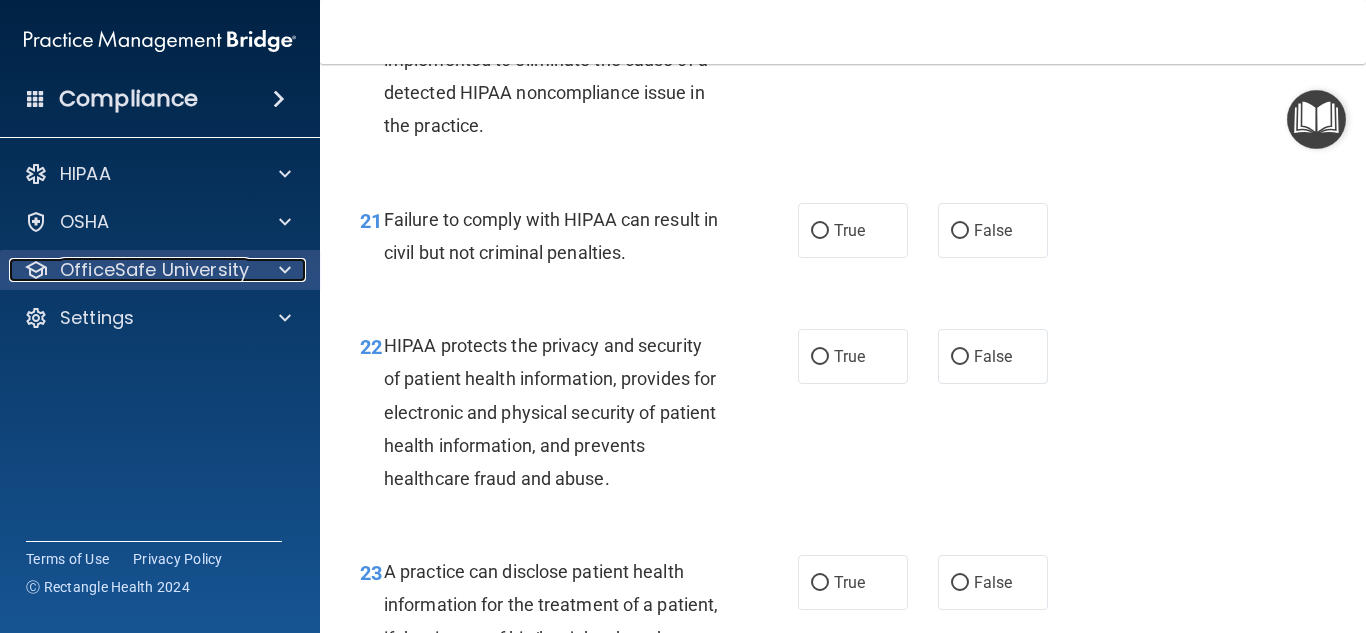 click on "OfficeSafe University" at bounding box center (154, 270) 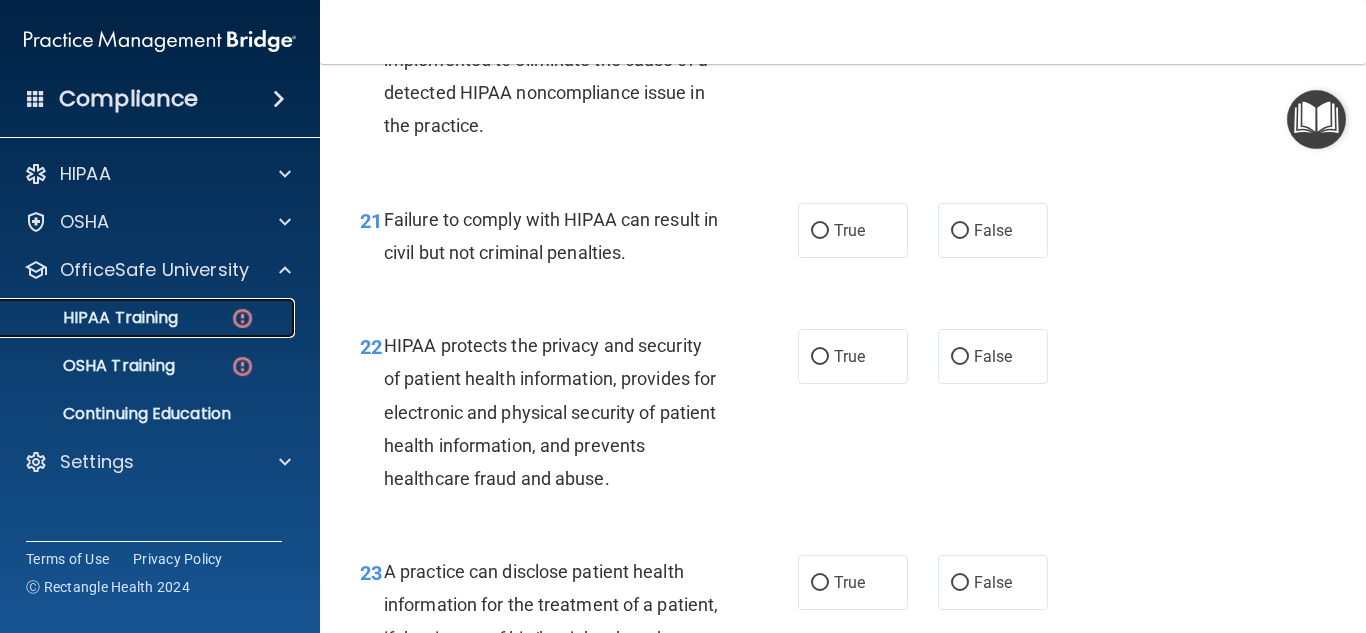 click on "HIPAA Training" at bounding box center (149, 318) 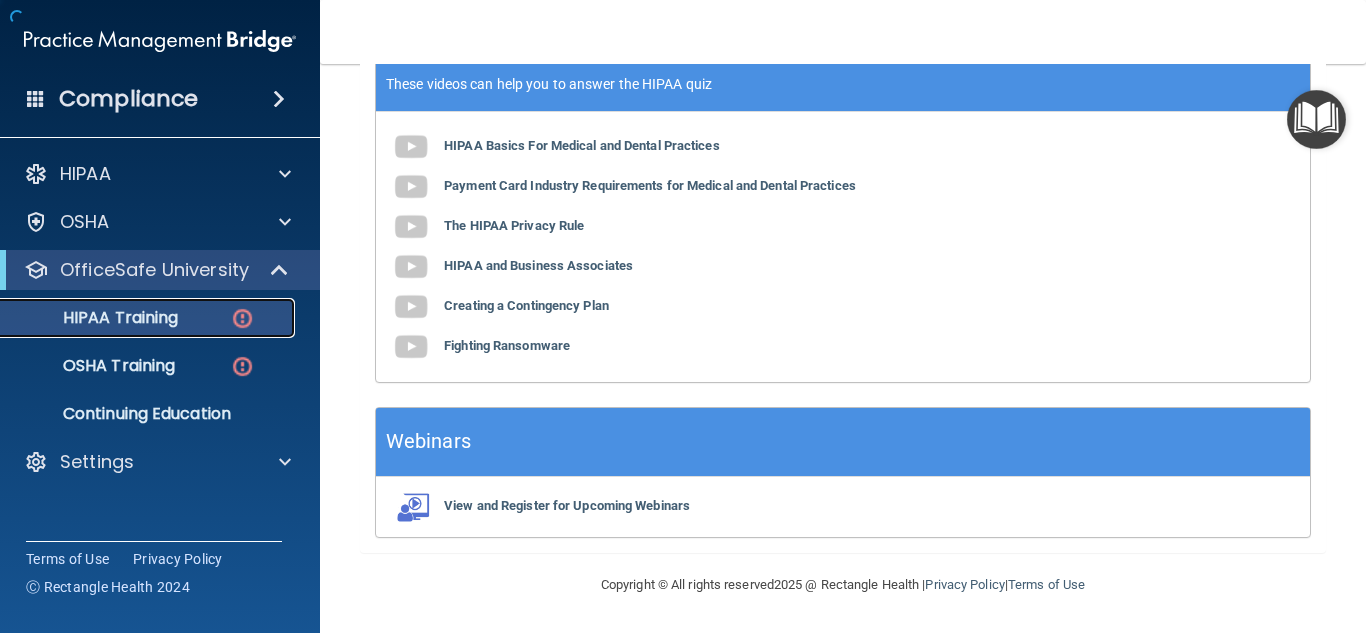 scroll, scrollTop: 945, scrollLeft: 0, axis: vertical 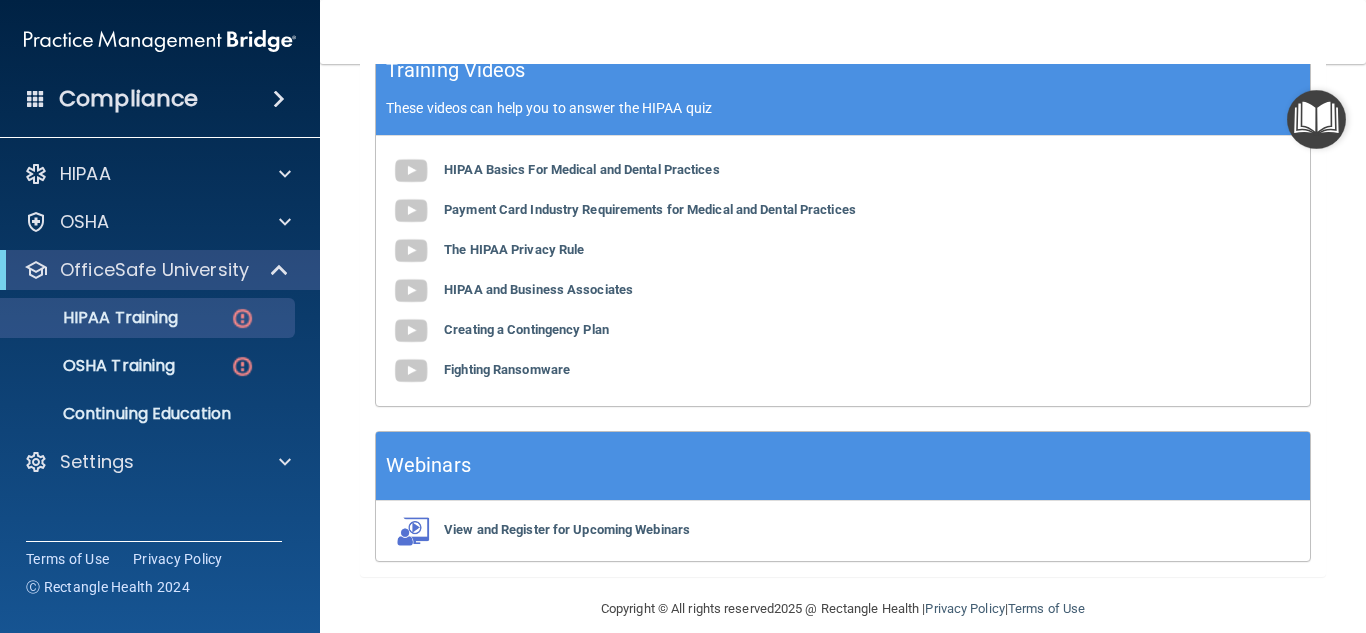 click on "Toggle navigation                                                                                                     Glory liz Batista   batistagloryliz@gmail.com                            Manage My Enterprise              Jacksonville Dental Specialists     Manage My Location" at bounding box center [843, 32] 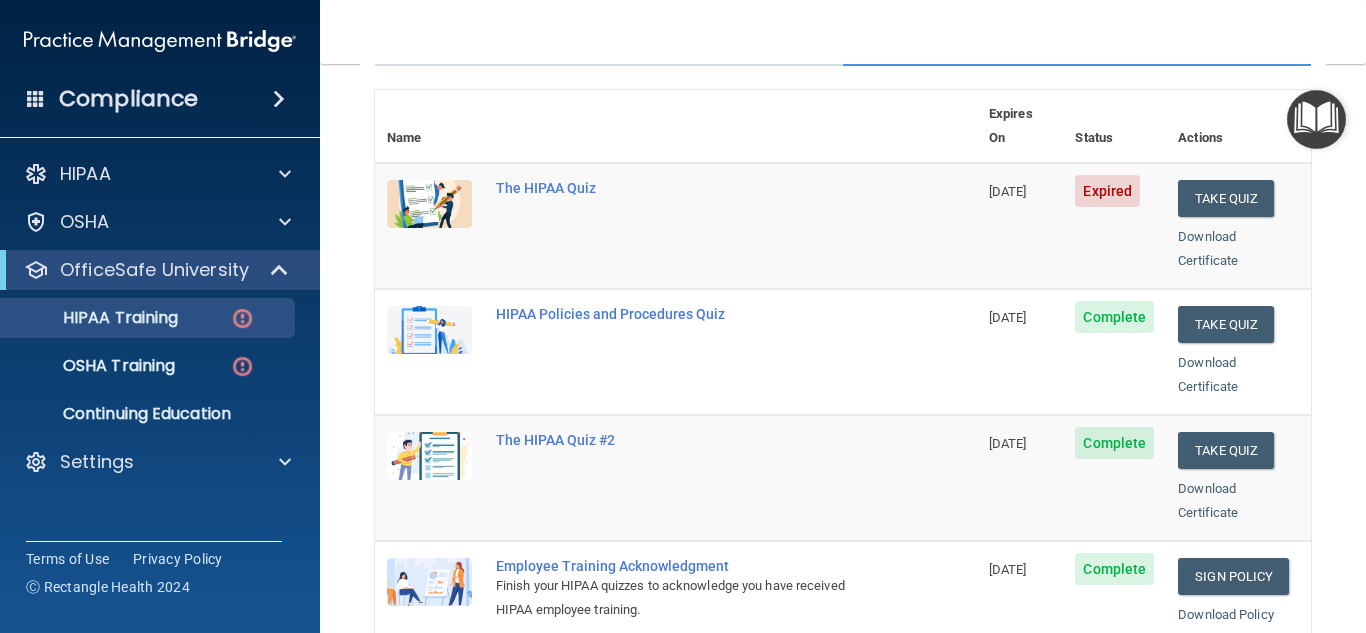 scroll, scrollTop: 85, scrollLeft: 0, axis: vertical 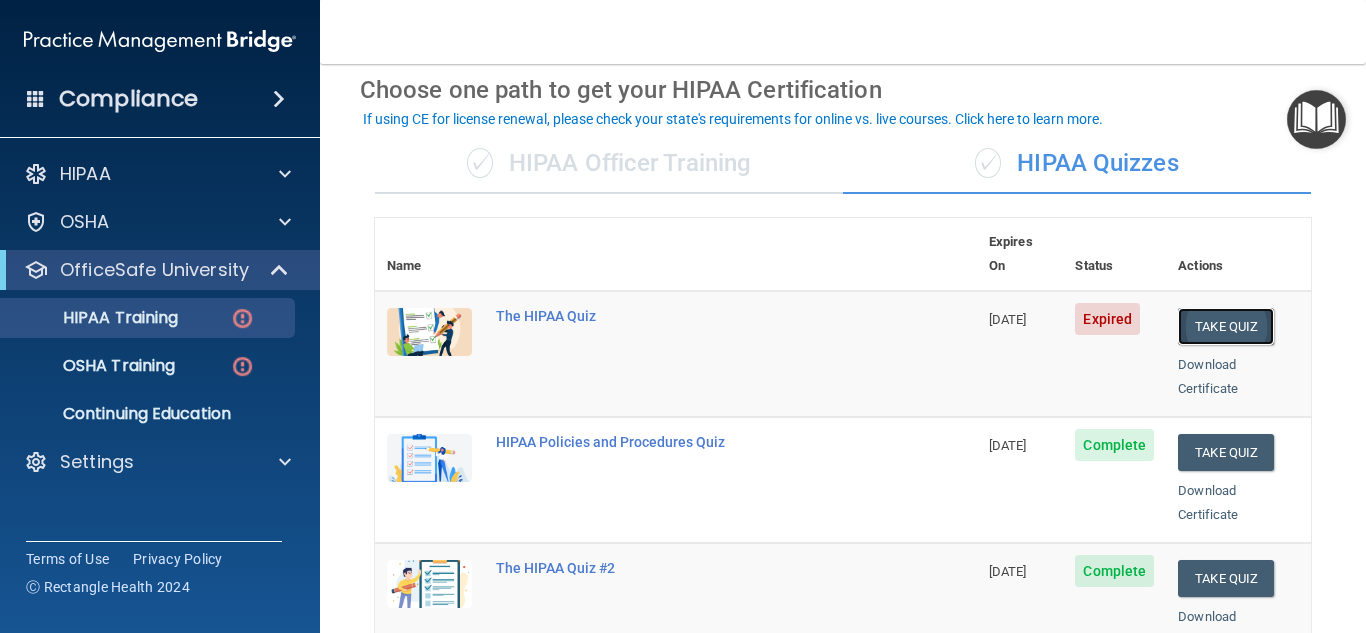 click on "Take Quiz" at bounding box center (1226, 326) 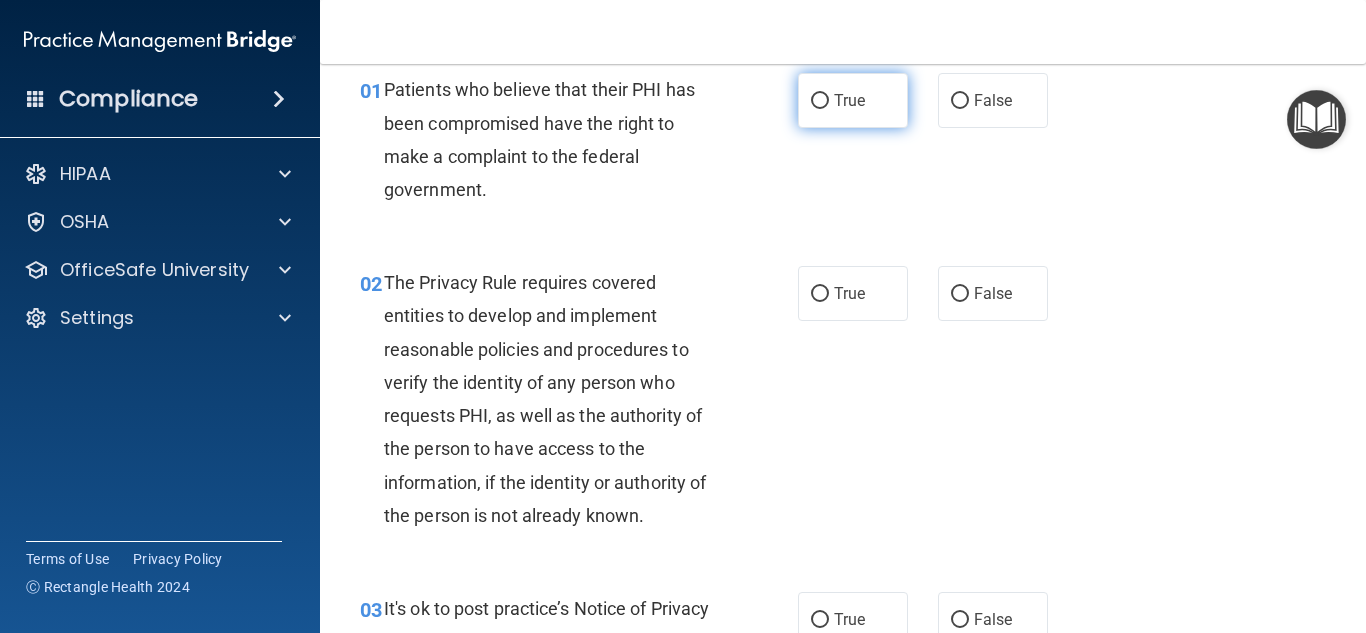 click on "True" at bounding box center (820, 101) 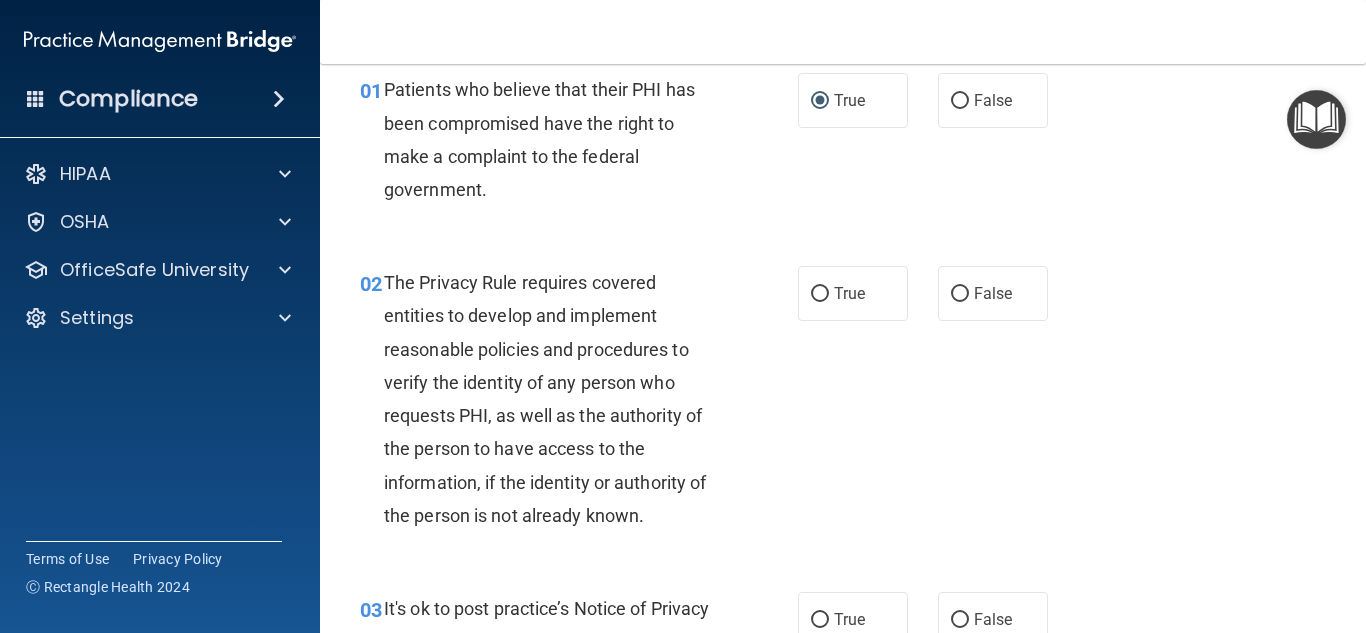 click on "02       The Privacy Rule requires covered entities to develop and implement reasonable policies and procedures to verify the identity of any person who requests PHI, as well as the authority of the person to have access to the information, if the identity or authority of the person is not already known.                 True           False" at bounding box center [843, 404] 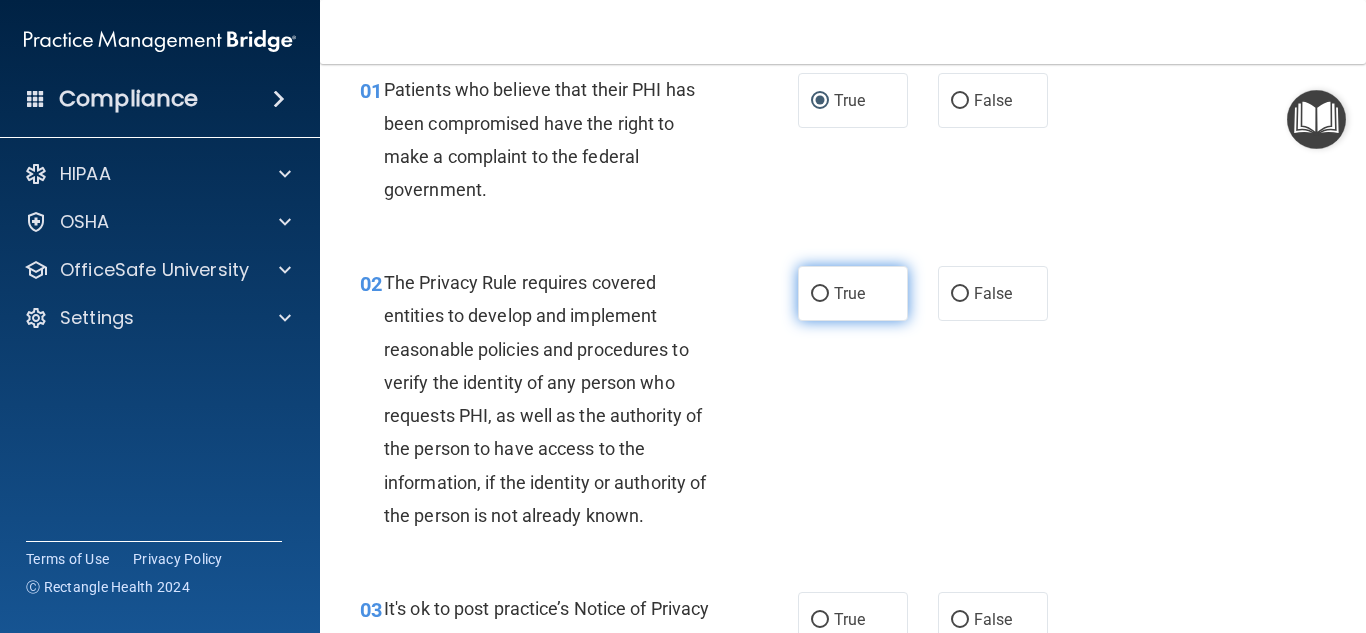 click on "True" at bounding box center [820, 294] 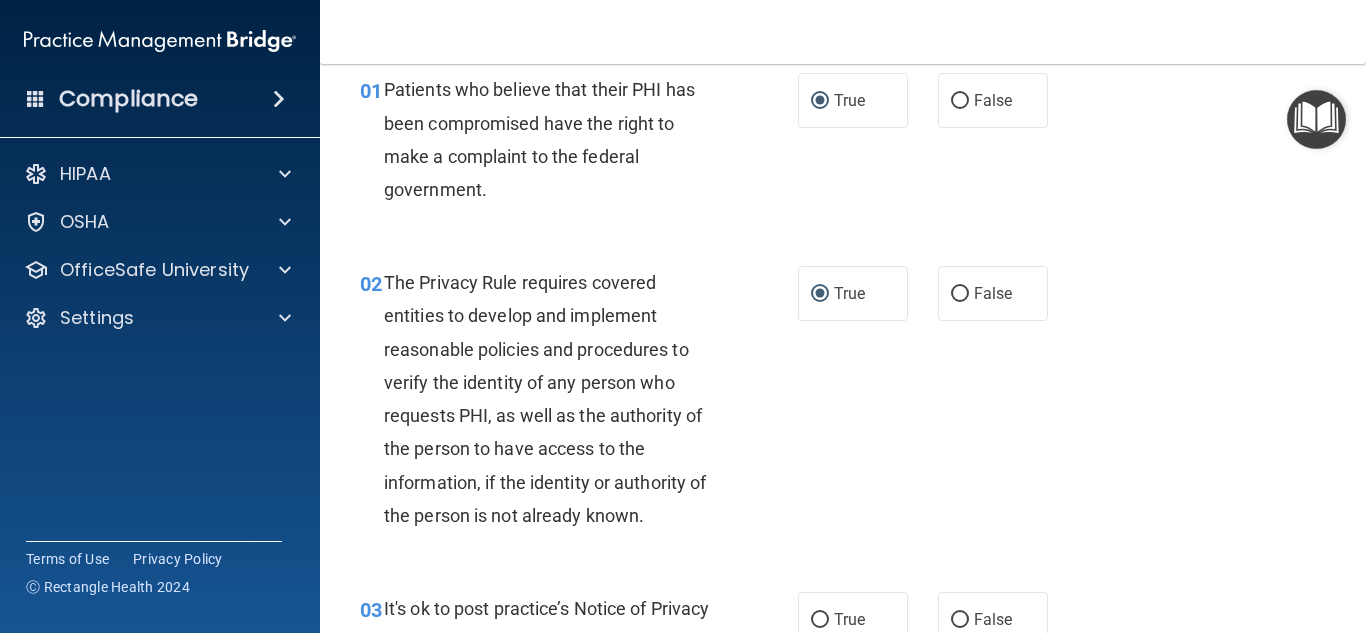 click on "02       The Privacy Rule requires covered entities to develop and implement reasonable policies and procedures to verify the identity of any person who requests PHI, as well as the authority of the person to have access to the information, if the identity or authority of the person is not already known.                 True           False" at bounding box center [843, 404] 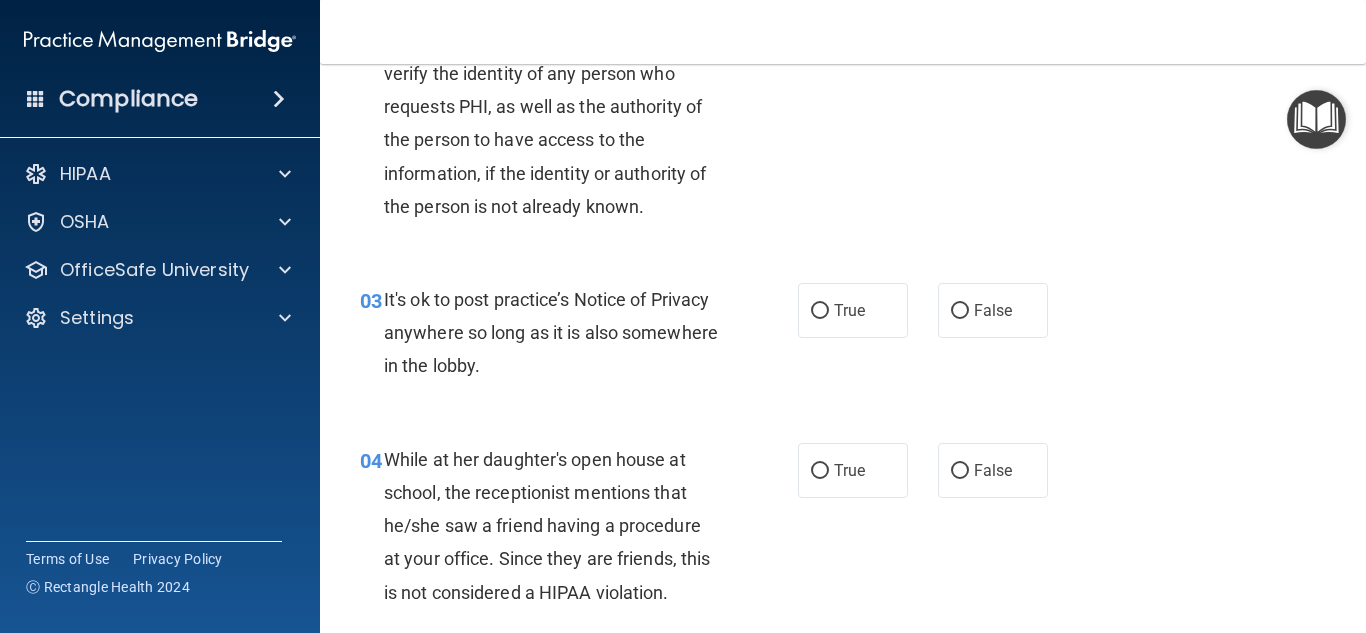 scroll, scrollTop: 519, scrollLeft: 0, axis: vertical 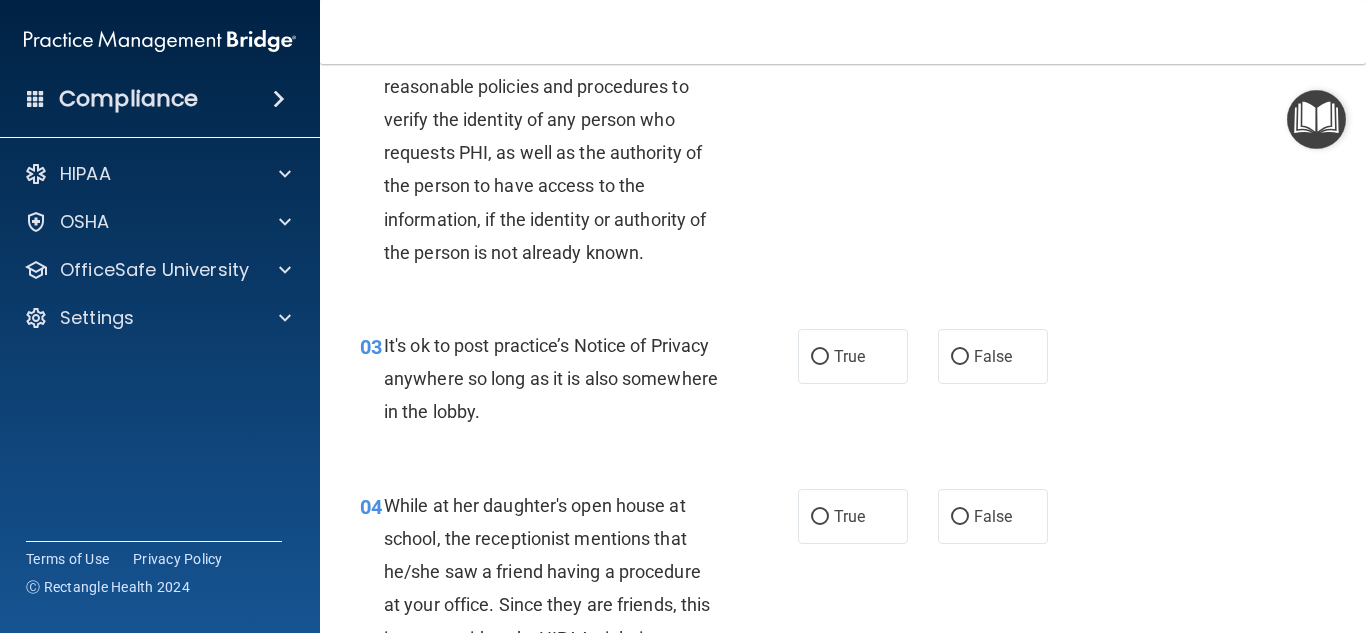 click on "02       The Privacy Rule requires covered entities to develop and implement reasonable policies and procedures to verify the identity of any person who requests PHI, as well as the authority of the person to have access to the information, if the identity or authority of the person is not already known.                 True           False" at bounding box center (843, 141) 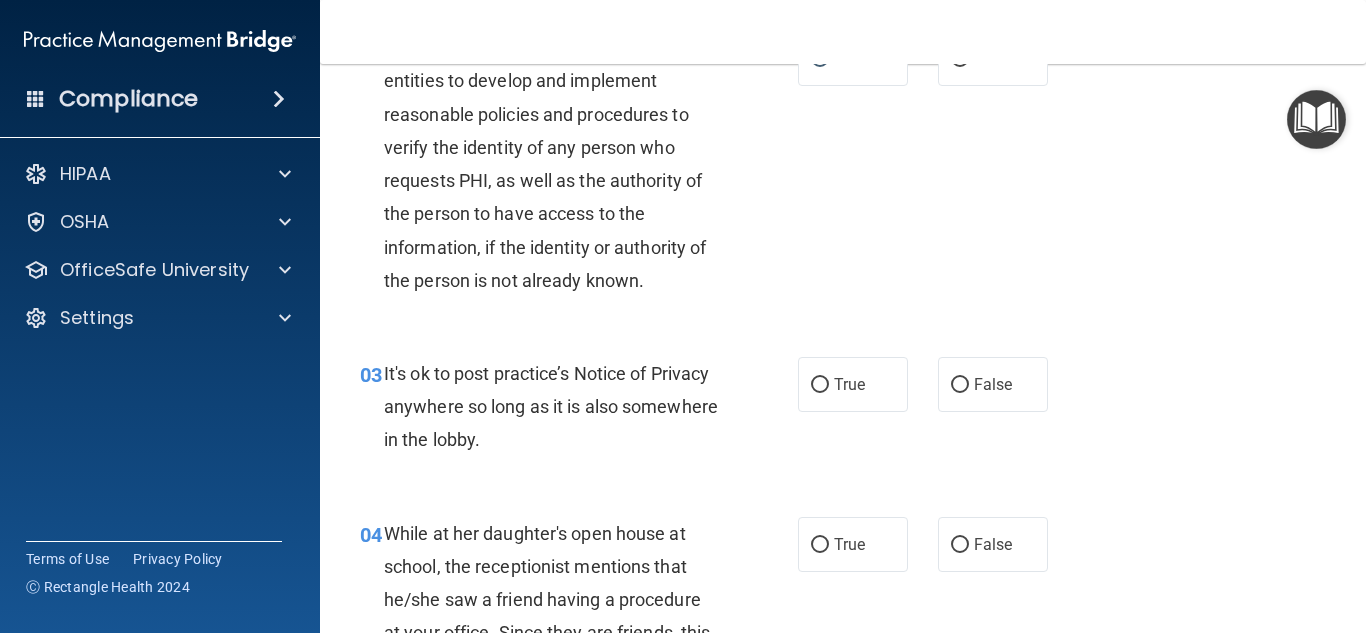 scroll, scrollTop: 331, scrollLeft: 0, axis: vertical 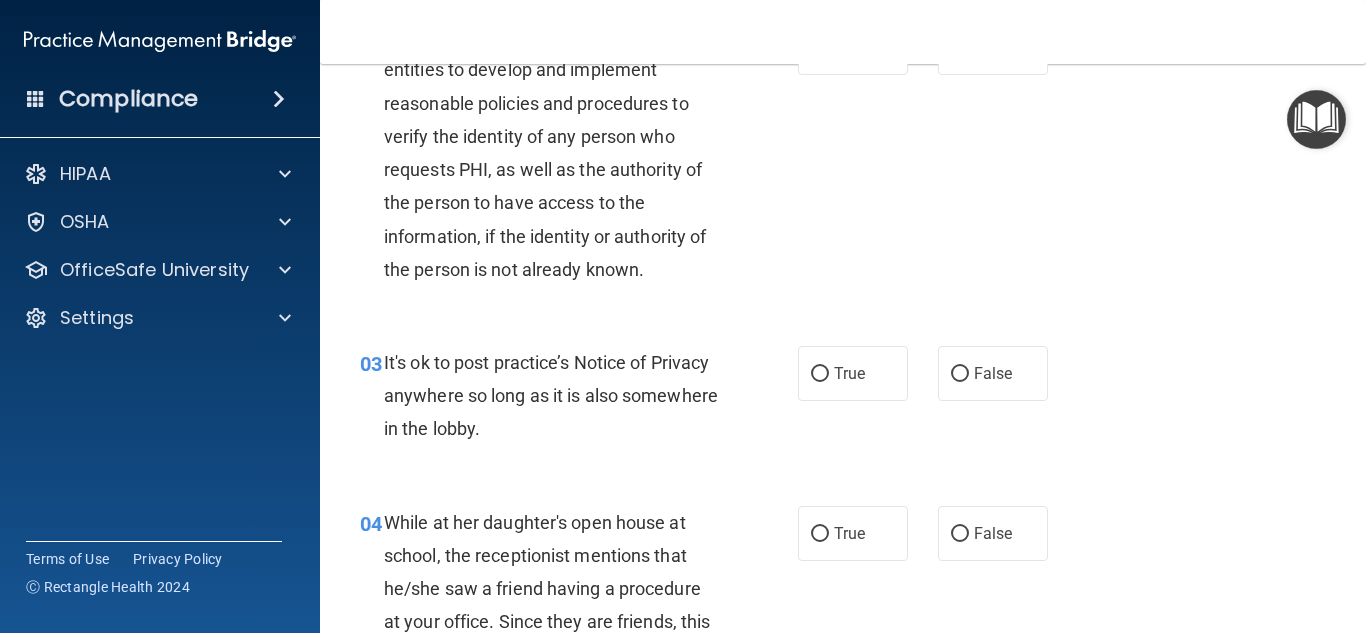 click on "03       It's ok to post  practice’s Notice of Privacy anywhere so long as it is also somewhere in the lobby.                 True           False" at bounding box center [843, 401] 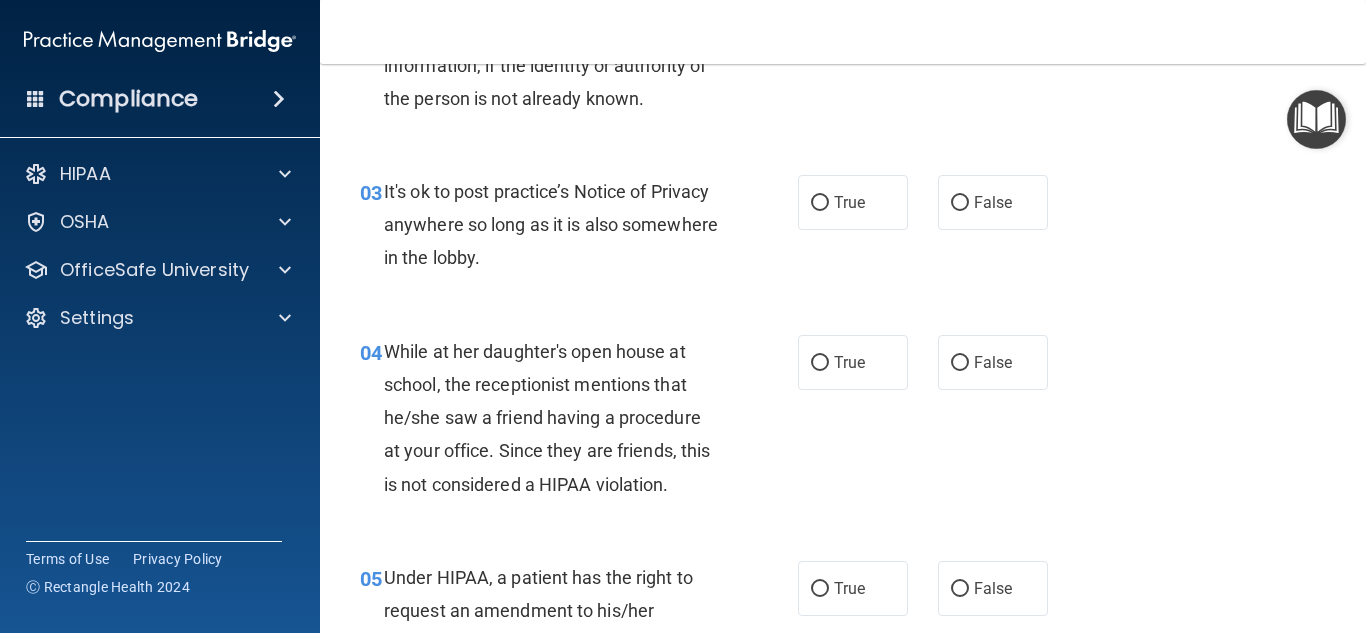 scroll, scrollTop: 514, scrollLeft: 0, axis: vertical 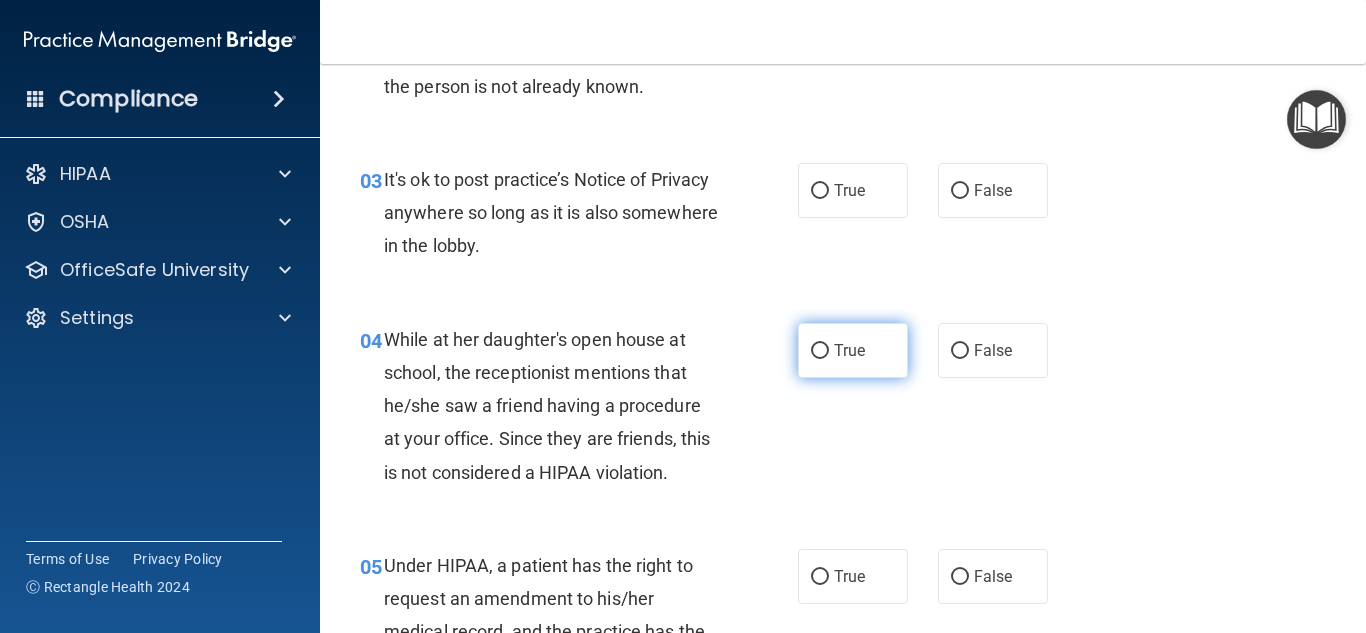 click on "True" at bounding box center (849, 350) 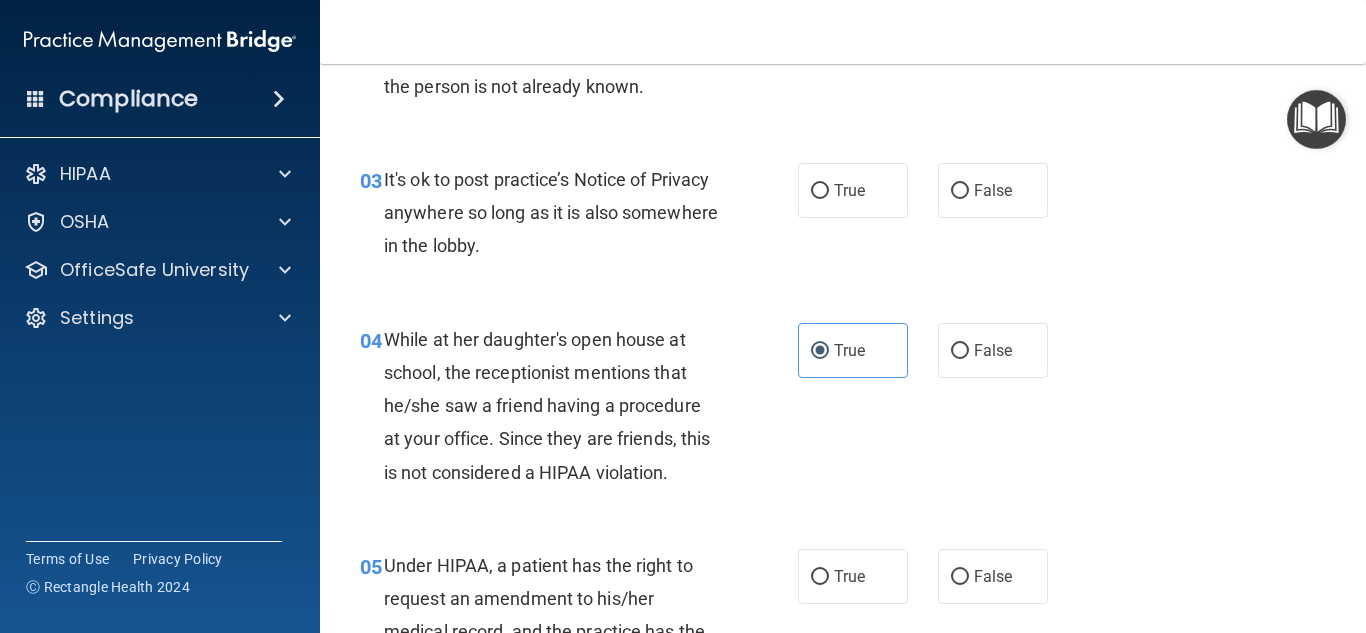 click on "04       While at her daughter's open house at school, the receptionist mentions that he/she saw a friend having a procedure at your office.  Since they are friends, this is not considered a HIPAA violation.                 True           False" at bounding box center [843, 411] 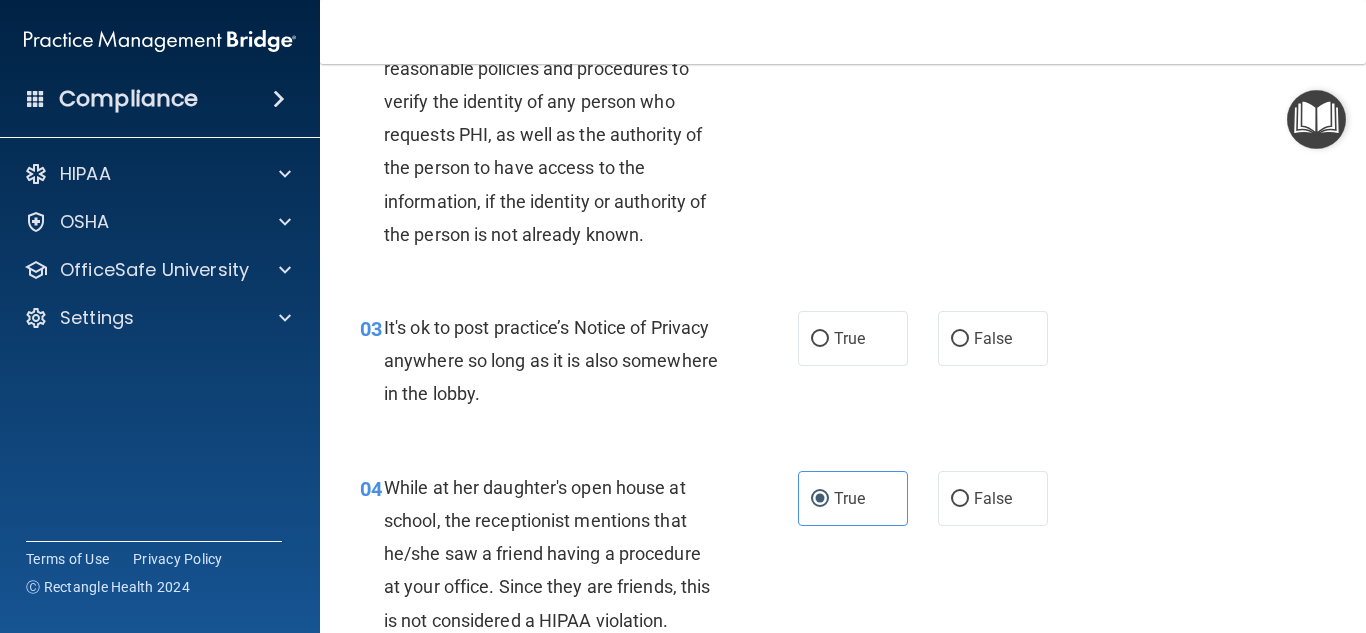 scroll, scrollTop: 377, scrollLeft: 0, axis: vertical 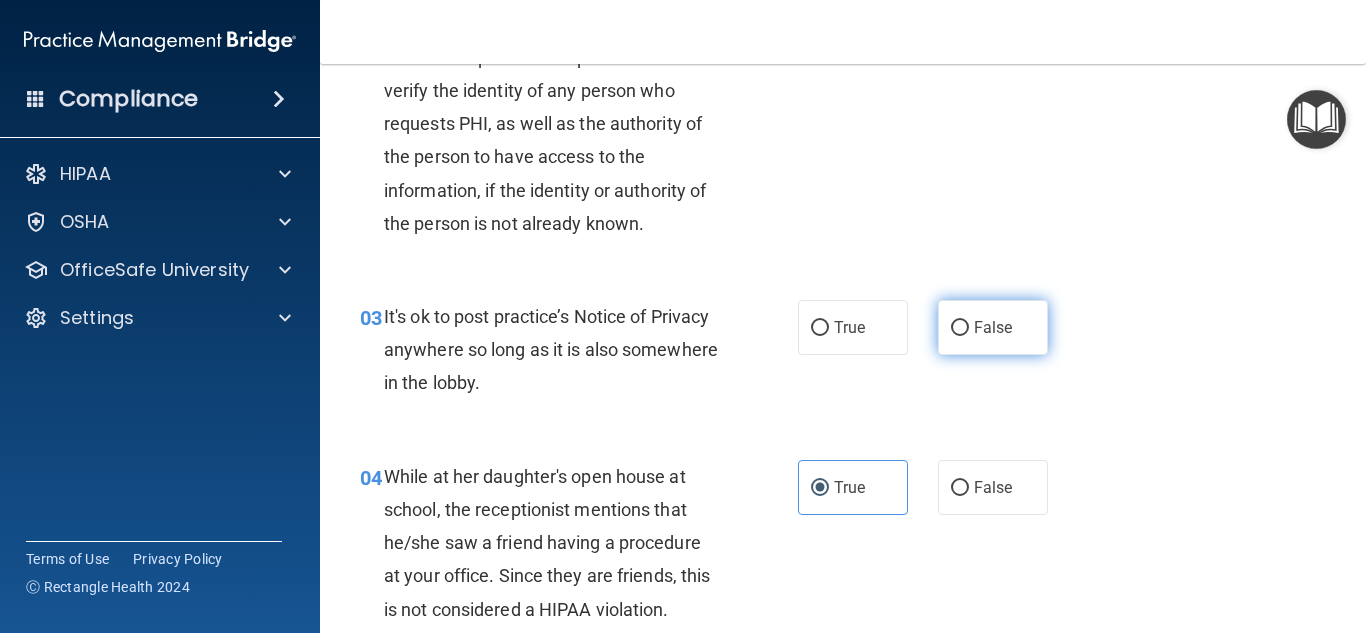 click on "False" at bounding box center [960, 328] 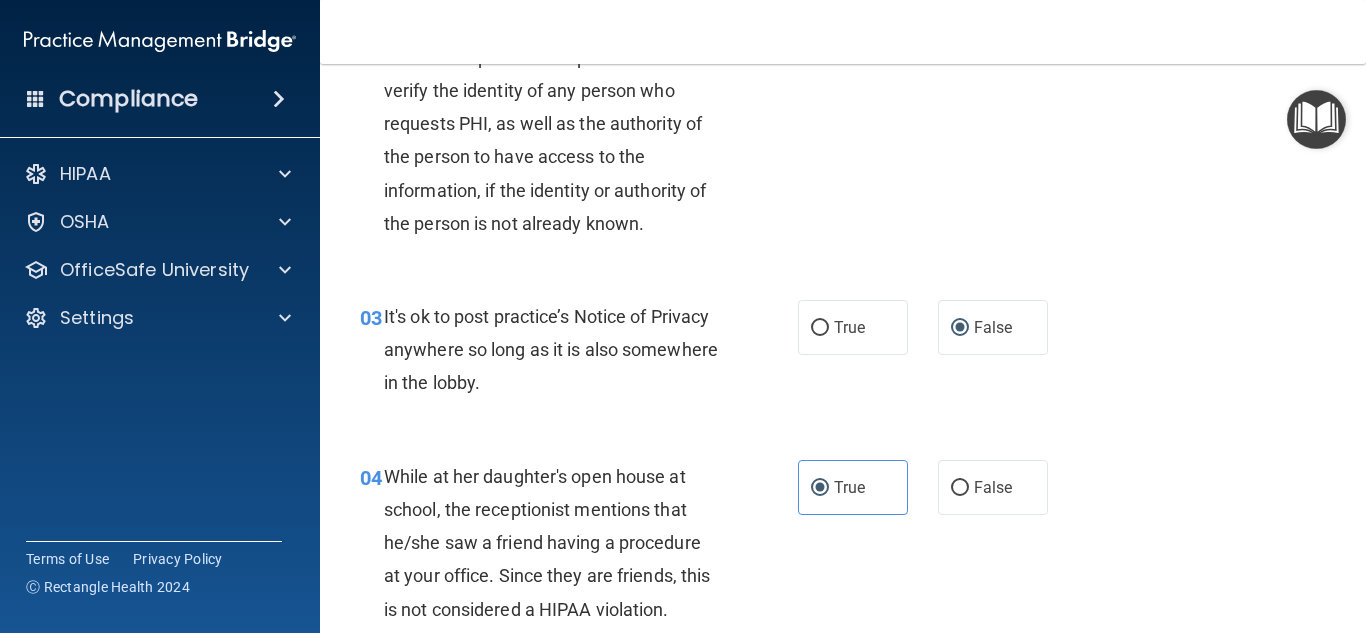 click on "03       It's ok to post  practice’s Notice of Privacy anywhere so long as it is also somewhere in the lobby.                 True           False" at bounding box center (843, 355) 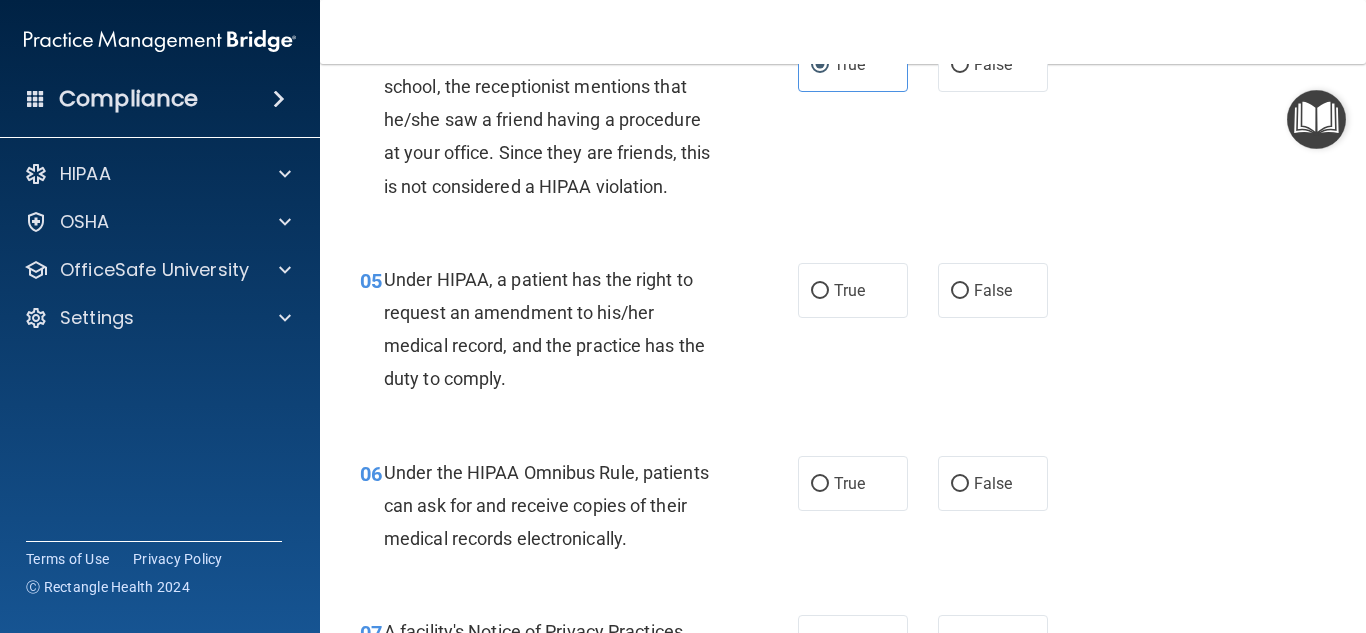 scroll, scrollTop: 902, scrollLeft: 0, axis: vertical 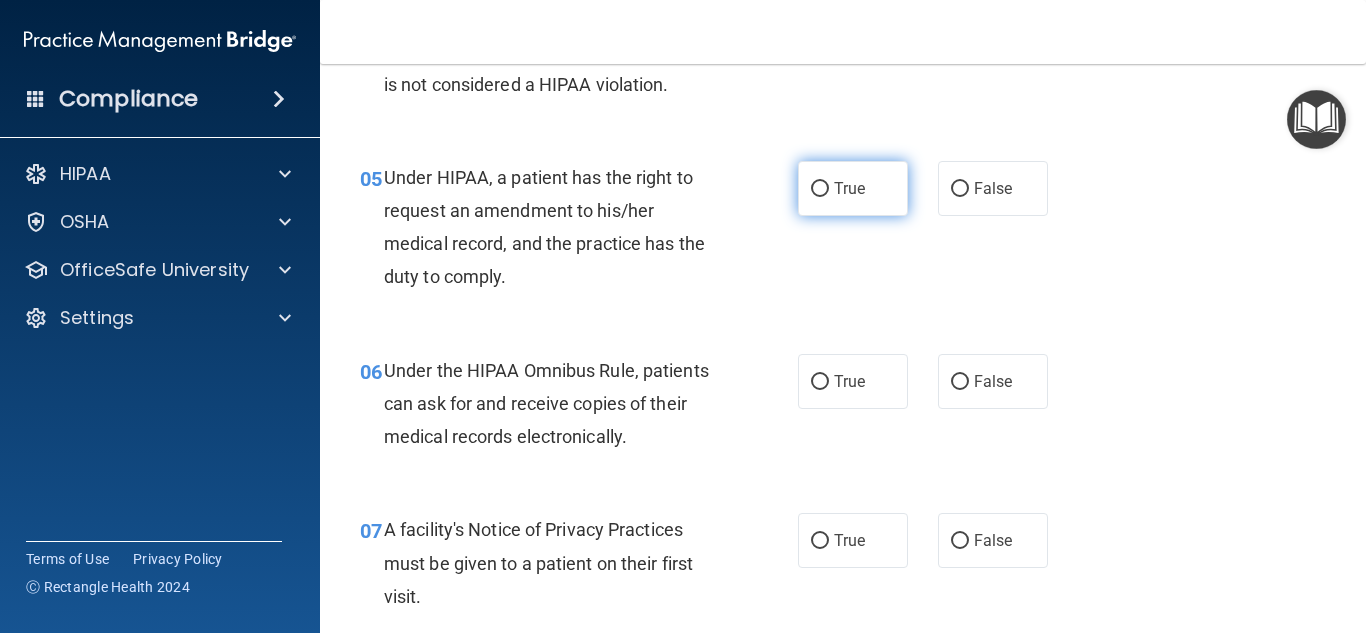 click on "True" at bounding box center (853, 188) 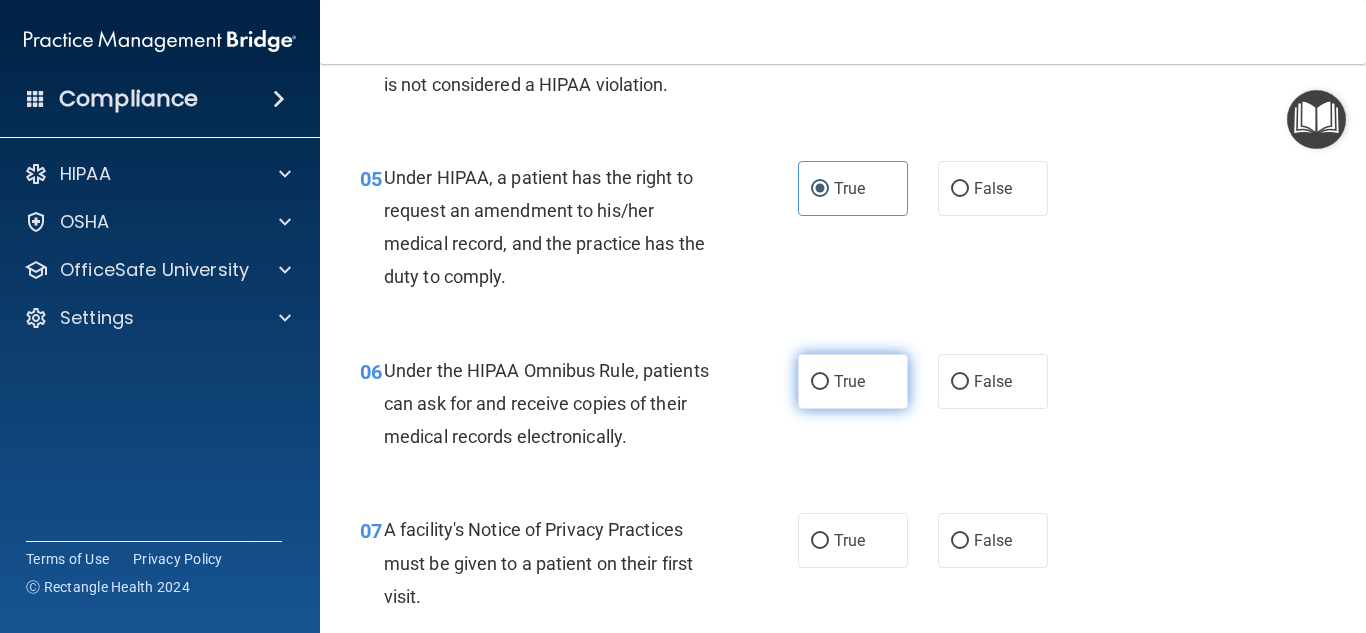 click on "True" at bounding box center (853, 381) 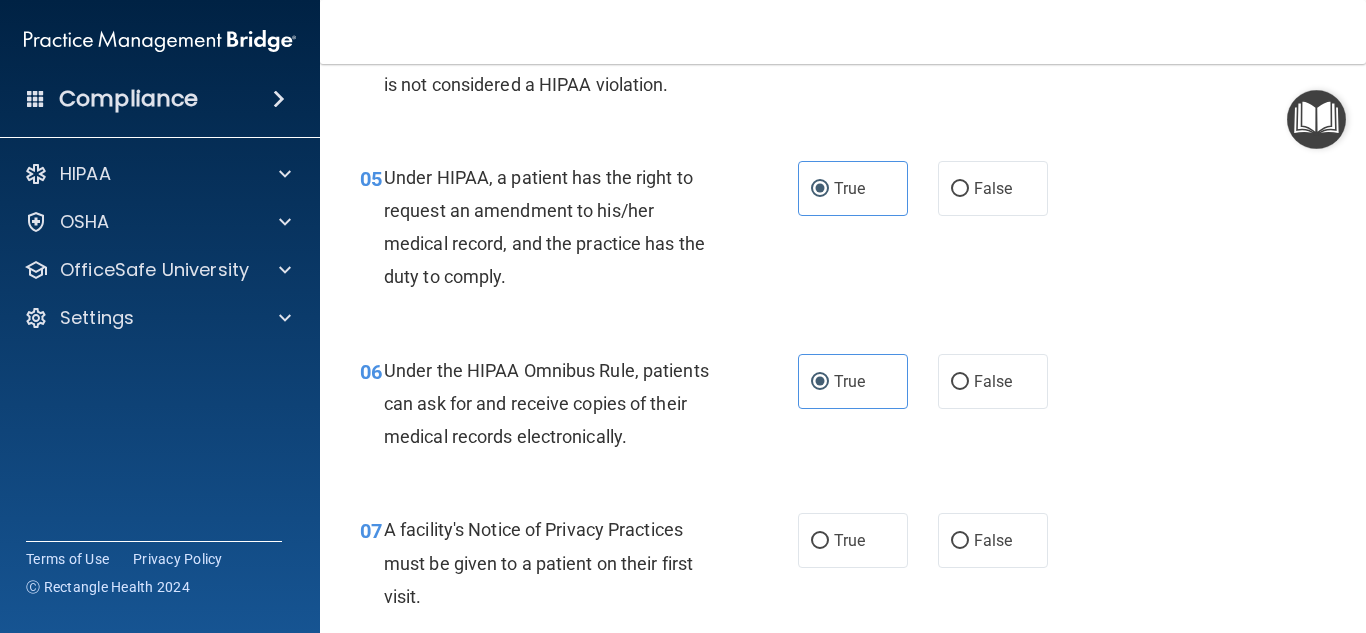 click on "06       Under the HIPAA Omnibus Rule, patients can ask for and receive copies of their medical records electronically.                 True           False" at bounding box center (843, 409) 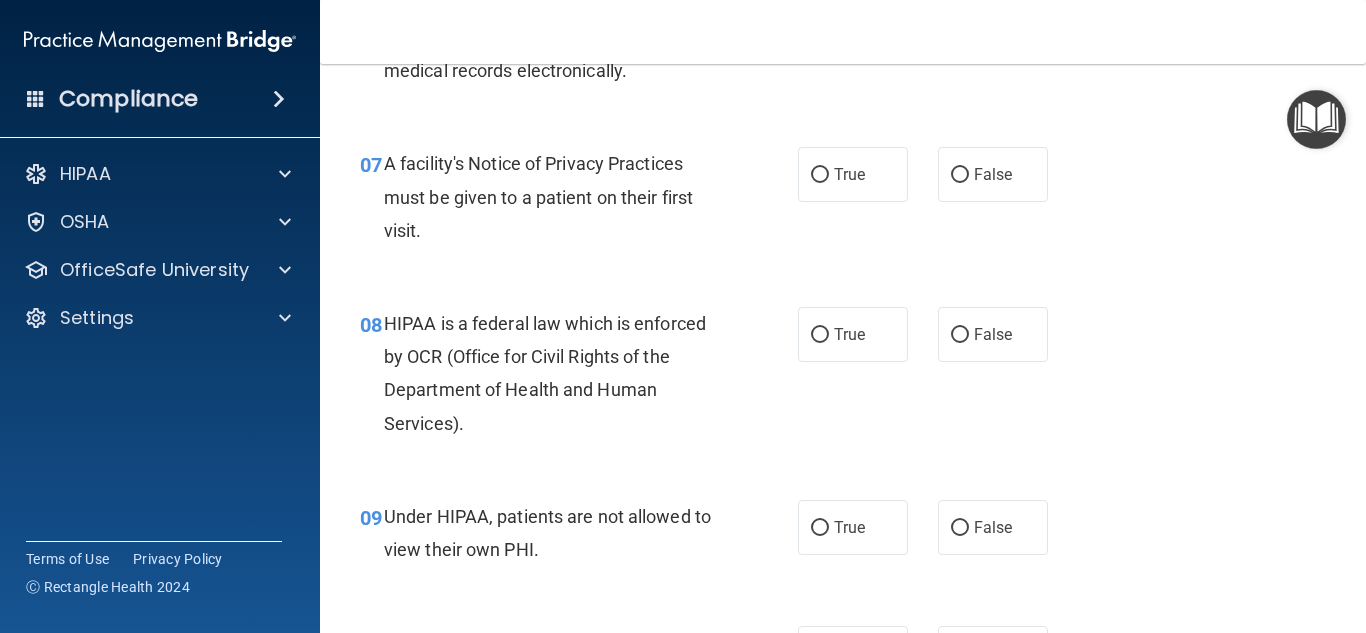 scroll, scrollTop: 1211, scrollLeft: 0, axis: vertical 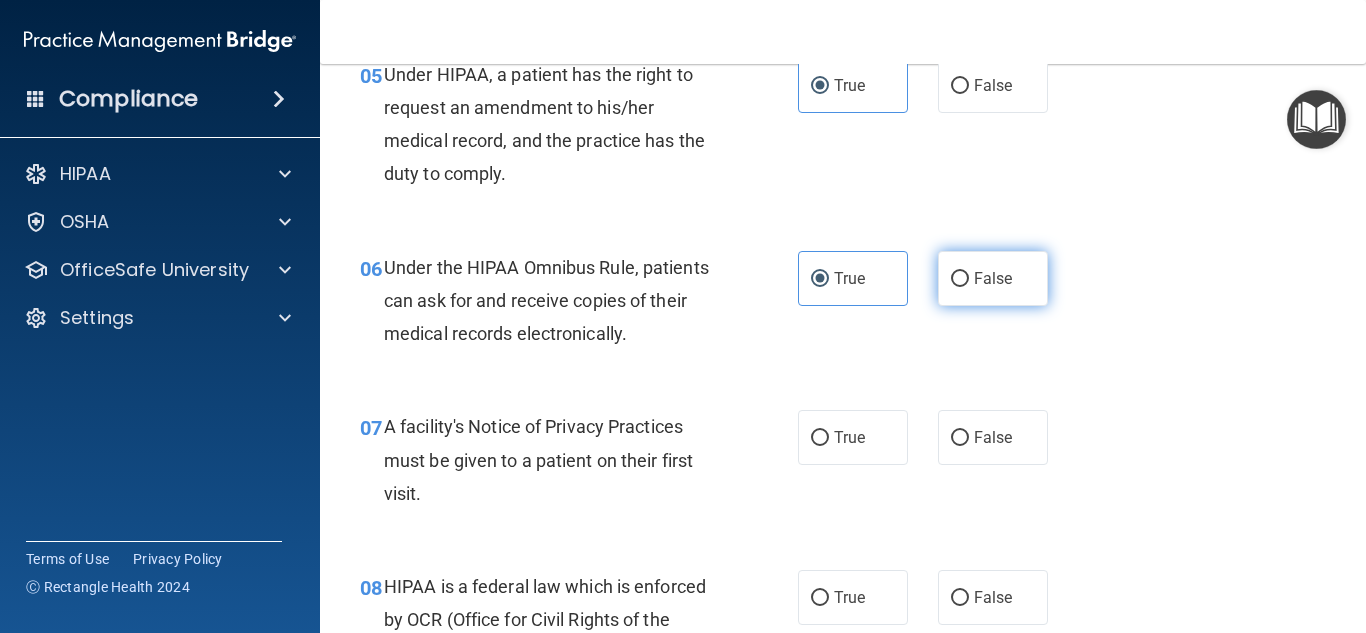 click on "False" at bounding box center [960, 279] 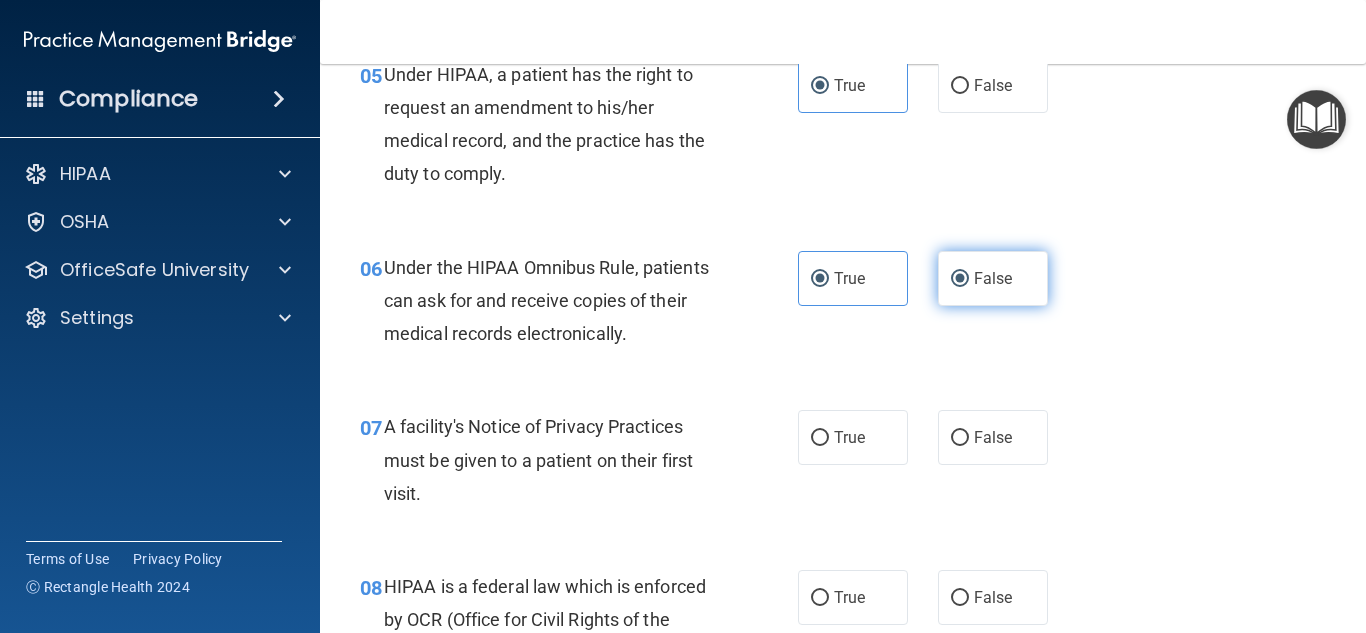 radio on "false" 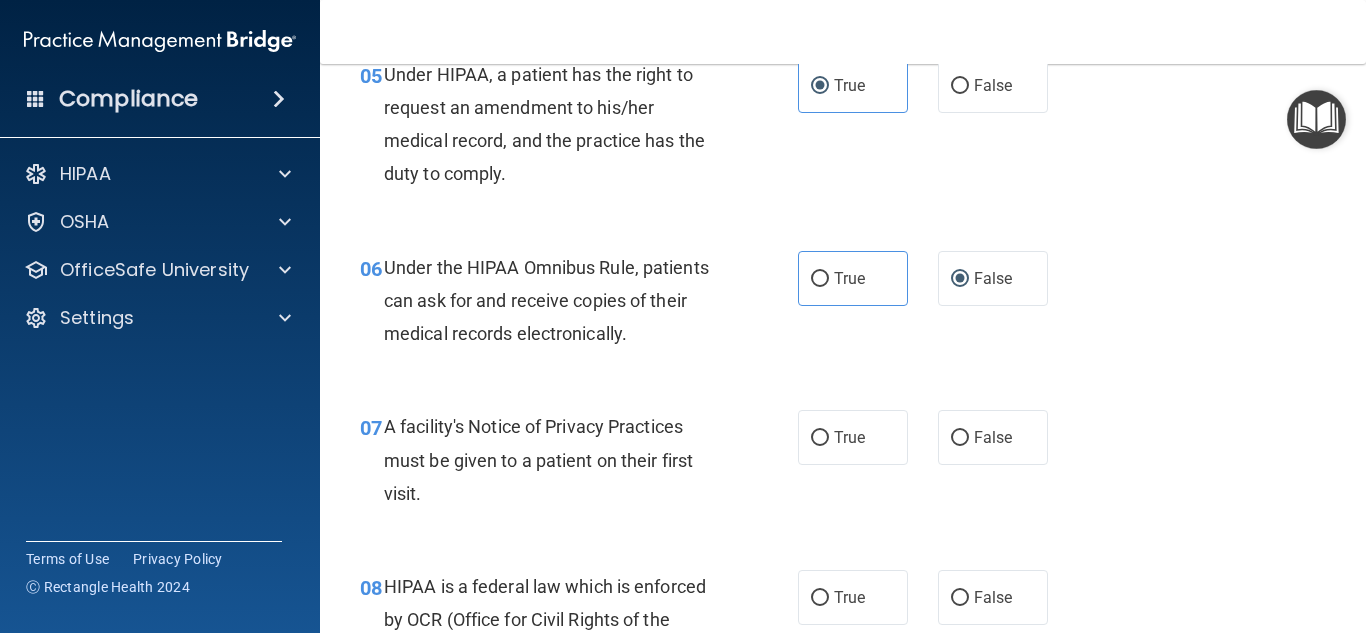 click on "06       Under the HIPAA Omnibus Rule, patients can ask for and receive copies of their medical records electronically.                 True           False" at bounding box center [843, 306] 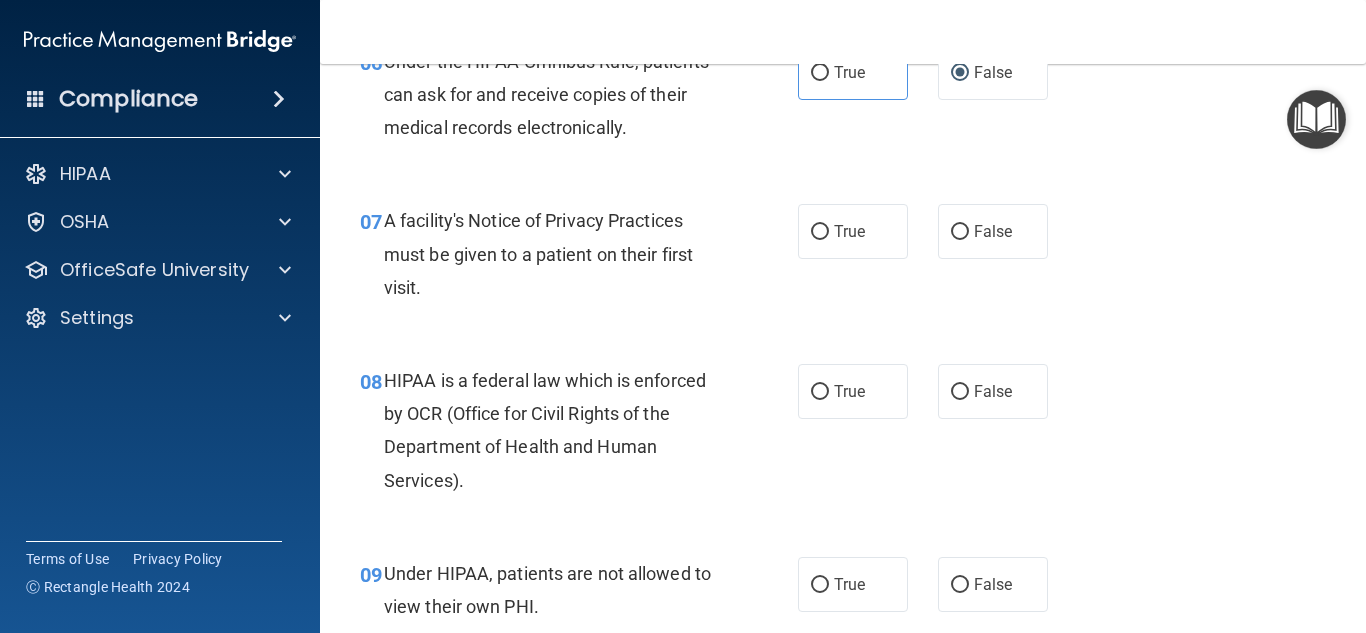 scroll, scrollTop: 1234, scrollLeft: 0, axis: vertical 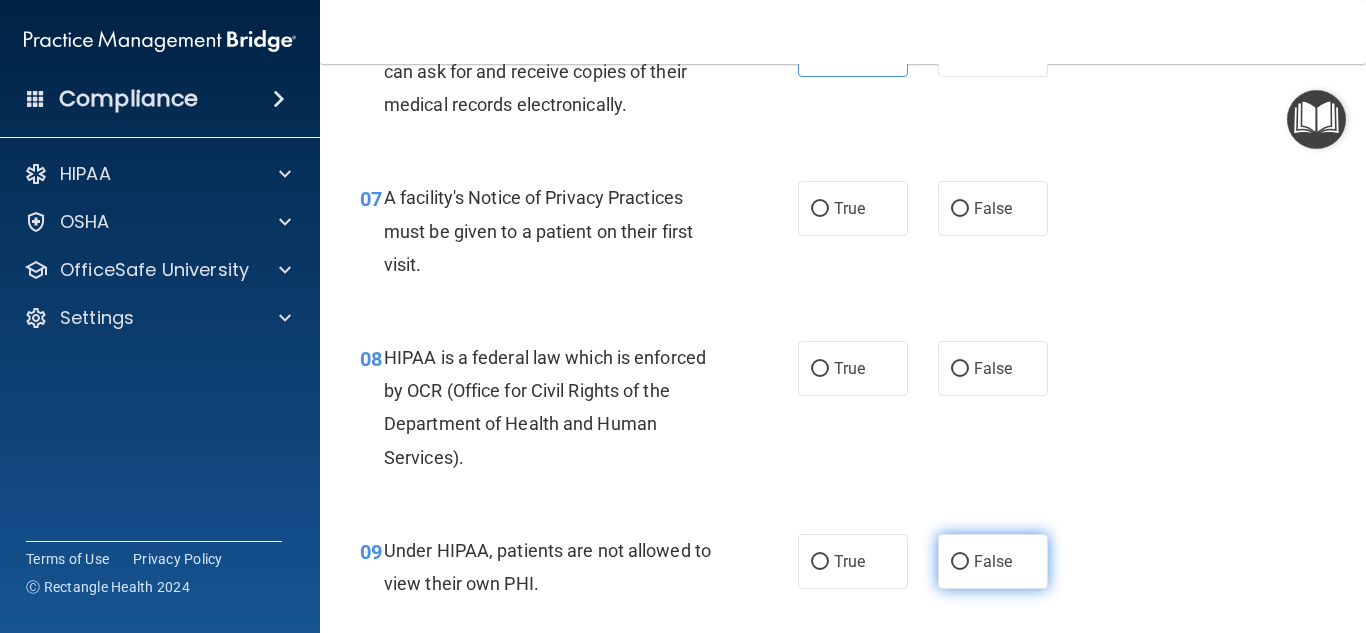 click on "False" at bounding box center [960, 562] 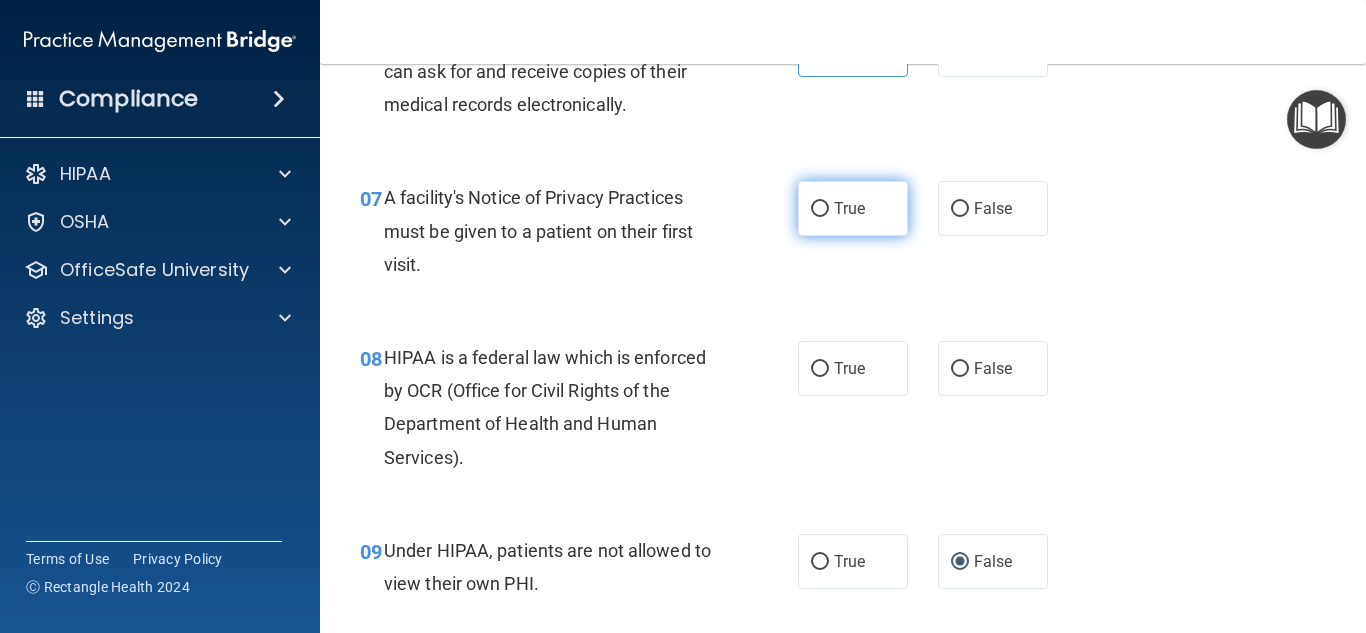 click on "True" at bounding box center [853, 208] 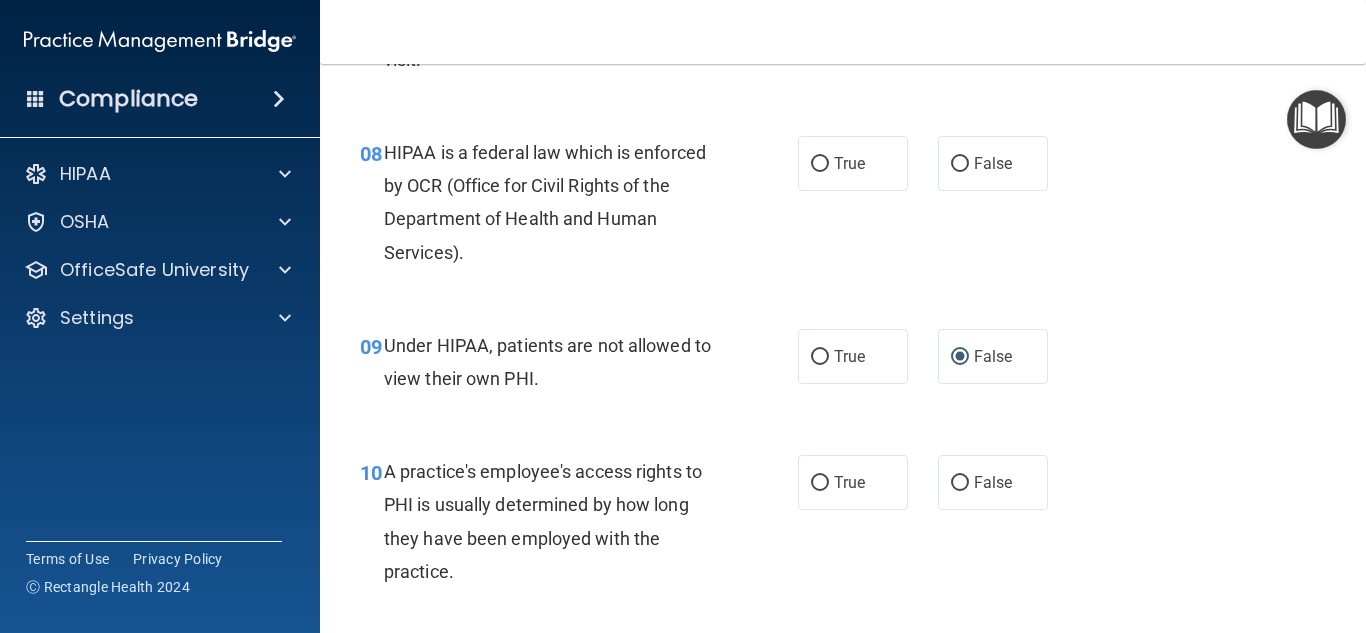 scroll, scrollTop: 1474, scrollLeft: 0, axis: vertical 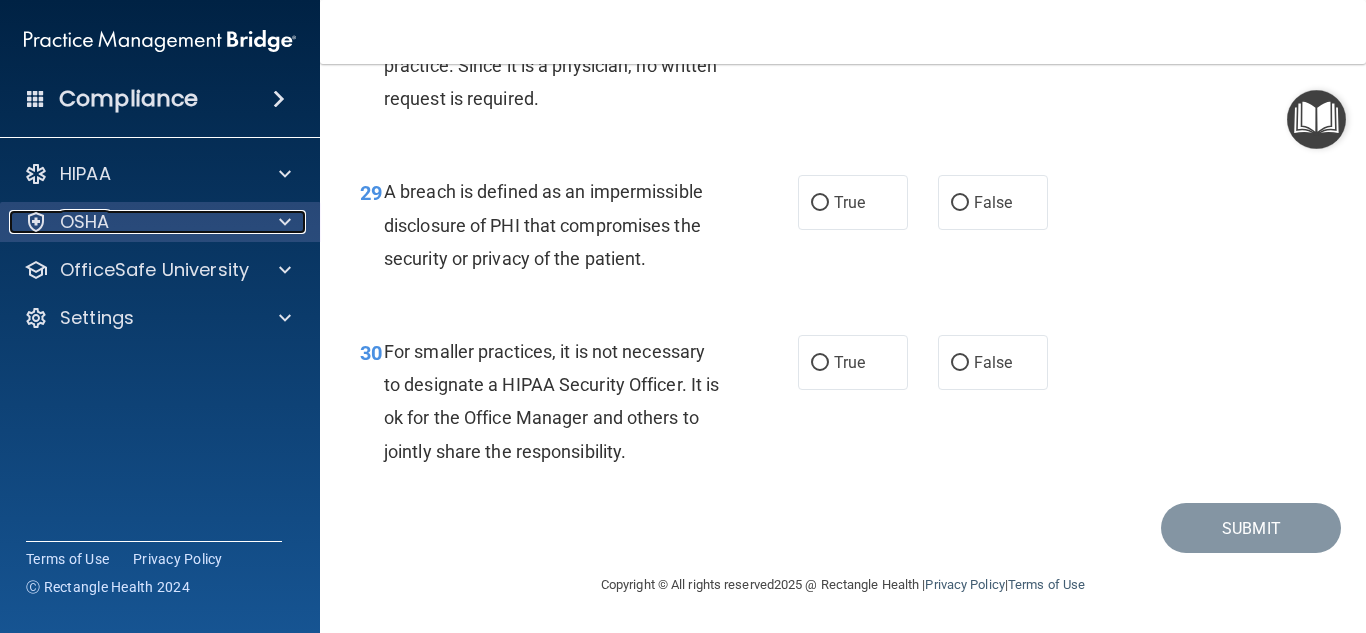 click on "OSHA" at bounding box center [85, 222] 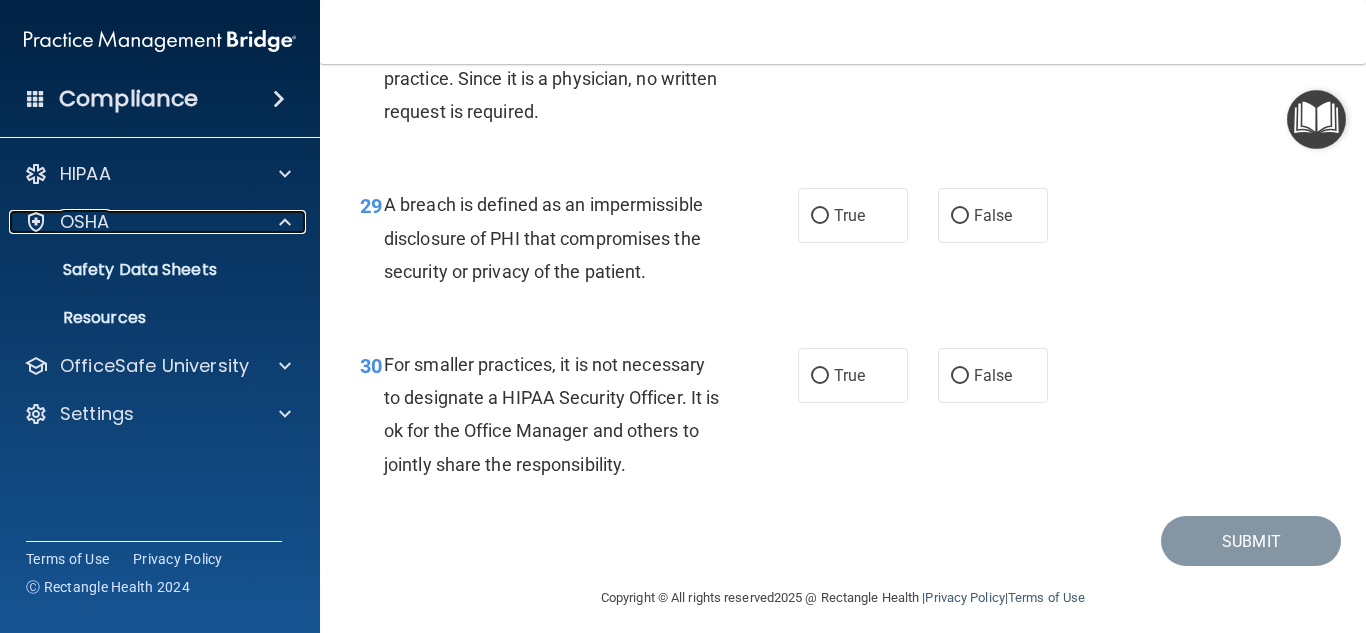 scroll, scrollTop: 5397, scrollLeft: 0, axis: vertical 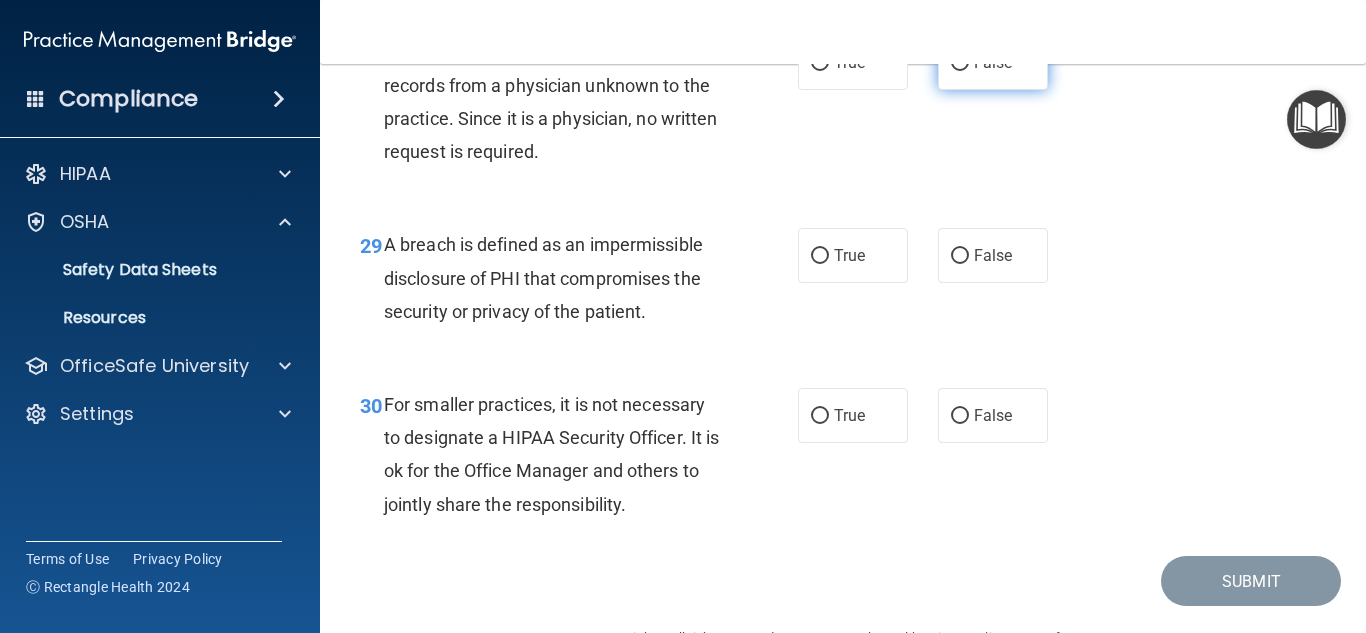 click on "False" at bounding box center [960, 63] 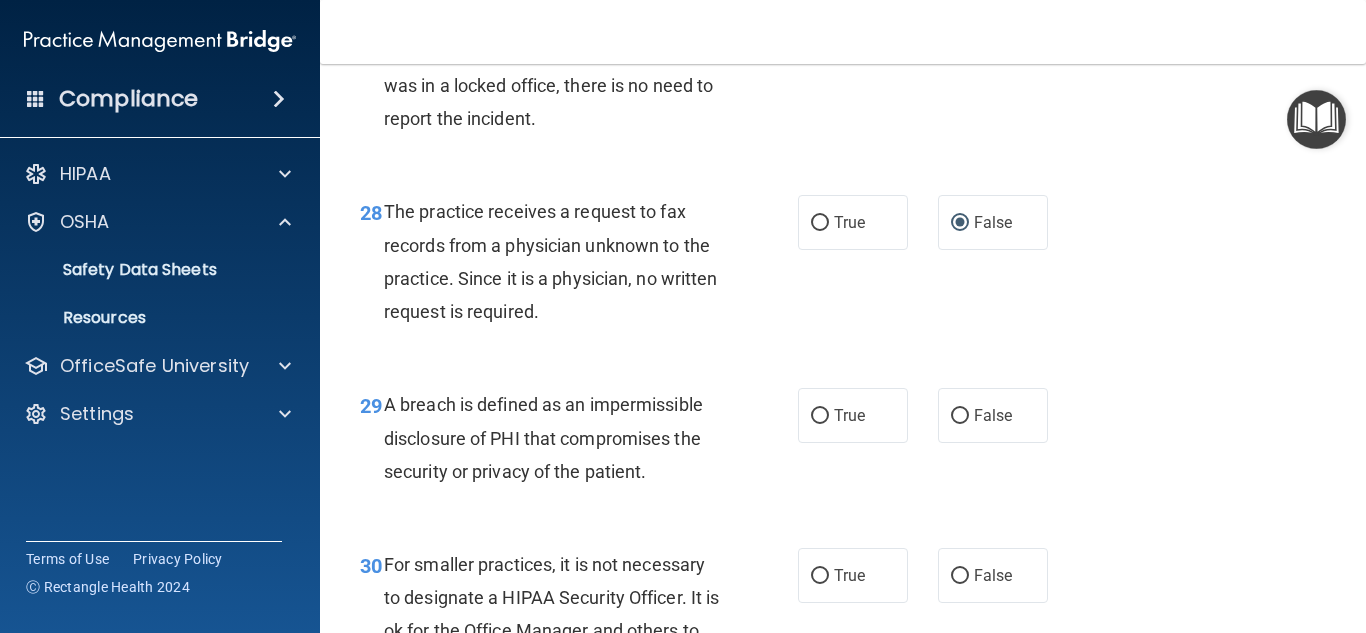 scroll, scrollTop: 5197, scrollLeft: 0, axis: vertical 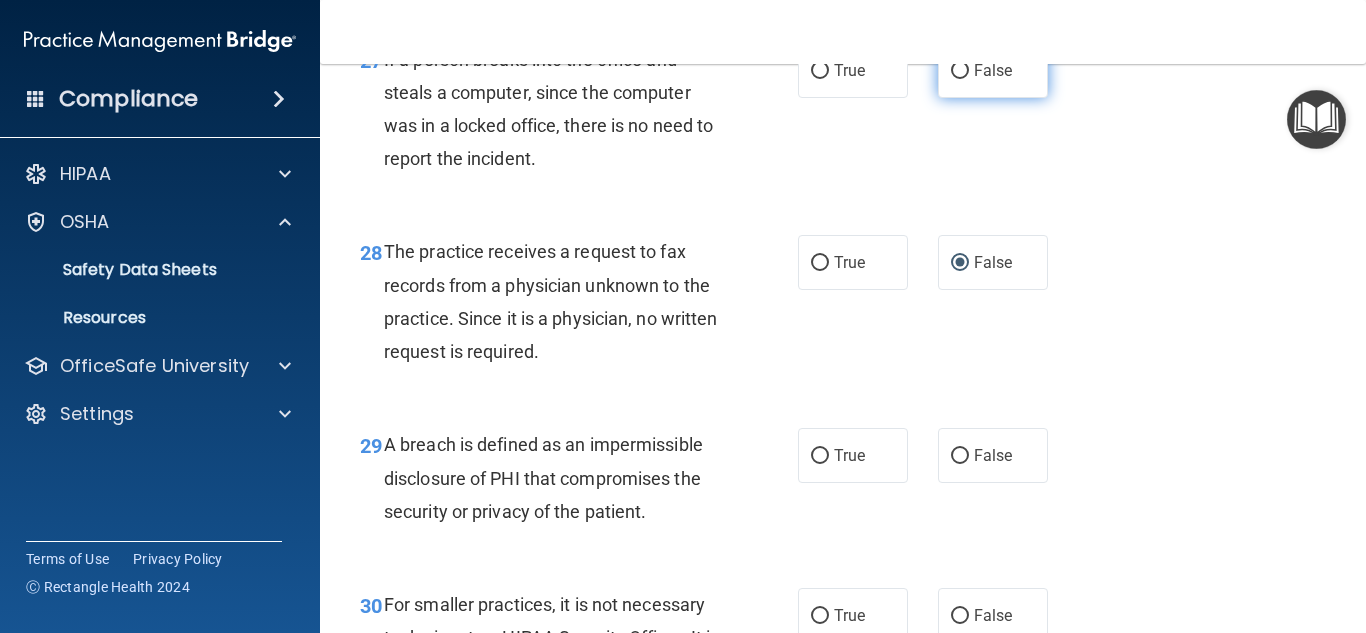 click on "False" at bounding box center [960, 71] 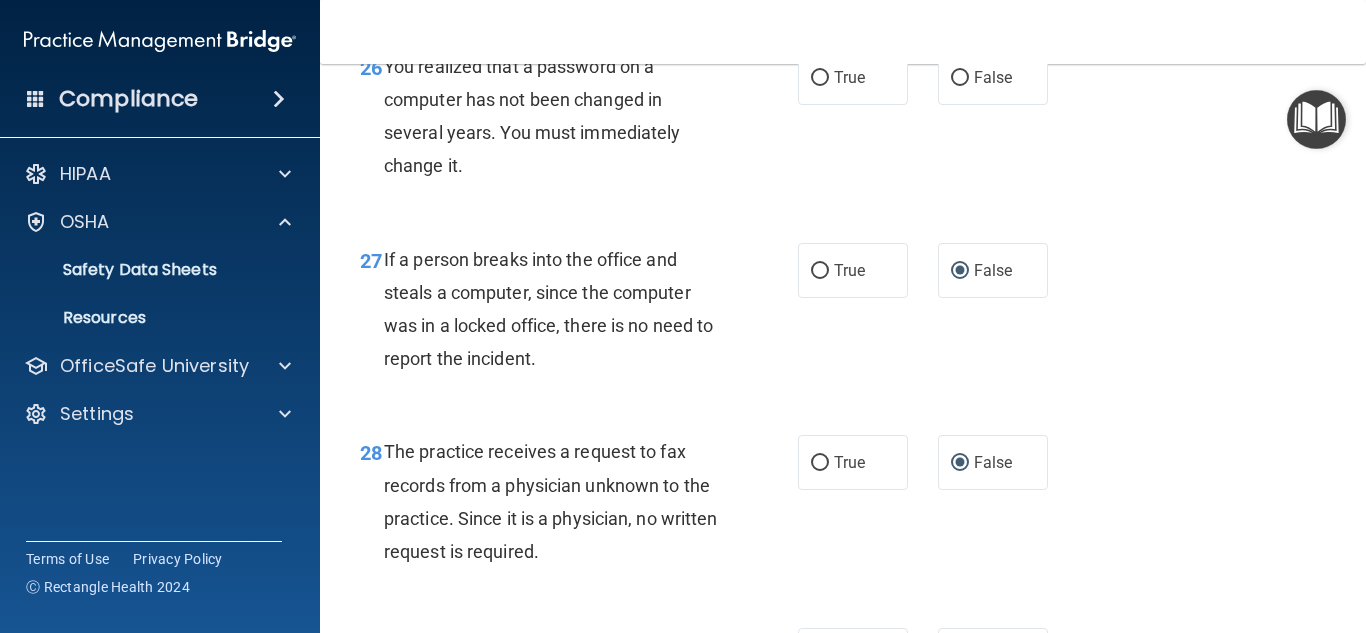 scroll, scrollTop: 4957, scrollLeft: 0, axis: vertical 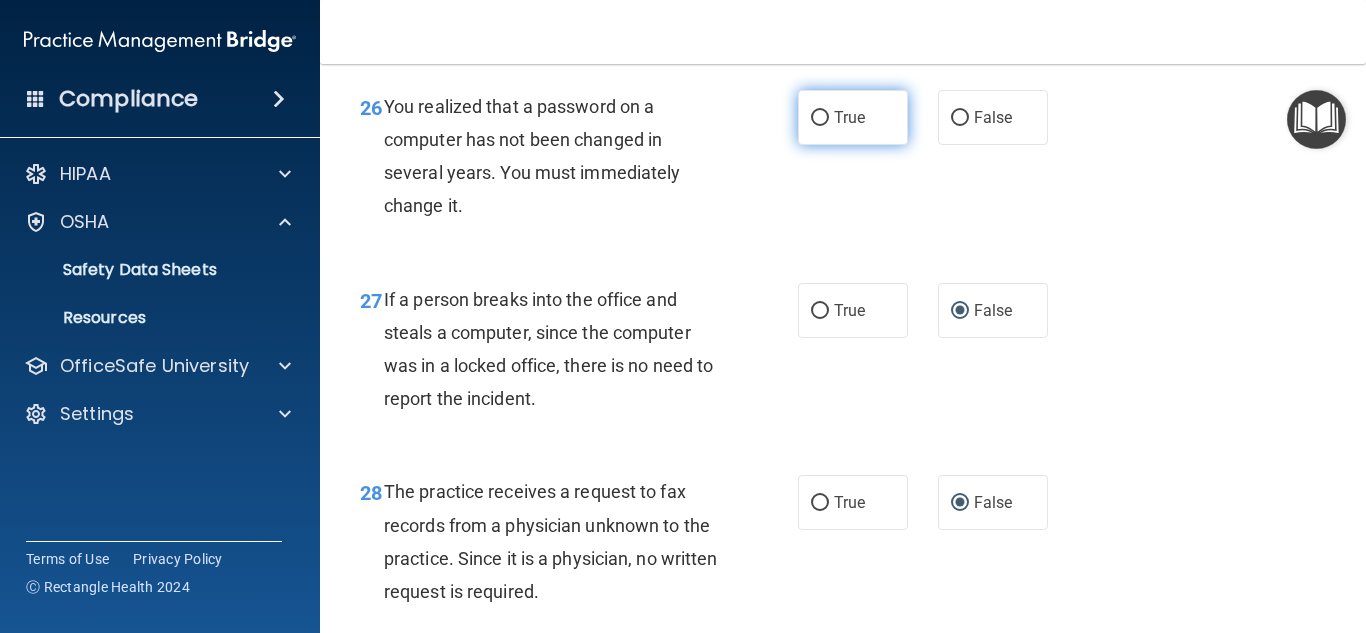 click on "True" at bounding box center [853, 117] 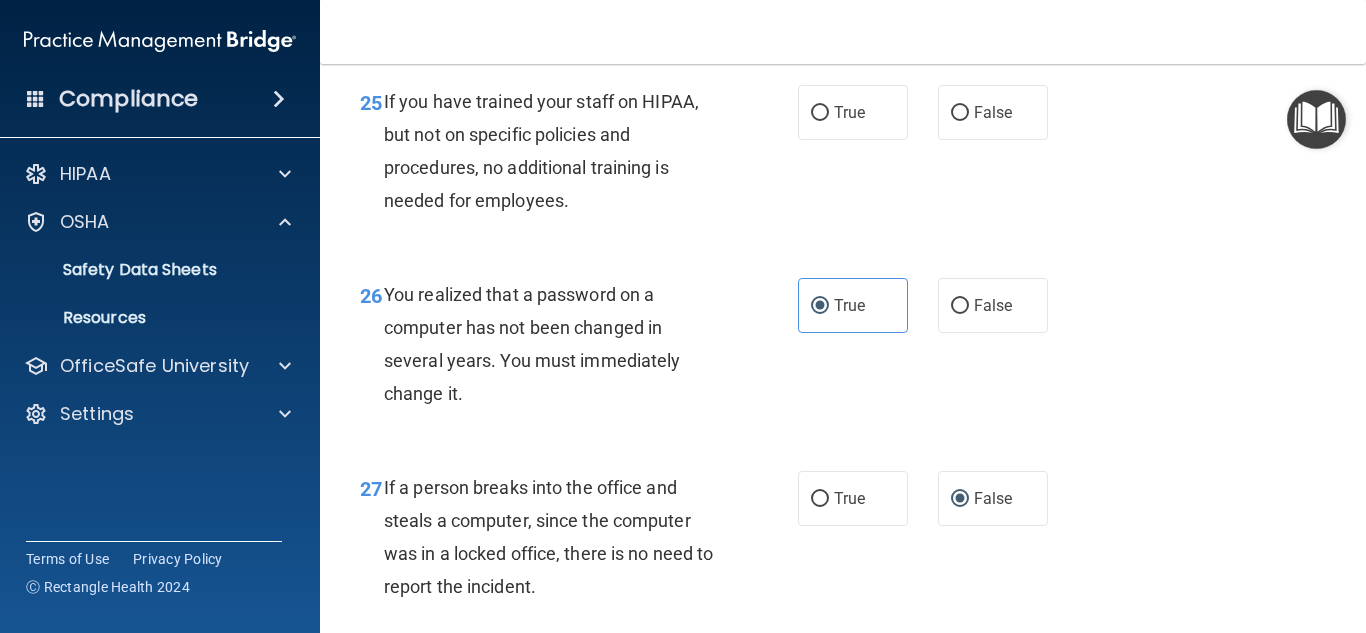 scroll, scrollTop: 4757, scrollLeft: 0, axis: vertical 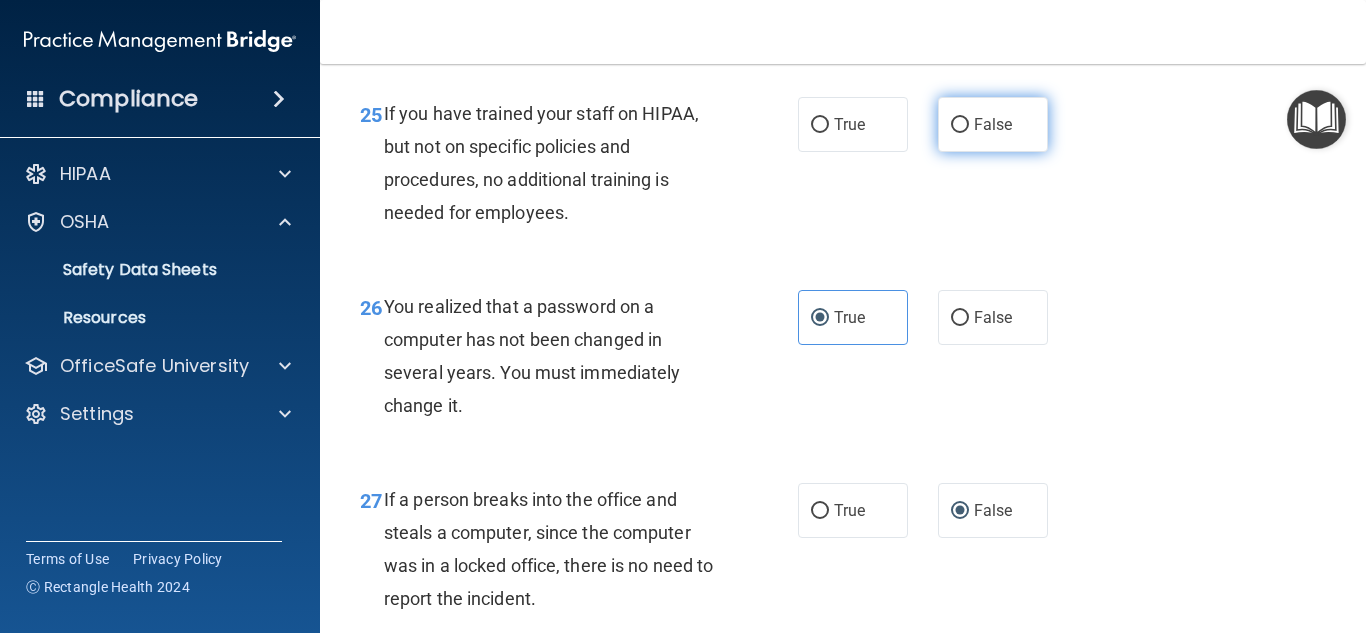 click on "False" at bounding box center (993, 124) 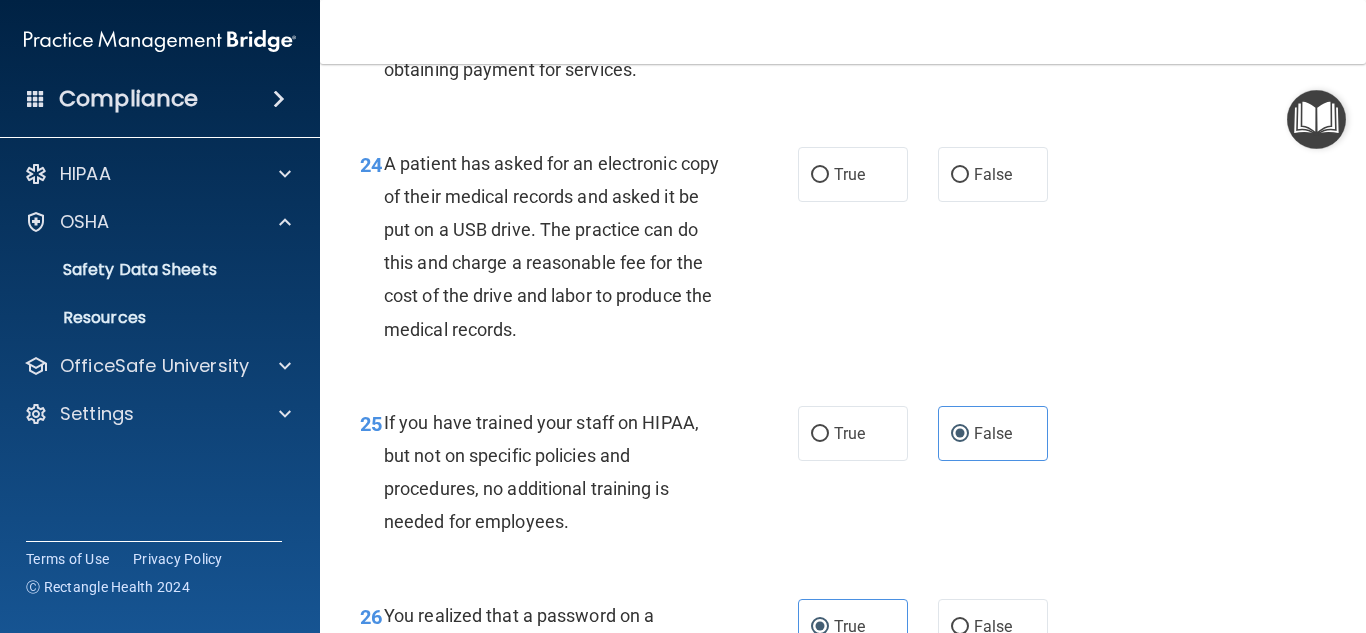 scroll, scrollTop: 4437, scrollLeft: 0, axis: vertical 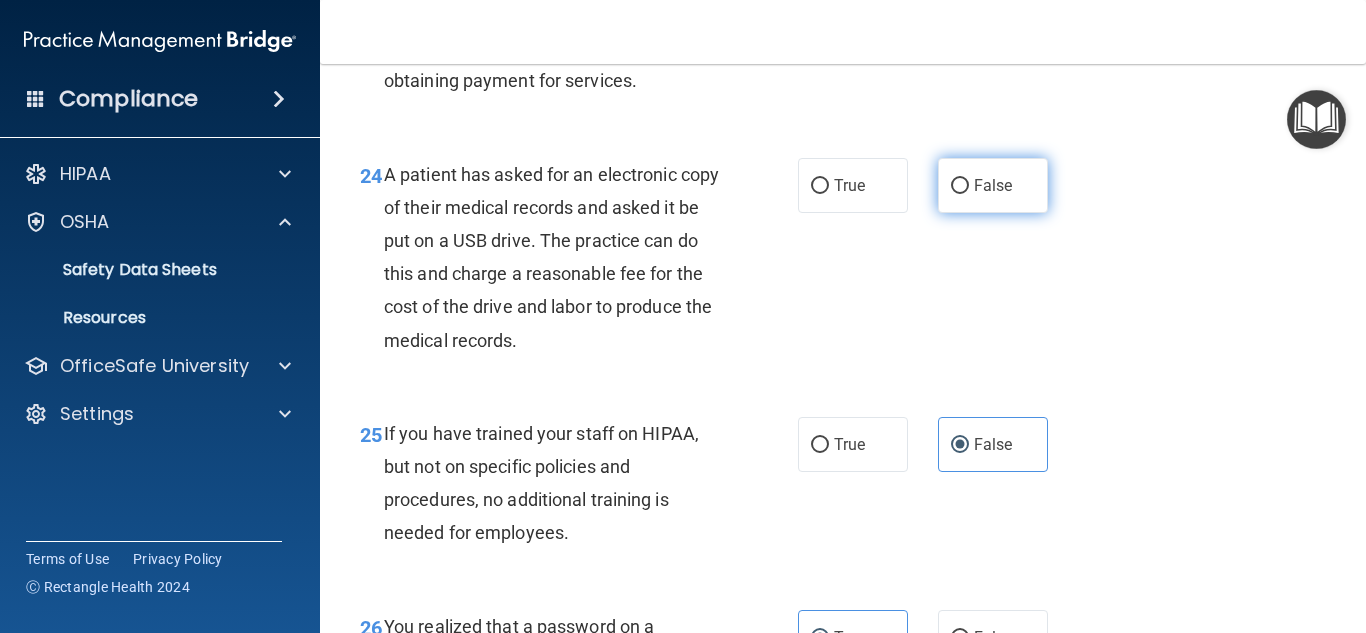 click on "False" at bounding box center [960, 186] 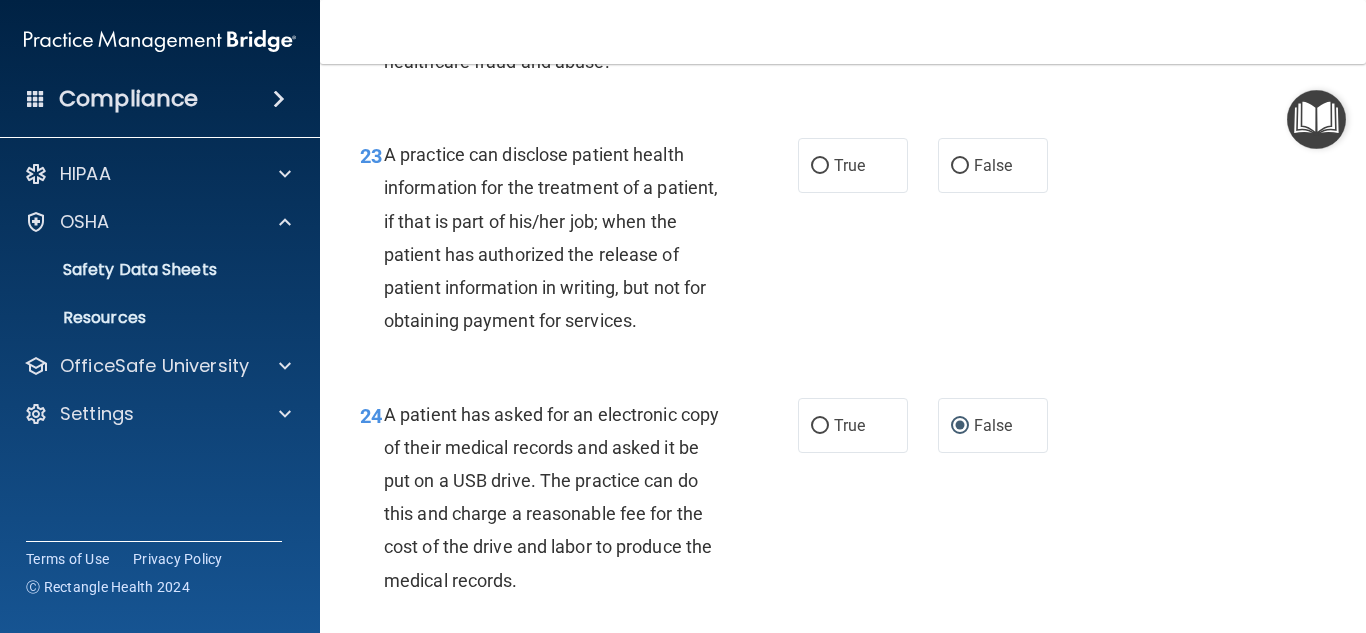 scroll, scrollTop: 4157, scrollLeft: 0, axis: vertical 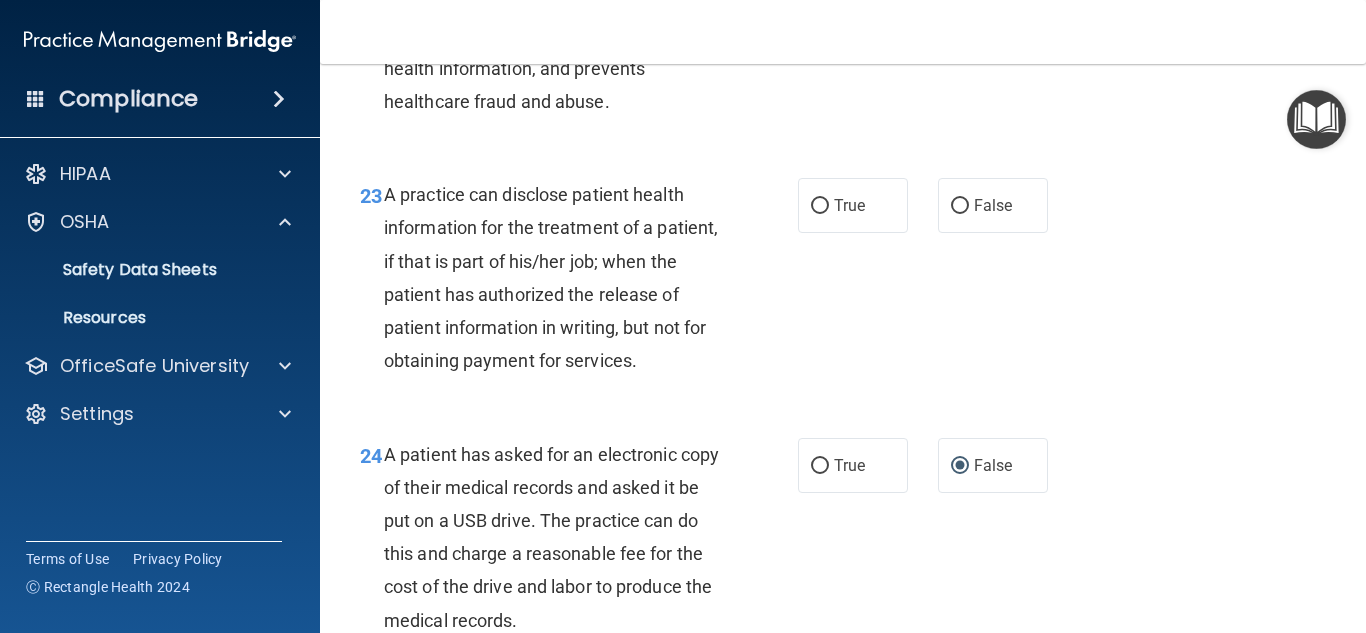 click on "A practice can disclose patient health information for the treatment of a patient, if that is part of his/her job; when the patient has authorized the release of patient information in writing, but not for obtaining payment for services." at bounding box center [551, 277] 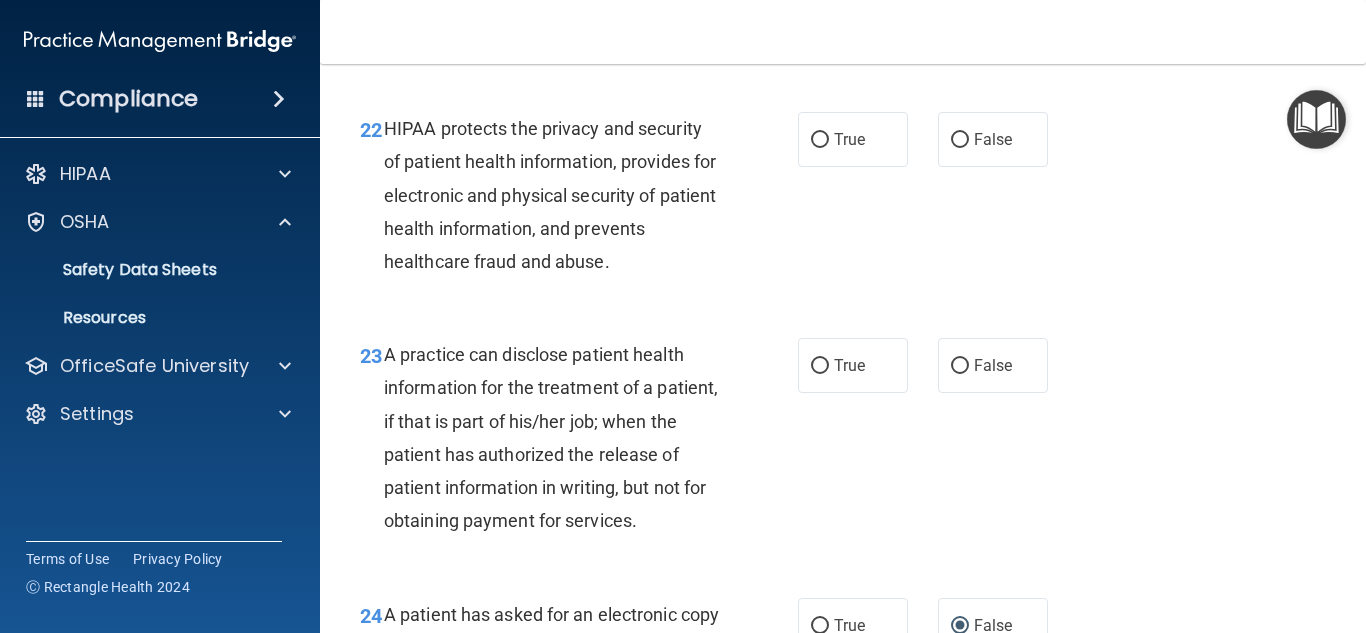 scroll, scrollTop: 3906, scrollLeft: 0, axis: vertical 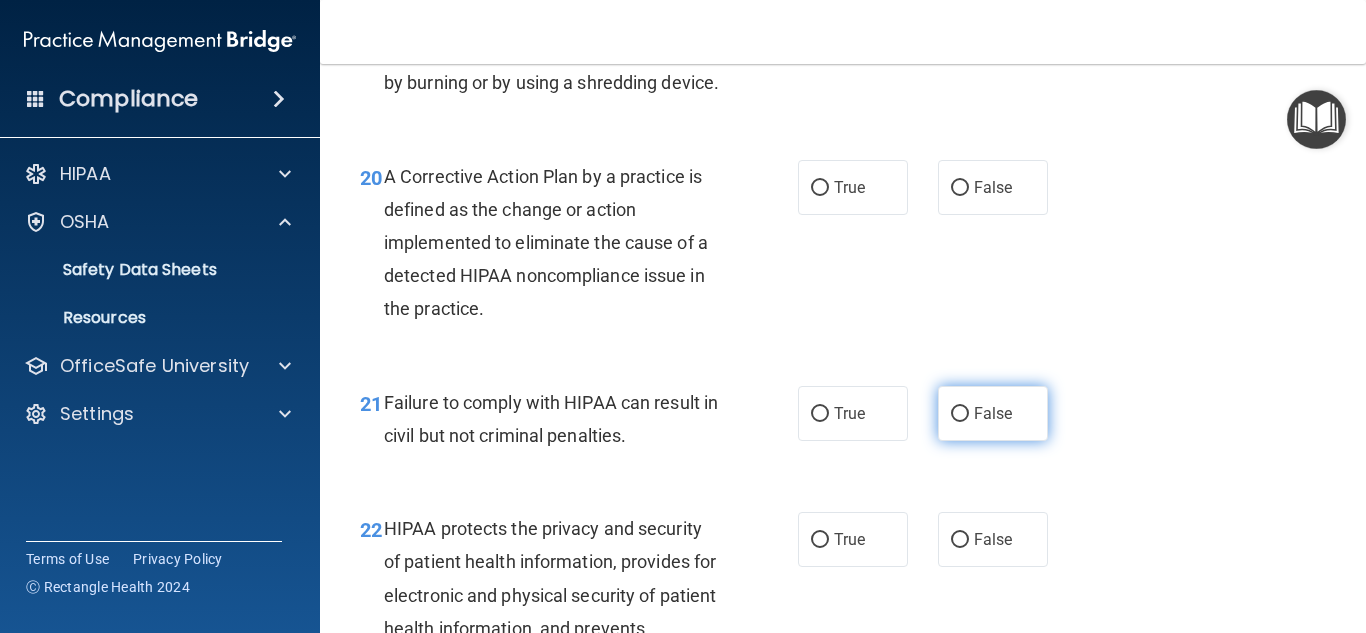click on "False" at bounding box center (993, 413) 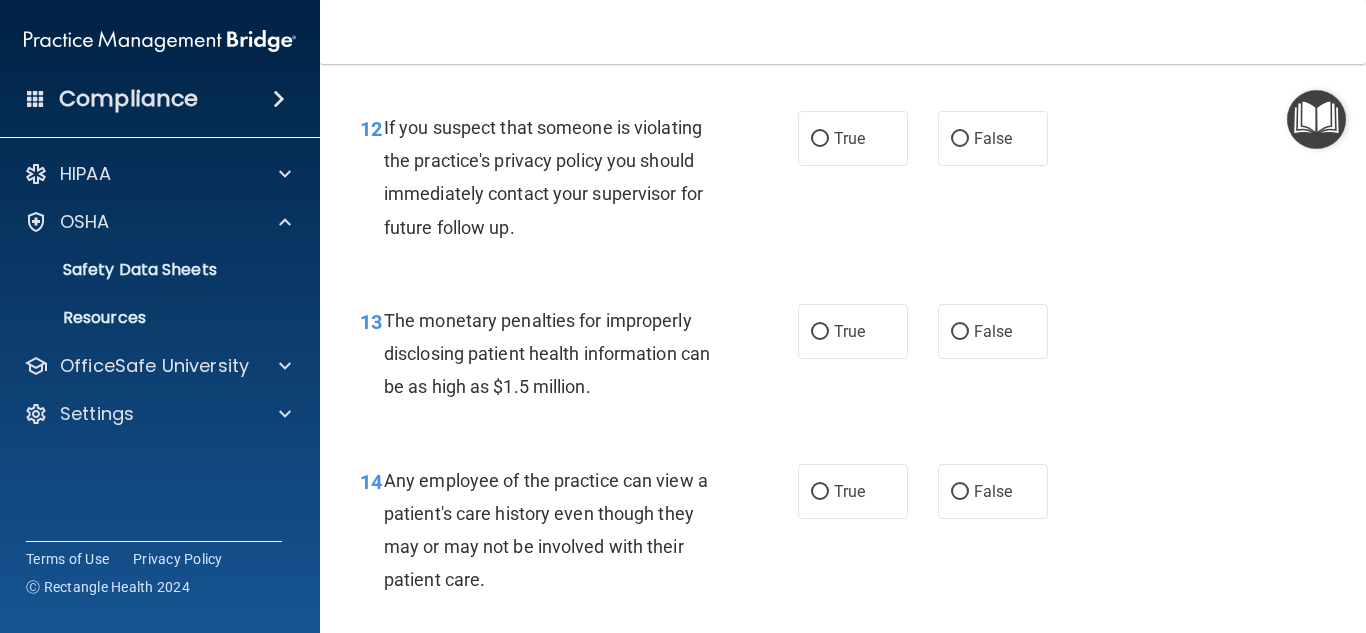 scroll, scrollTop: 2329, scrollLeft: 0, axis: vertical 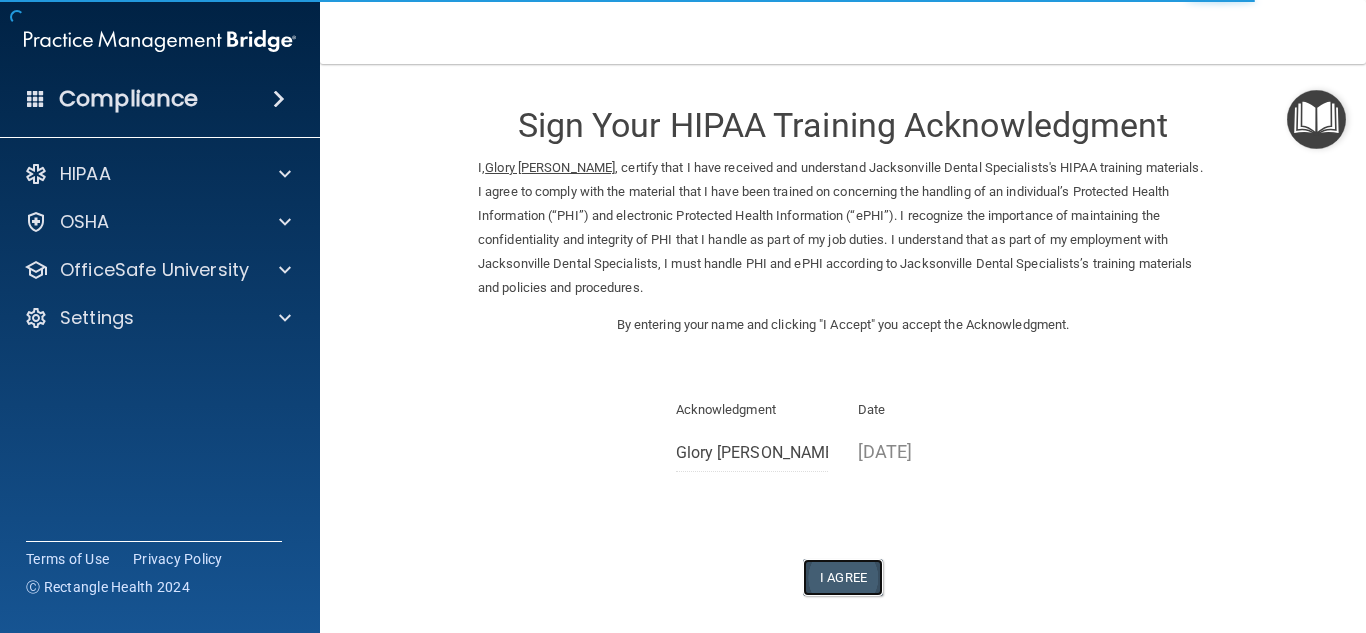 click on "I Agree" at bounding box center (843, 577) 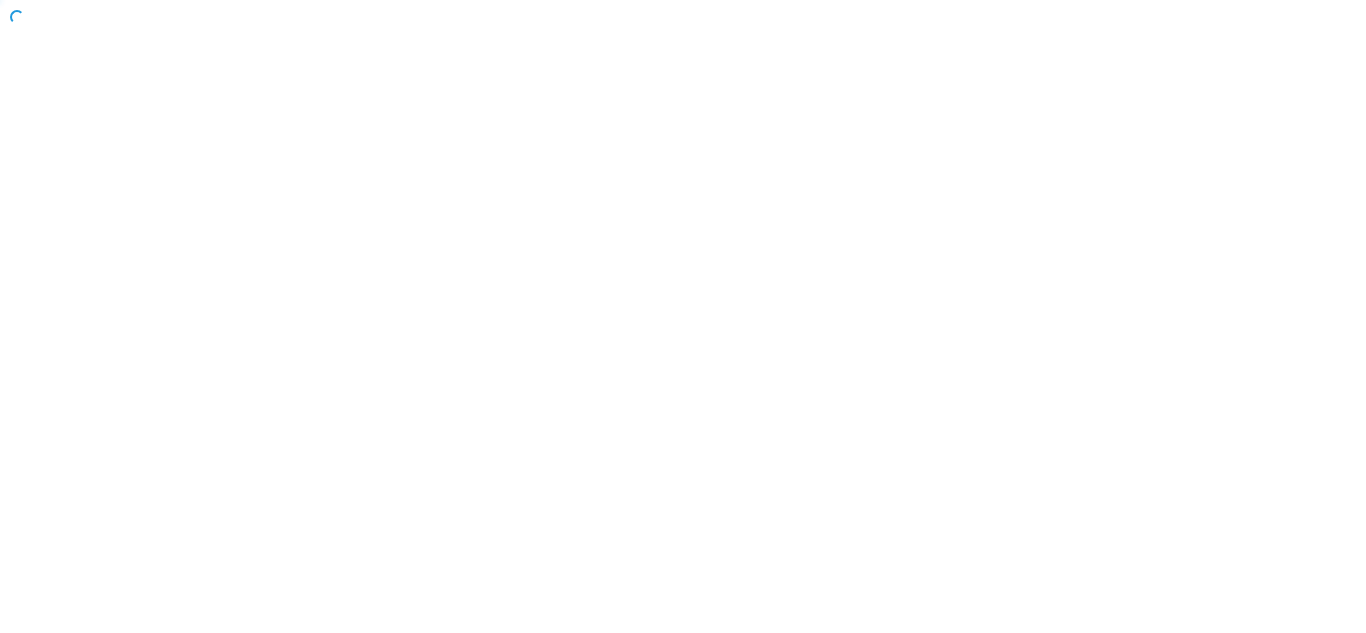 scroll, scrollTop: 0, scrollLeft: 0, axis: both 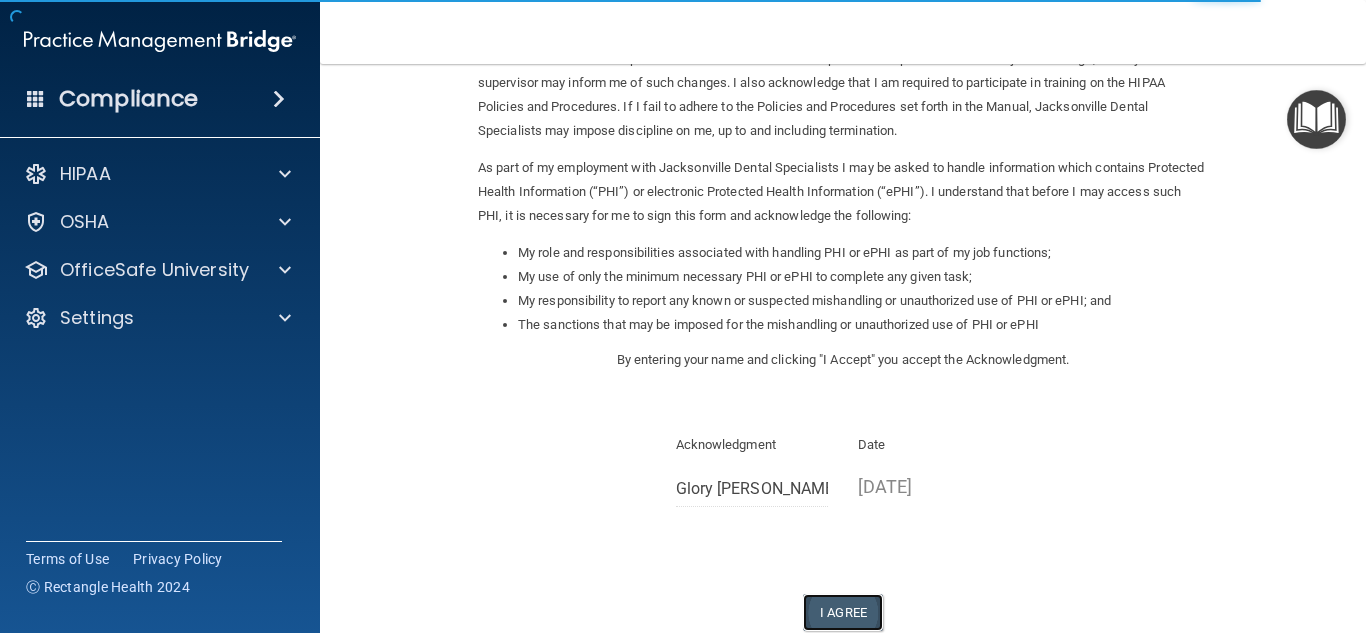 click on "I Agree" at bounding box center (843, 612) 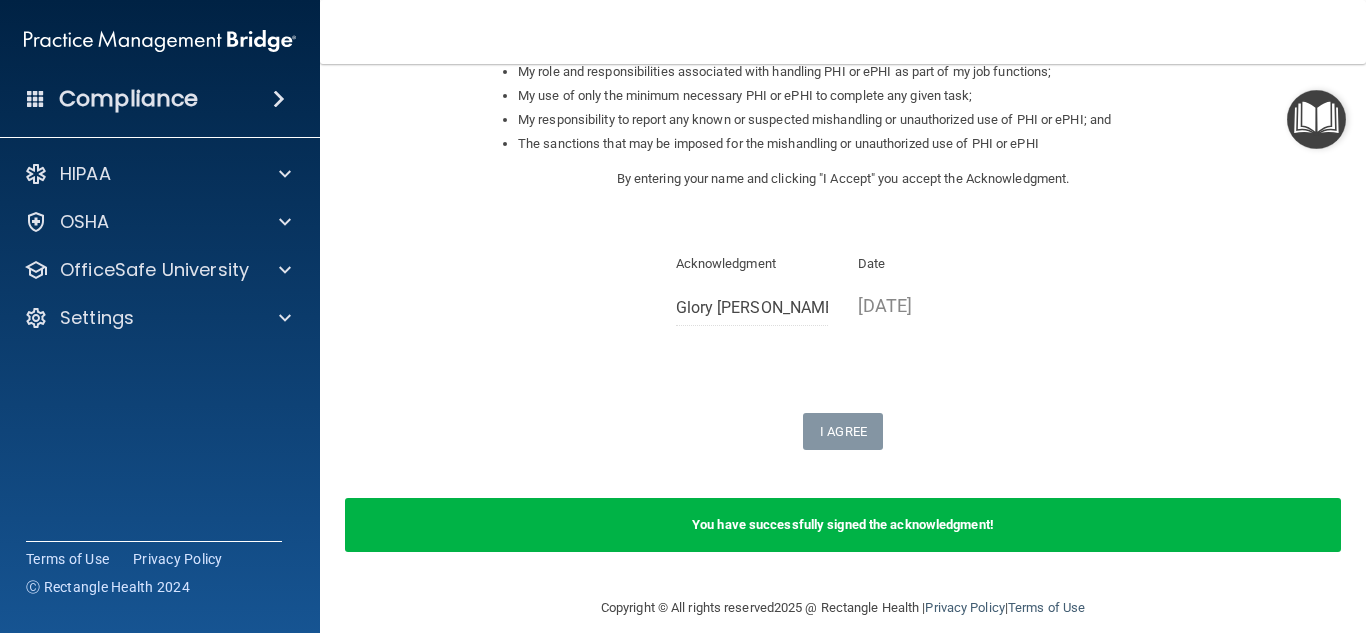 scroll, scrollTop: 361, scrollLeft: 0, axis: vertical 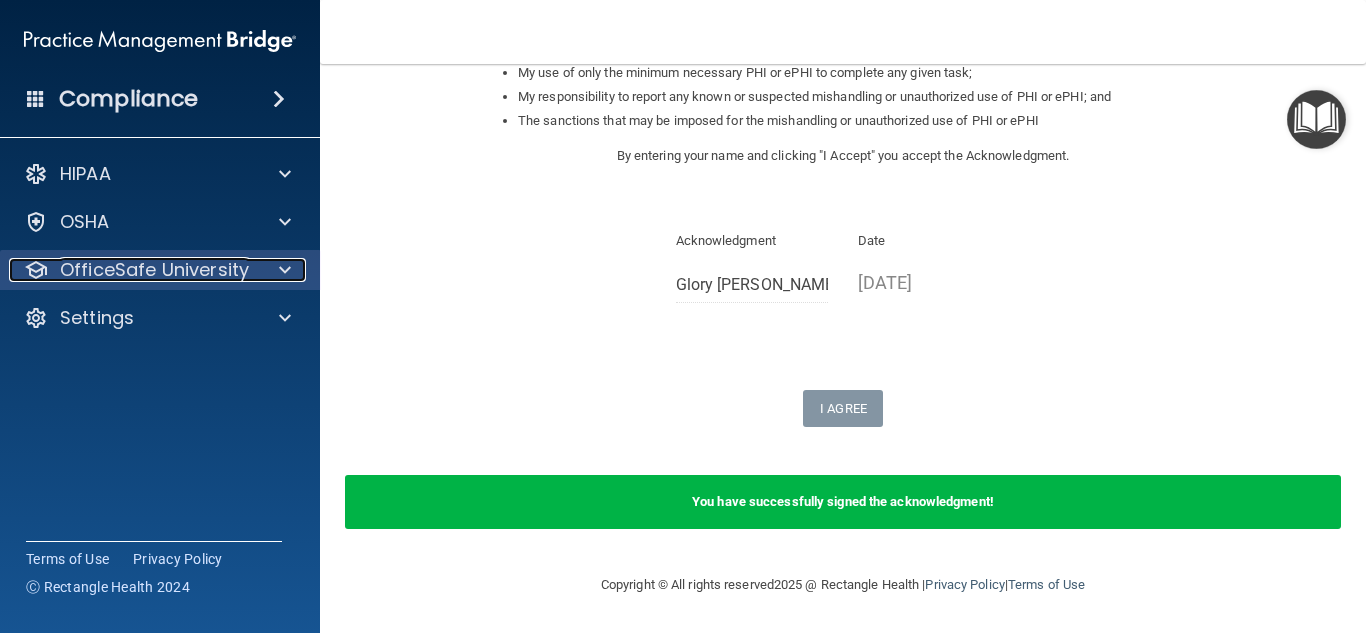 click on "OfficeSafe University" at bounding box center (154, 270) 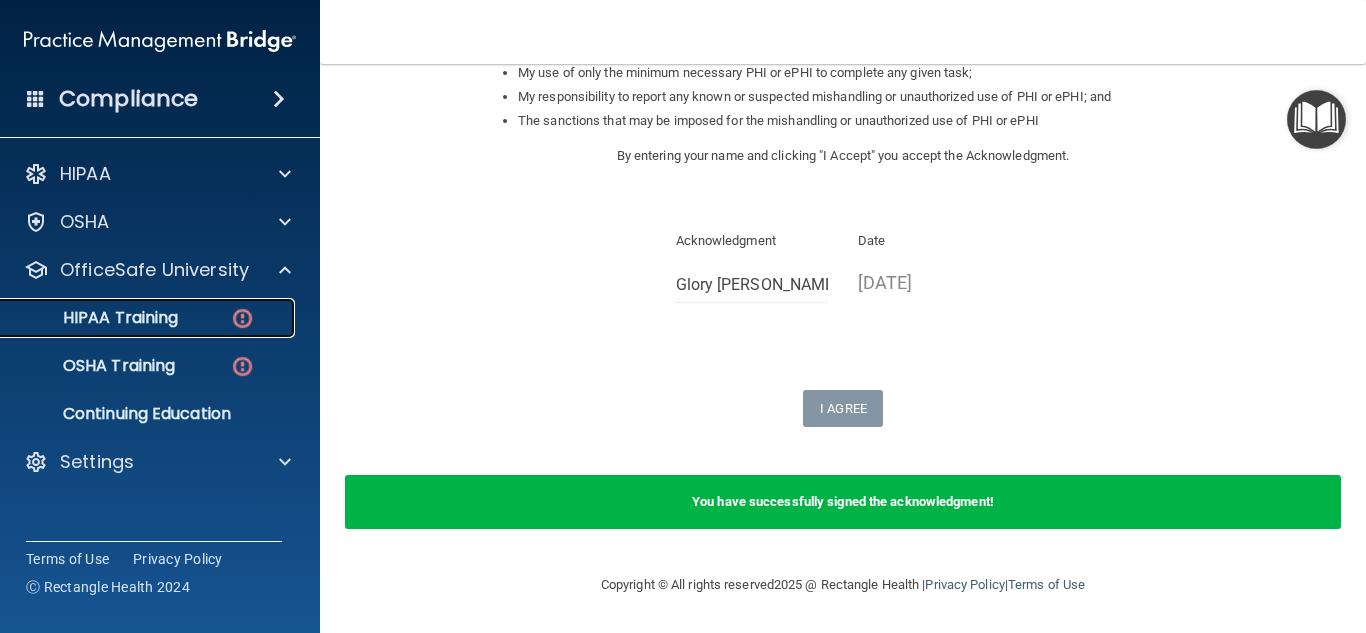 click on "HIPAA Training" at bounding box center [95, 318] 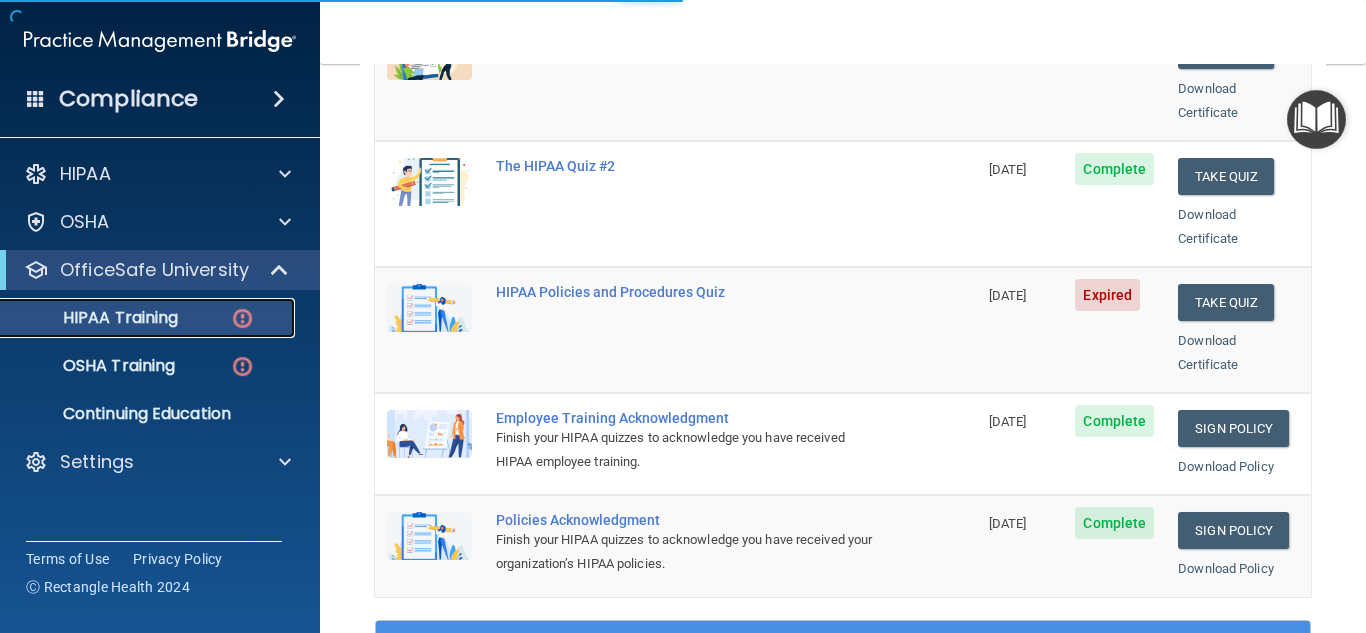 scroll, scrollTop: 945, scrollLeft: 0, axis: vertical 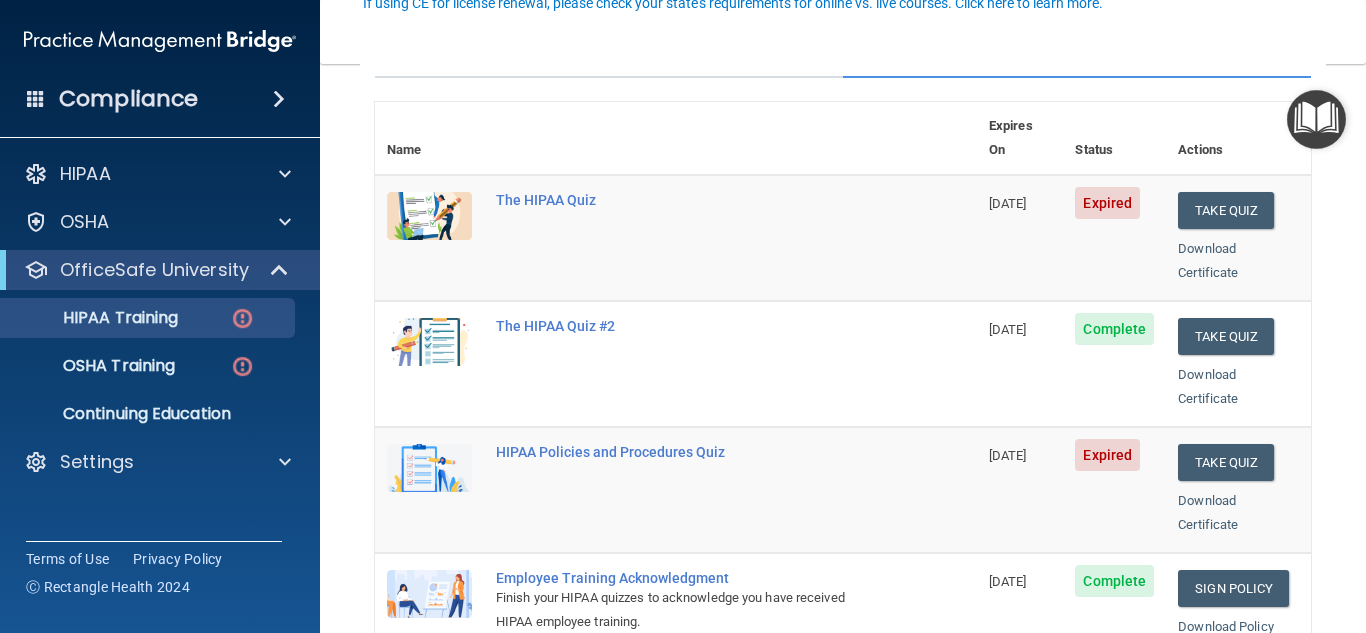 click on "Download Certificate" at bounding box center [1238, 387] 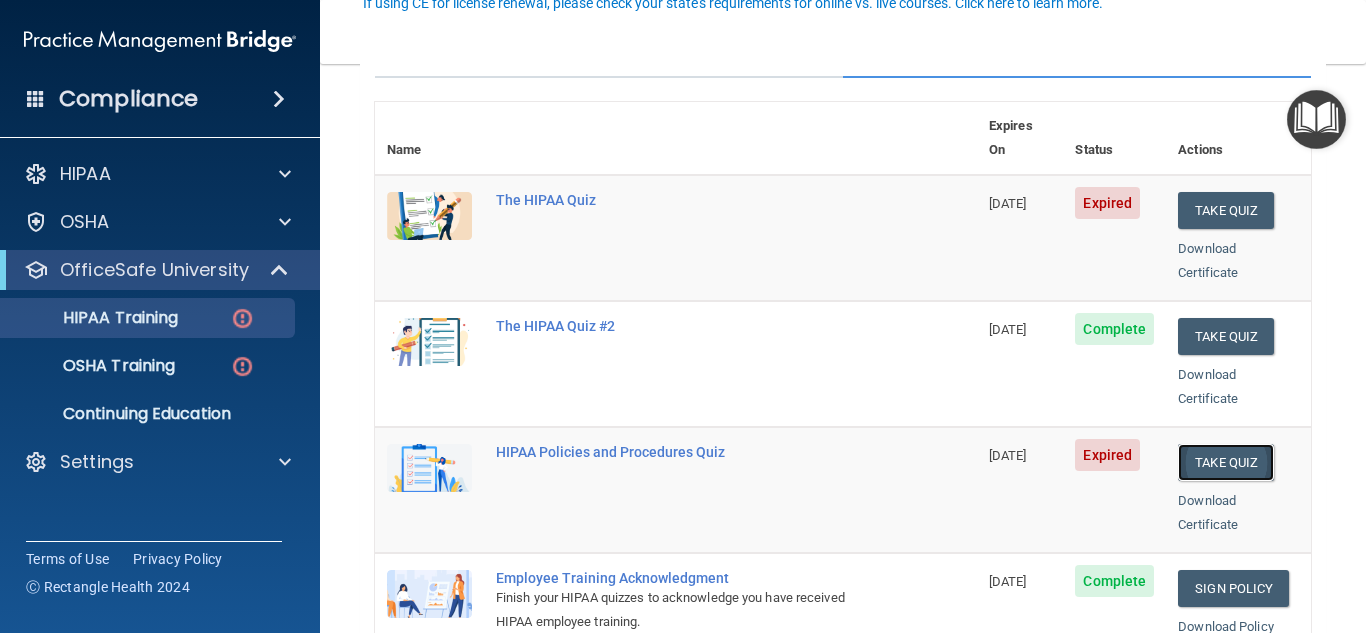 click on "Take Quiz" at bounding box center (1226, 462) 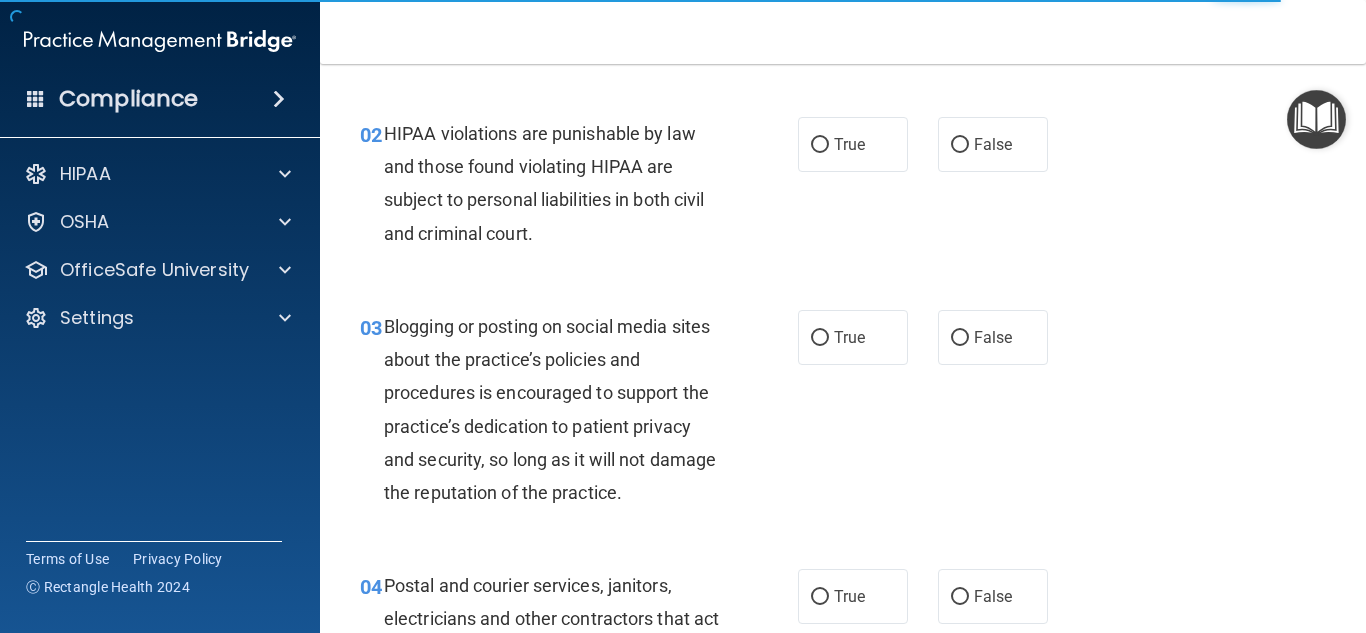 scroll, scrollTop: 0, scrollLeft: 0, axis: both 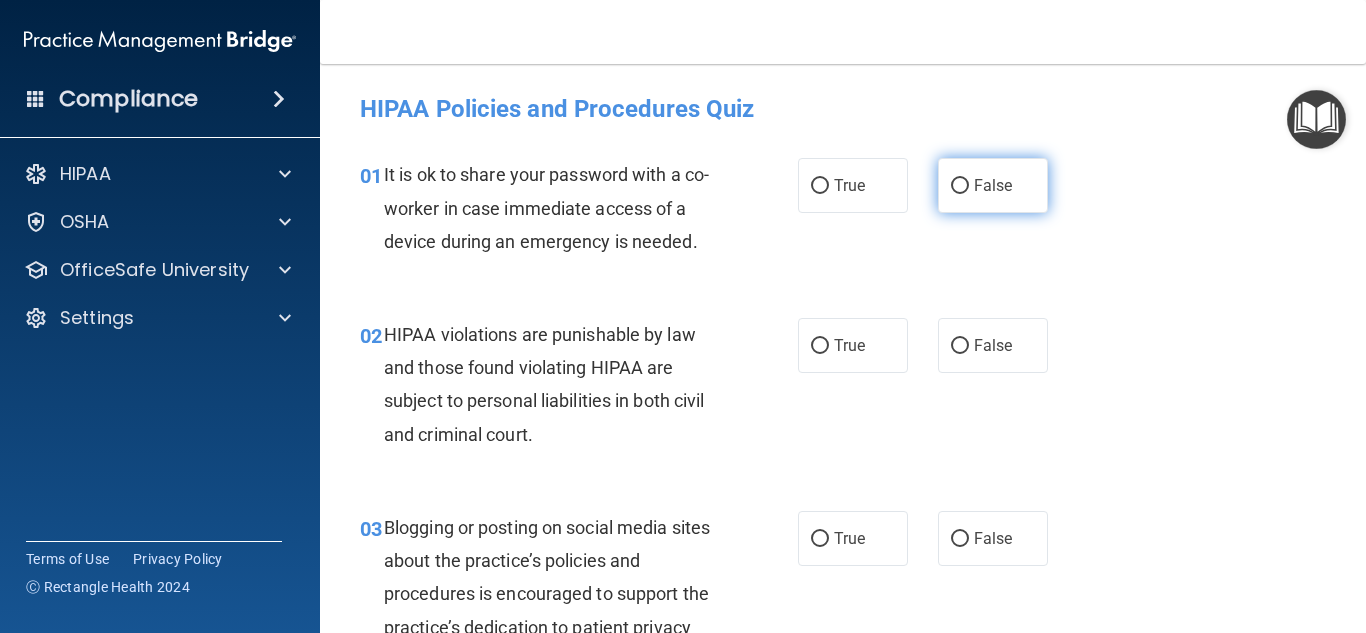 click on "False" at bounding box center (993, 185) 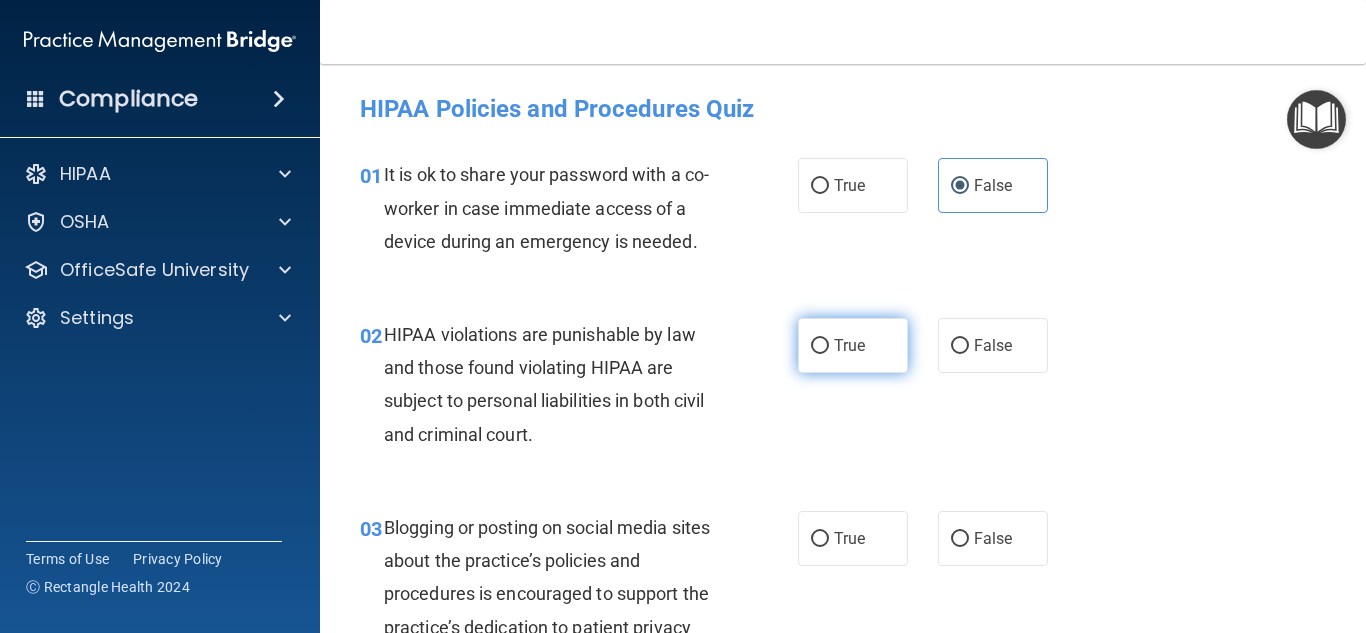 click on "True" at bounding box center (853, 345) 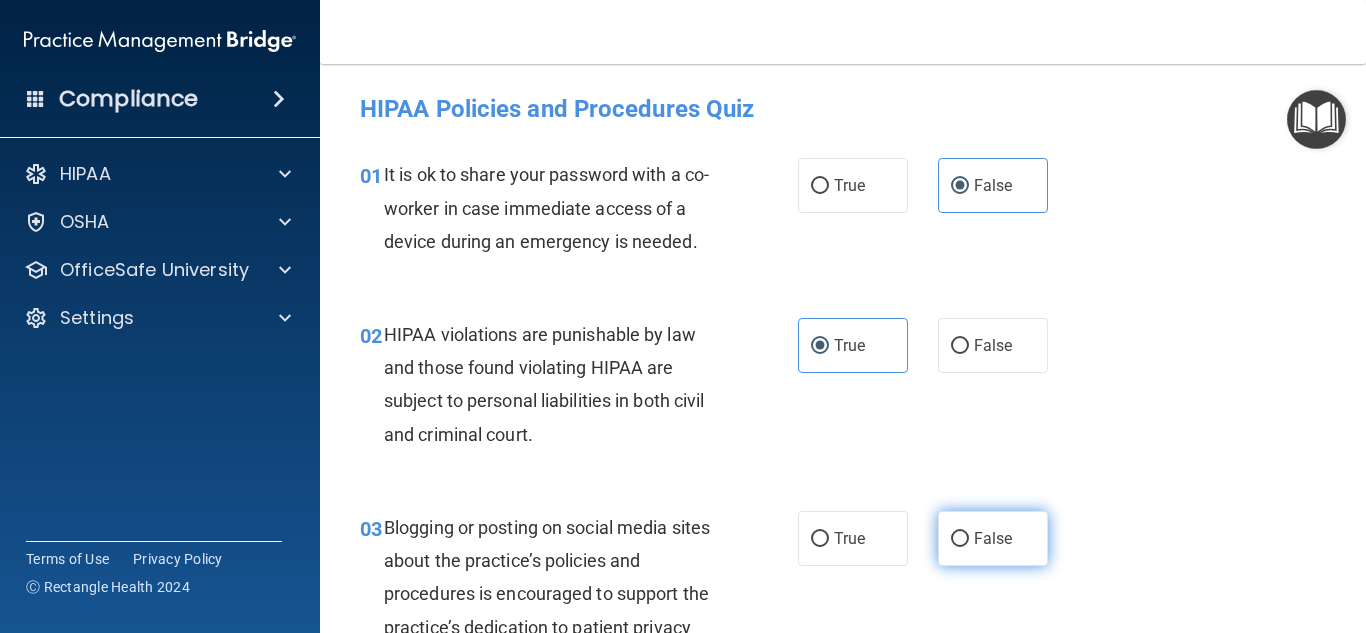 click on "False" at bounding box center [960, 539] 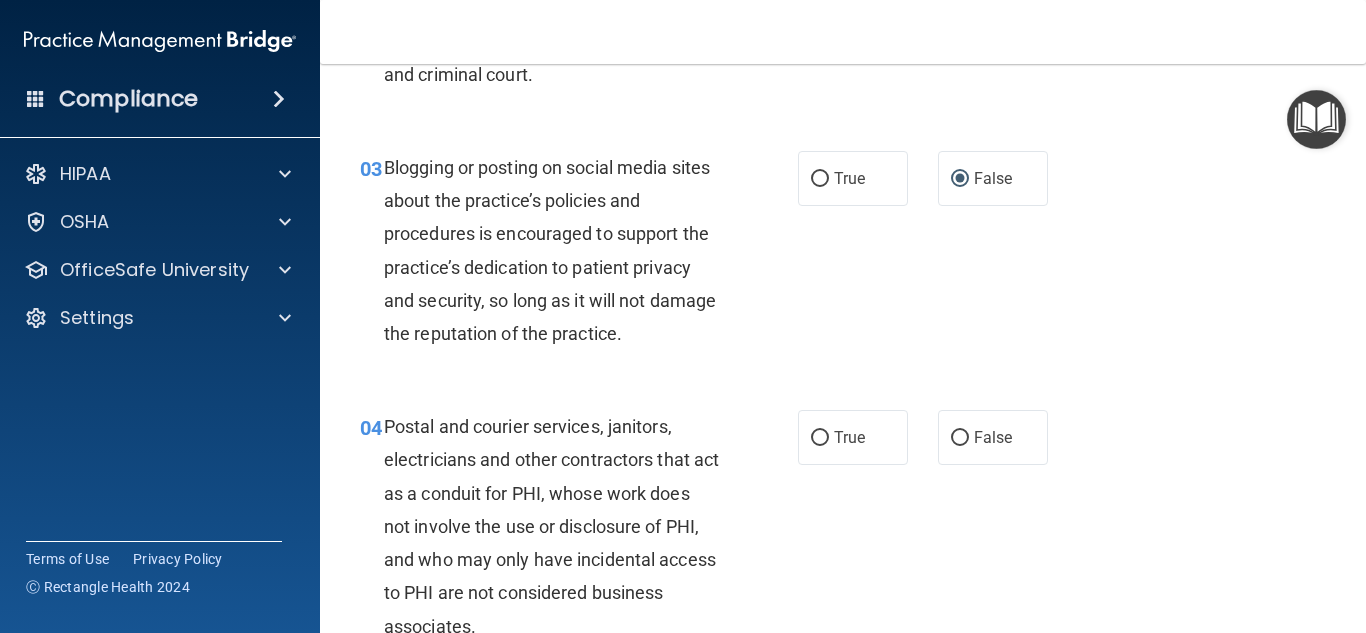scroll, scrollTop: 373, scrollLeft: 0, axis: vertical 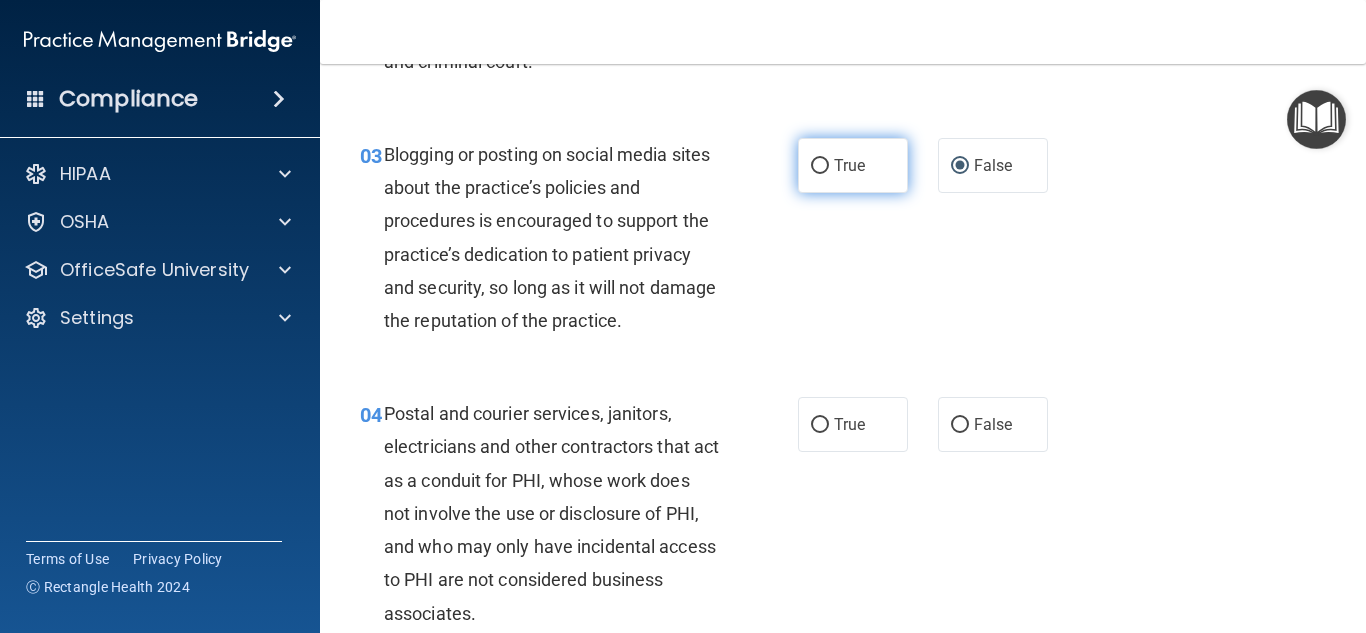 click on "True" at bounding box center (820, 166) 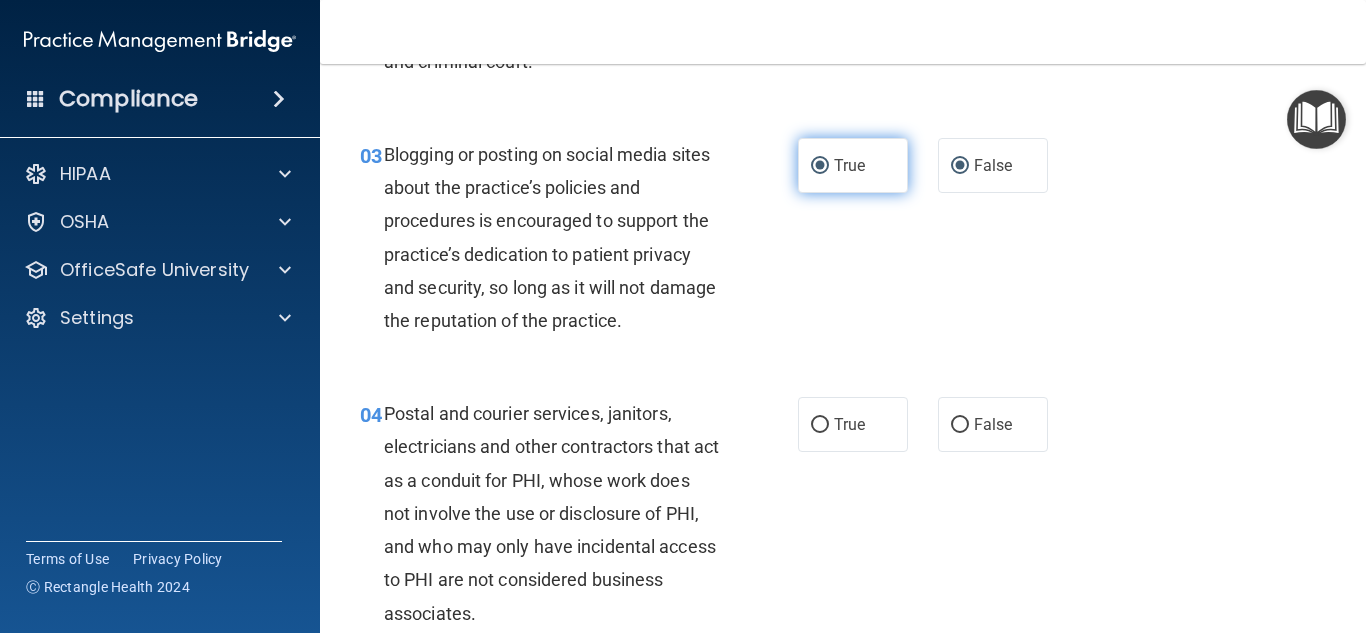radio on "false" 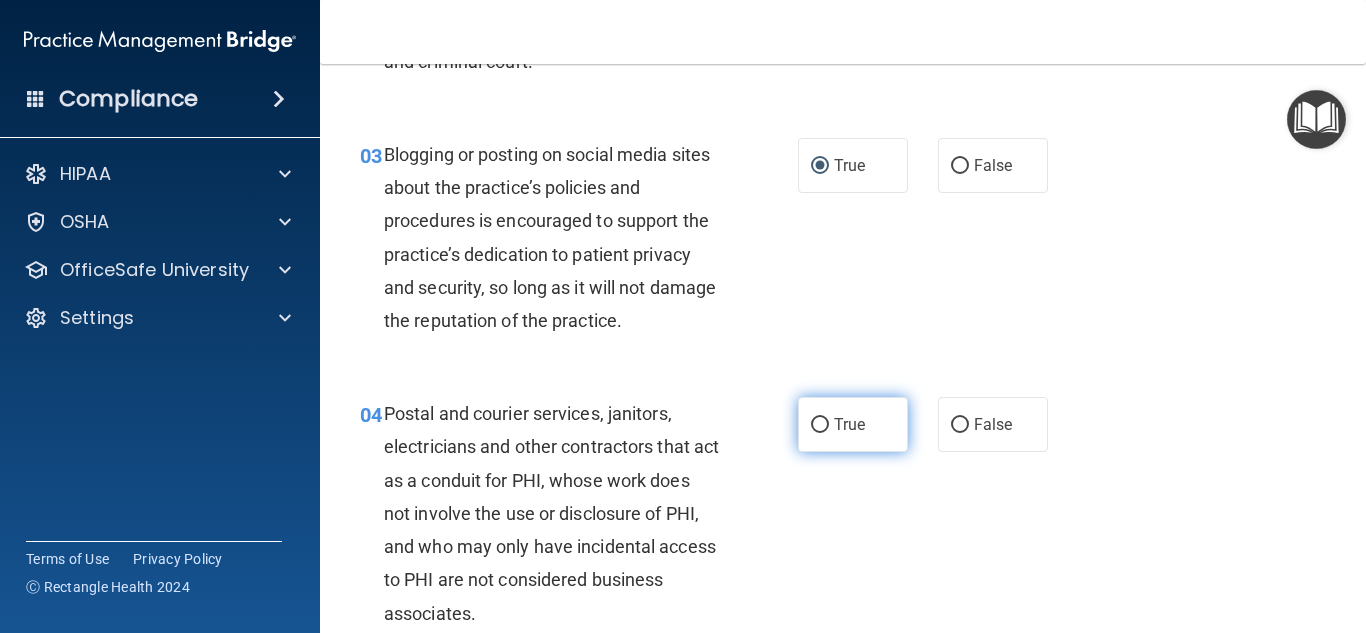 click on "True" at bounding box center (849, 424) 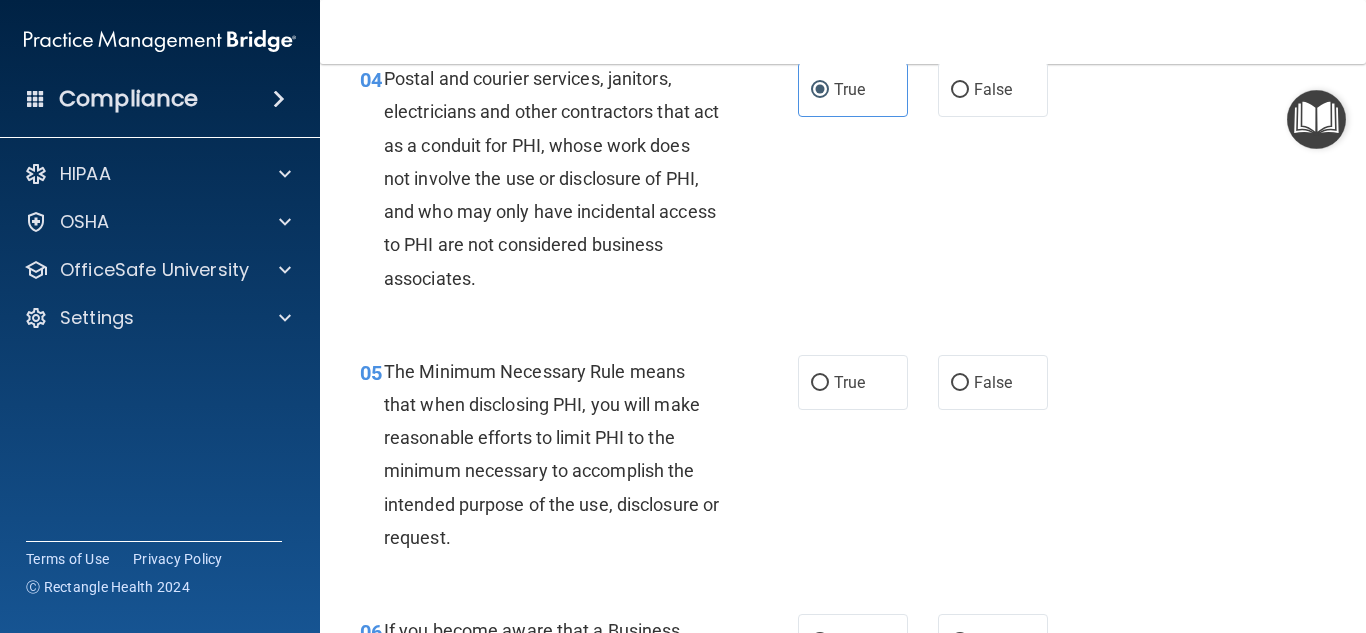 scroll, scrollTop: 720, scrollLeft: 0, axis: vertical 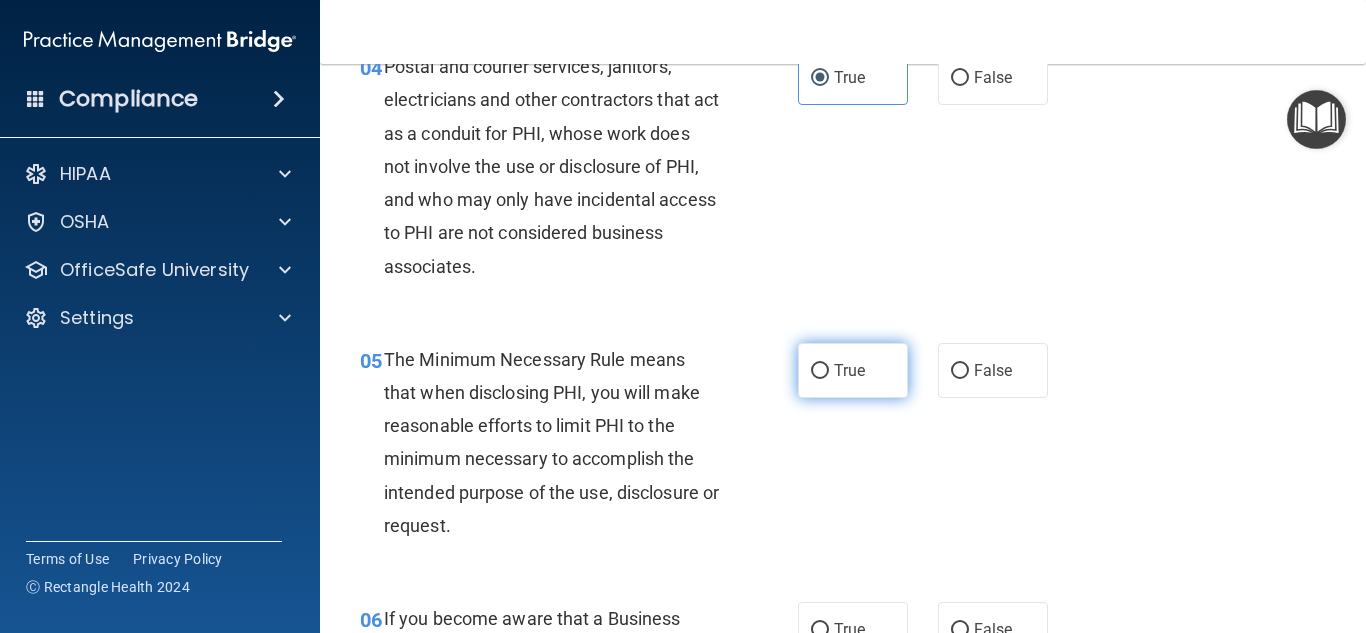 click on "True" at bounding box center (853, 370) 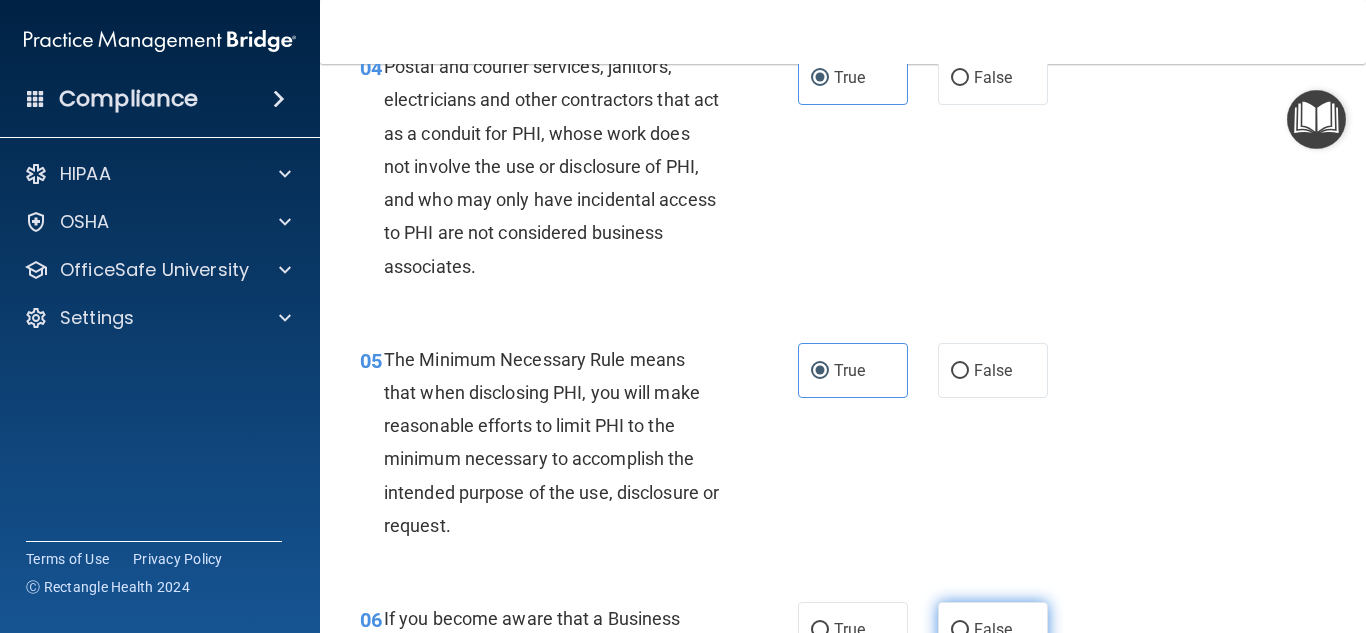 click on "False" at bounding box center [993, 629] 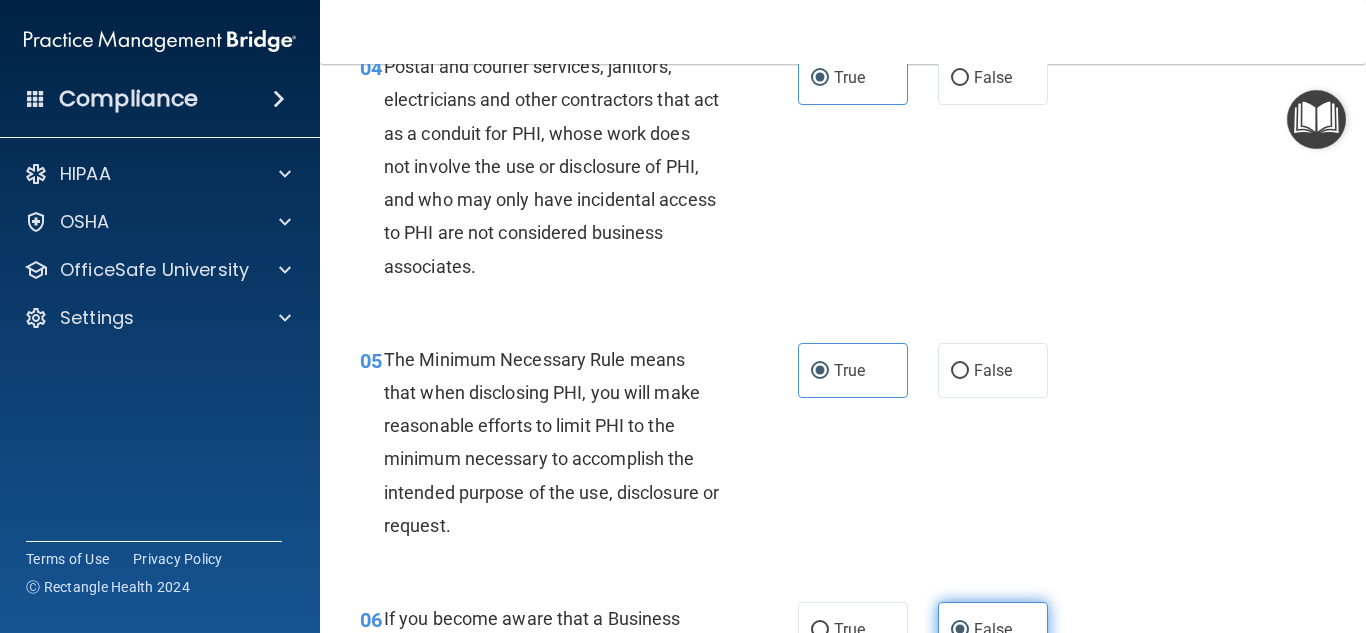 scroll, scrollTop: 725, scrollLeft: 0, axis: vertical 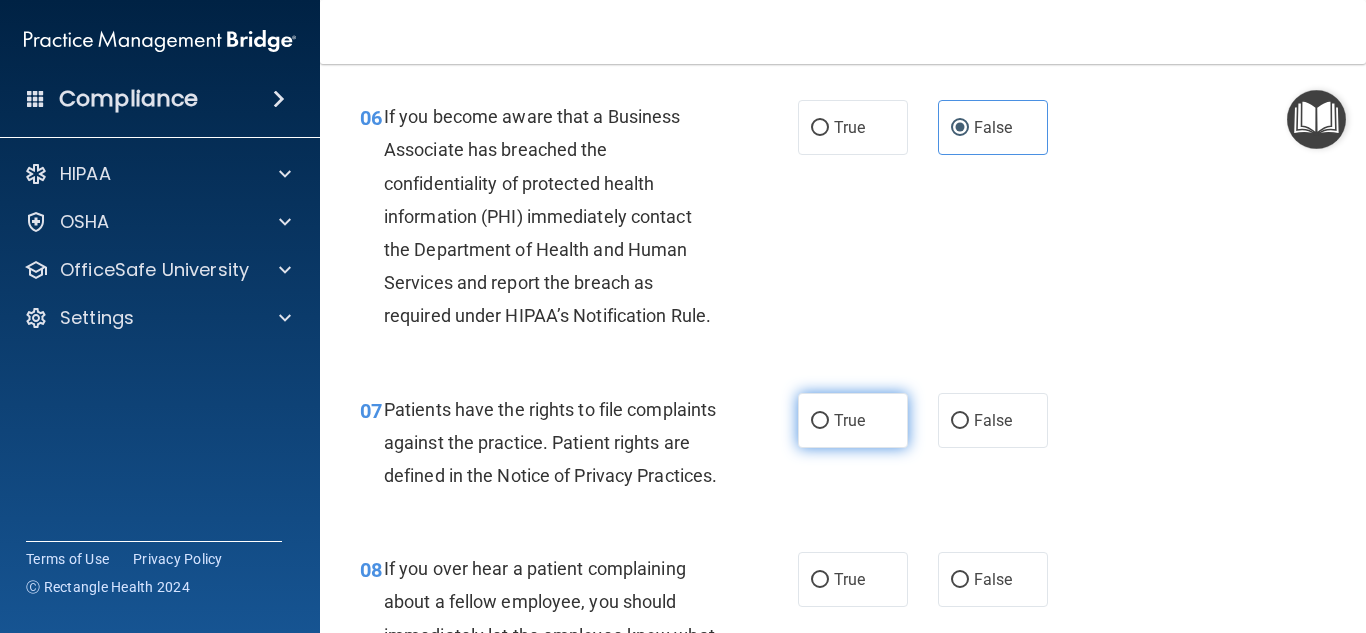 click on "True" at bounding box center [849, 420] 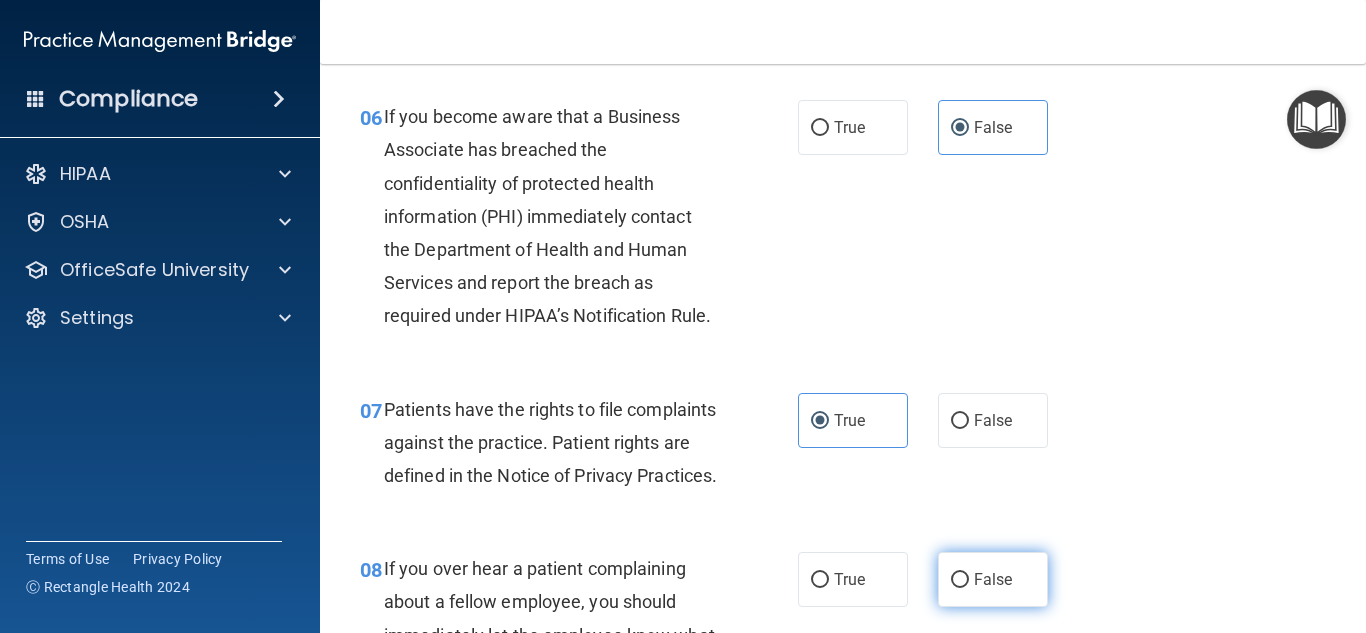 click on "False" at bounding box center (960, 580) 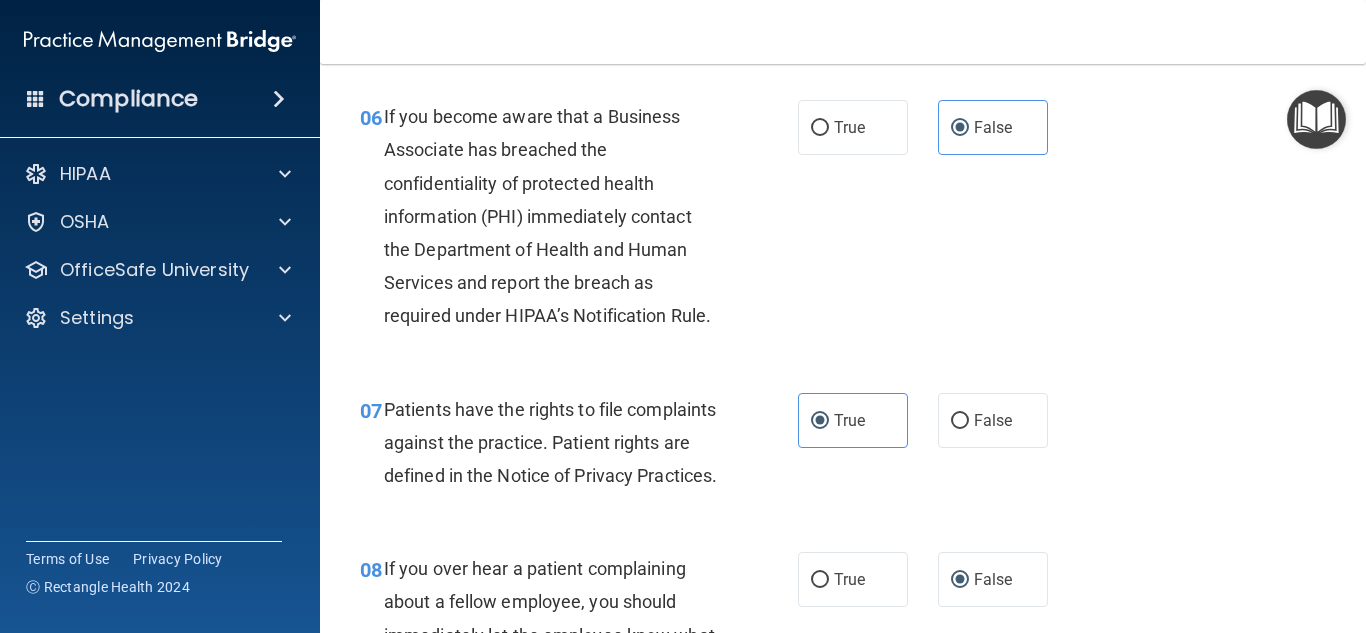 scroll, scrollTop: 1272, scrollLeft: 0, axis: vertical 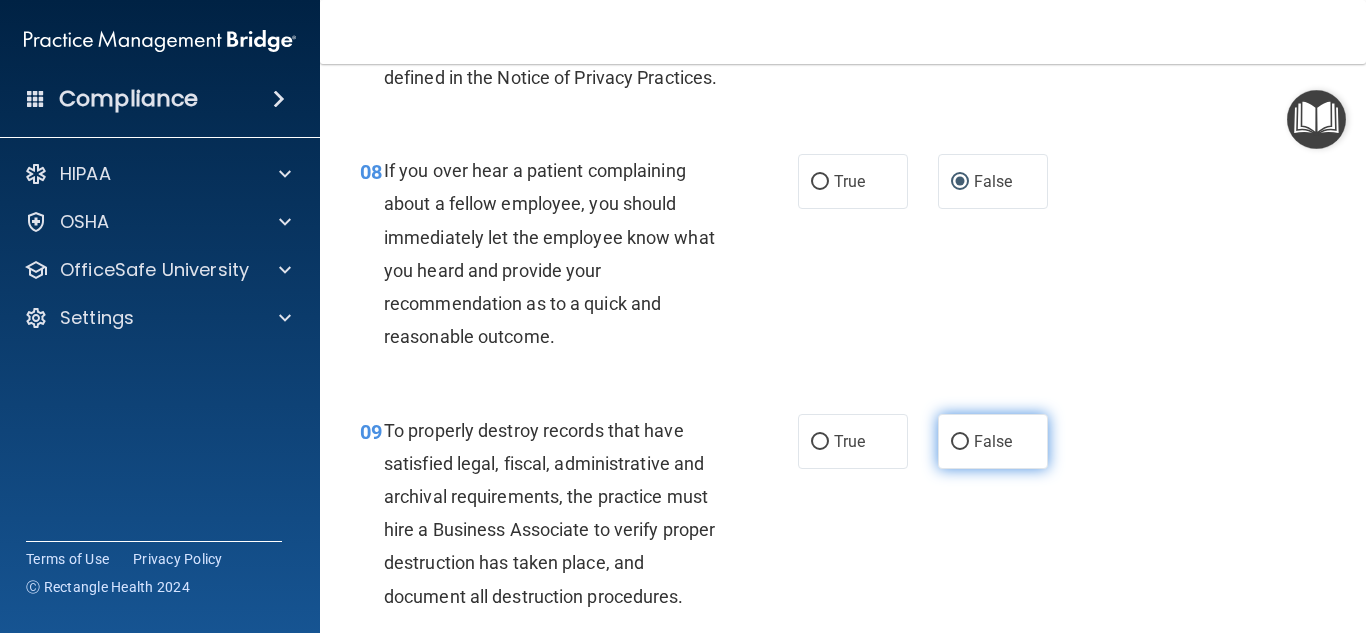 click on "False" at bounding box center [960, 442] 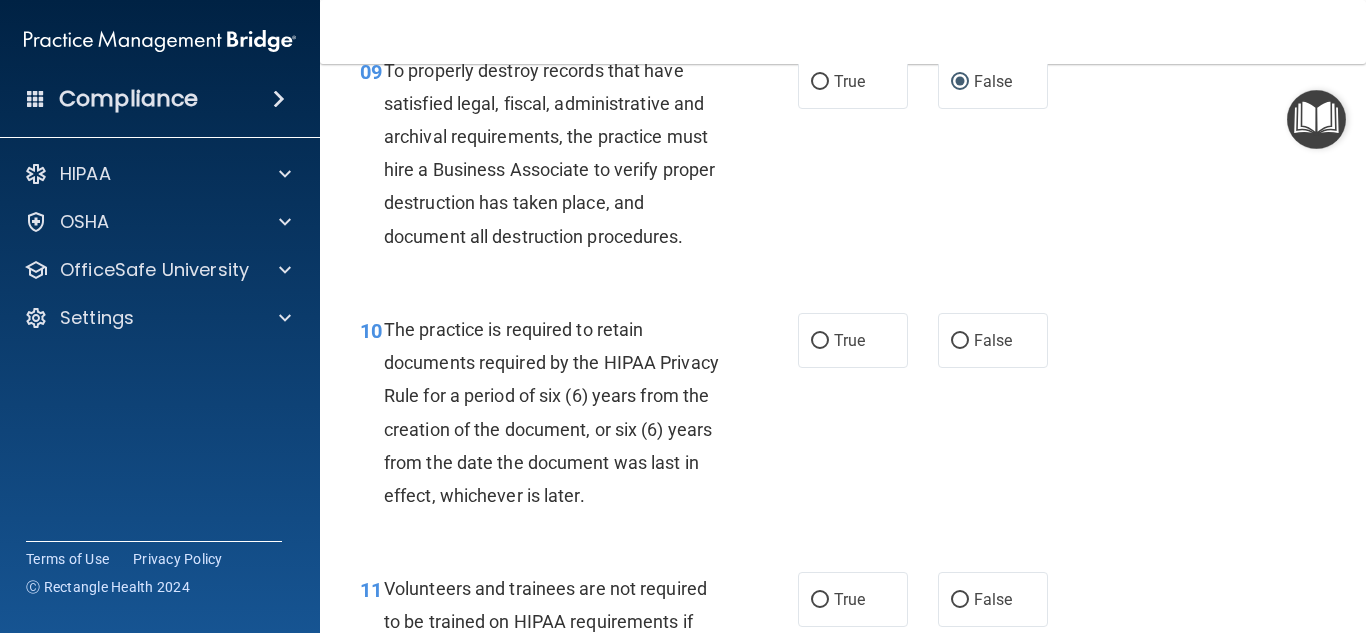 scroll, scrollTop: 2042, scrollLeft: 0, axis: vertical 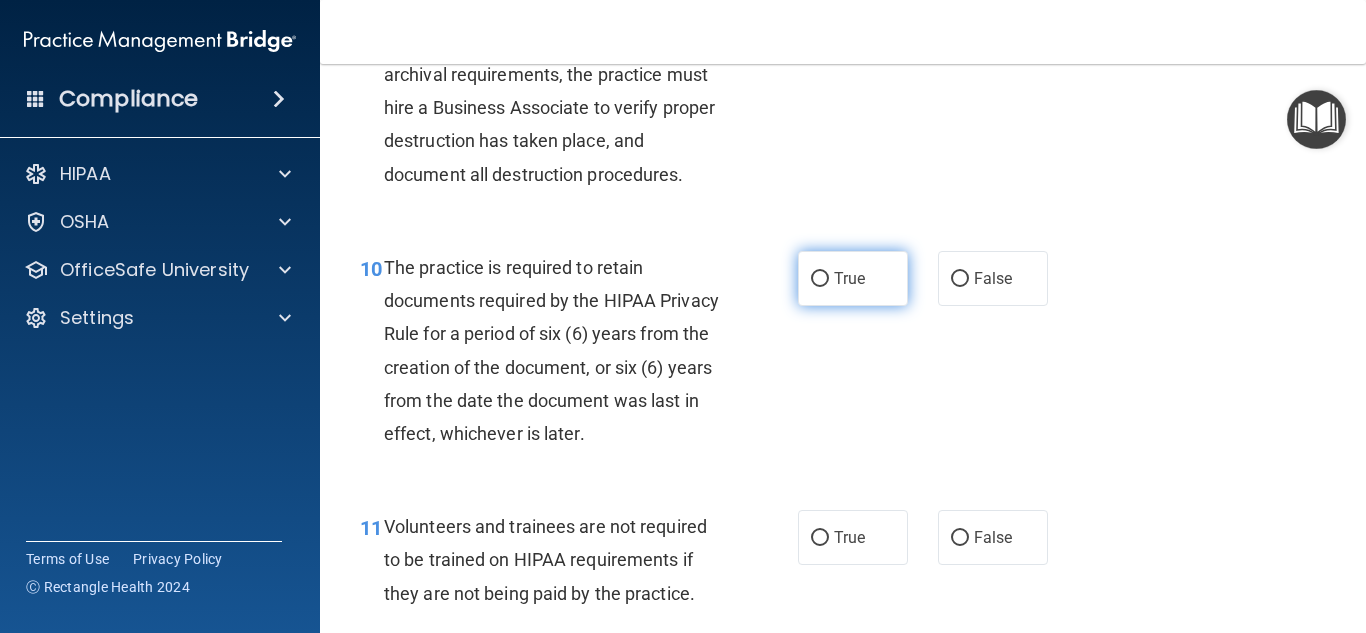 click on "True" at bounding box center (853, 278) 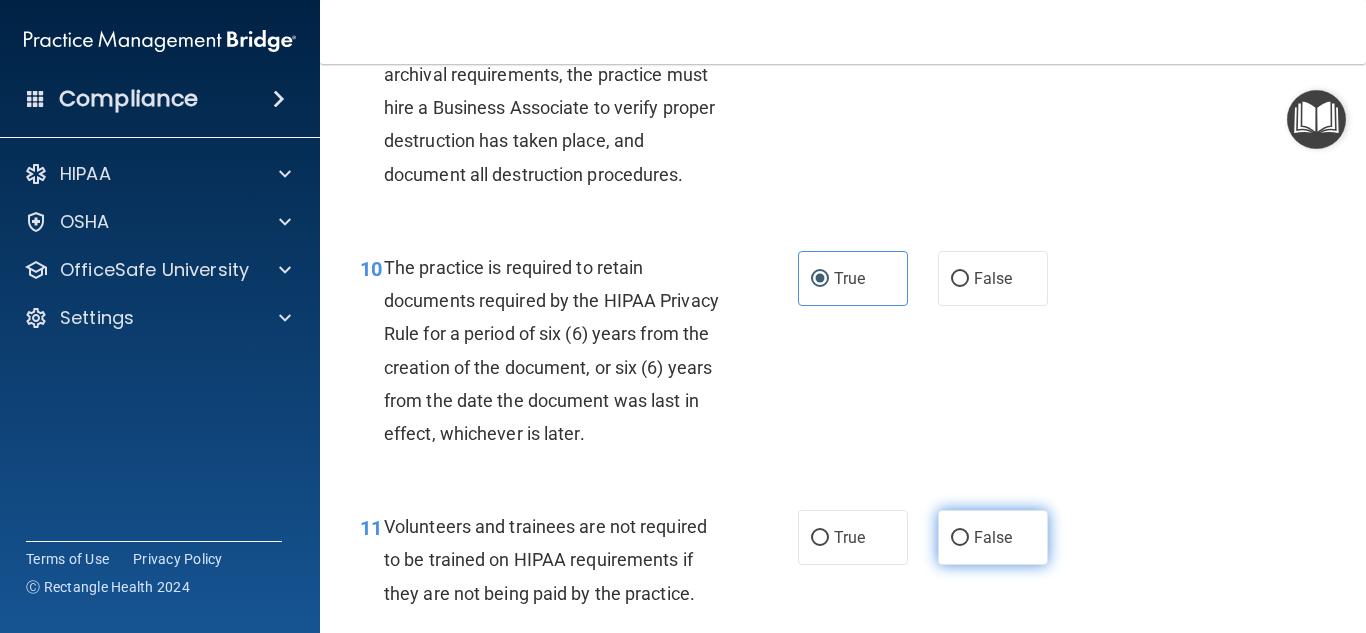 click on "False" at bounding box center (993, 537) 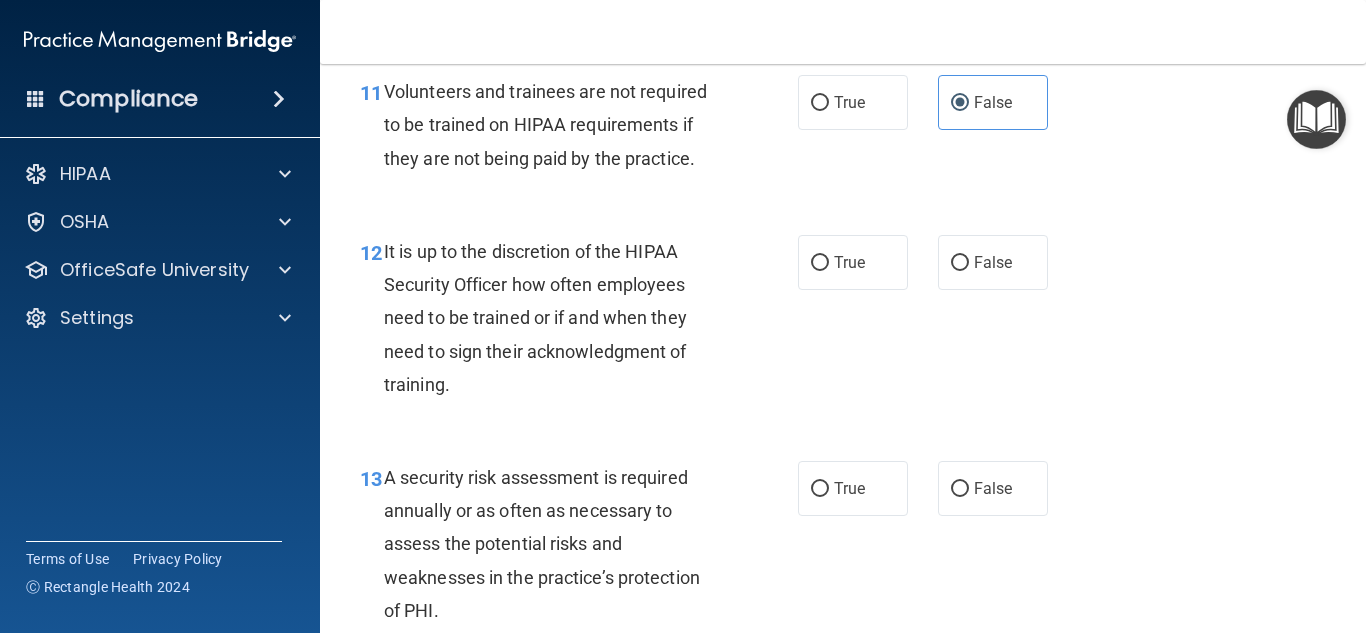 scroll, scrollTop: 2489, scrollLeft: 0, axis: vertical 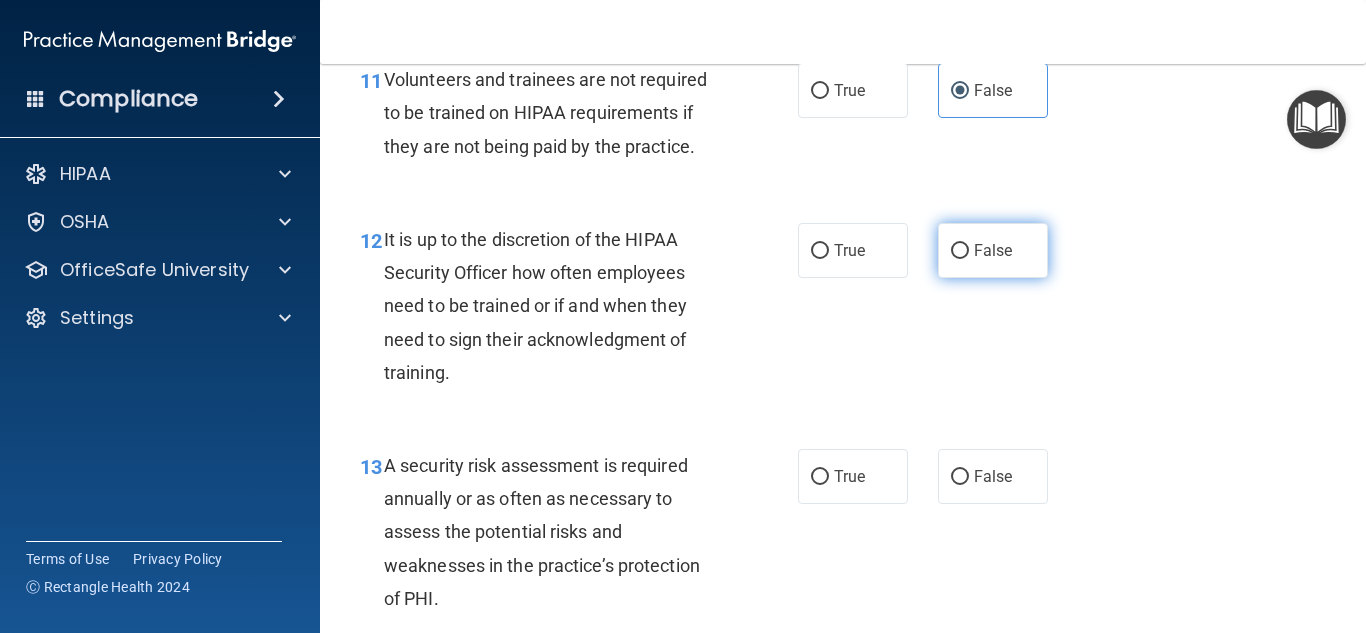 click on "False" at bounding box center [960, 251] 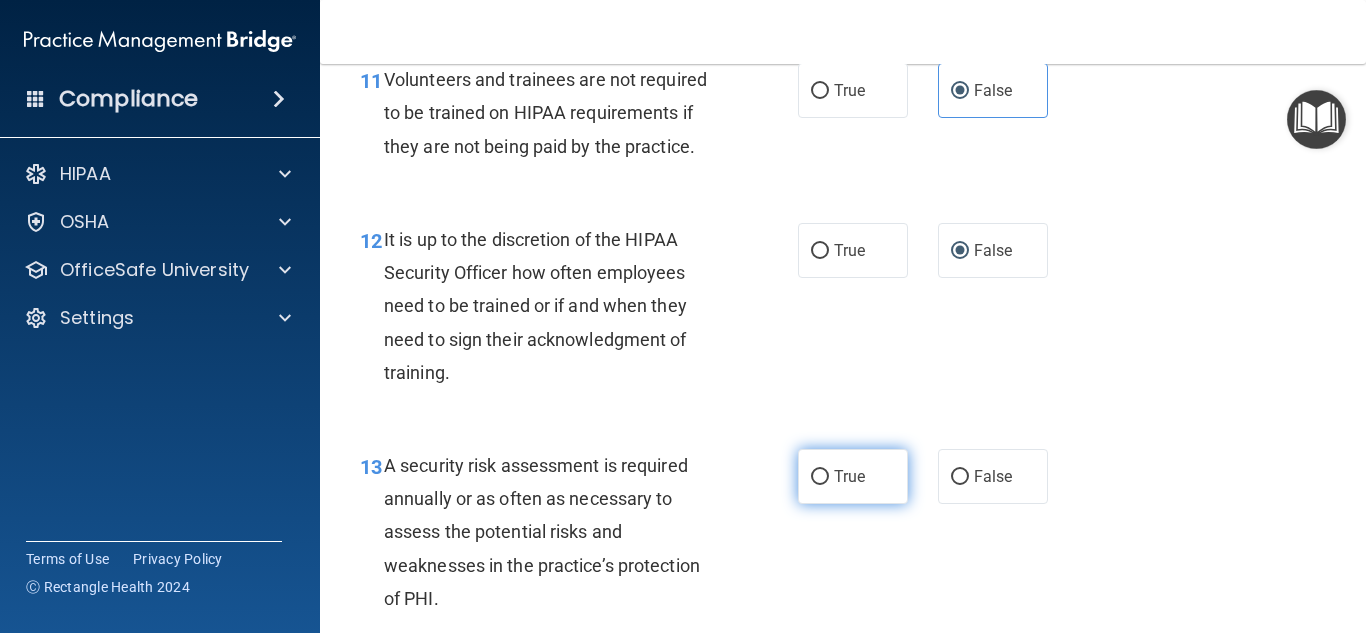 click on "True" at bounding box center (853, 476) 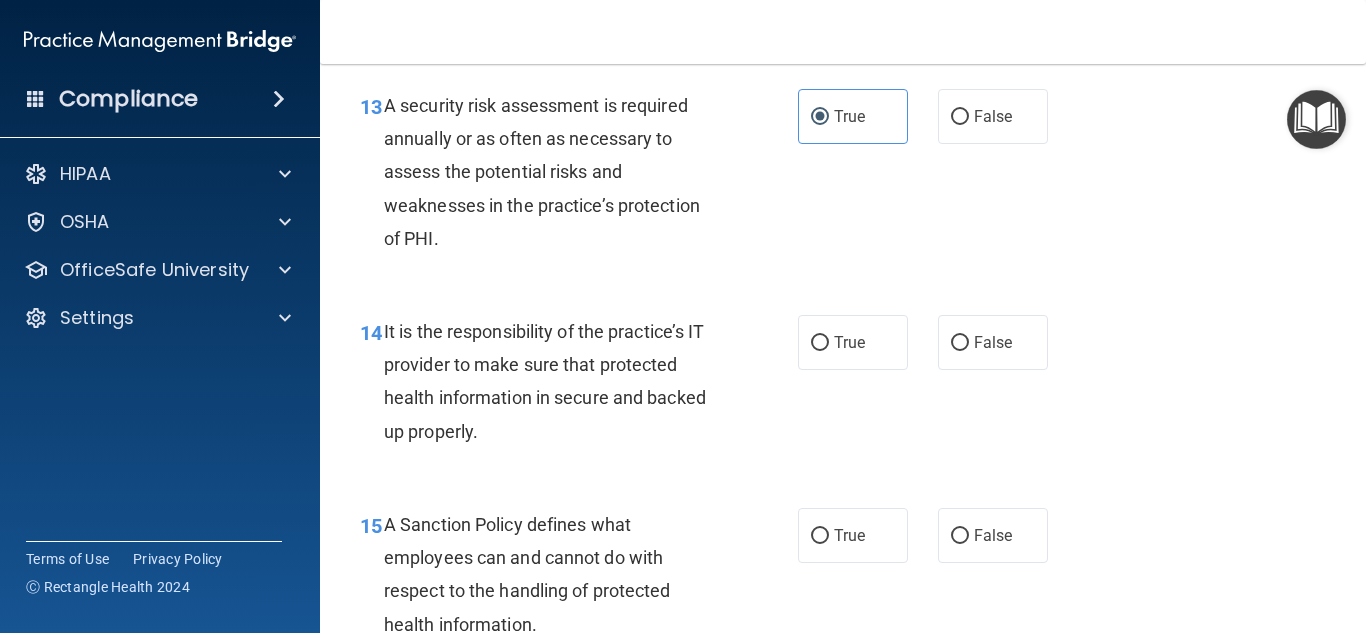 scroll, scrollTop: 2862, scrollLeft: 0, axis: vertical 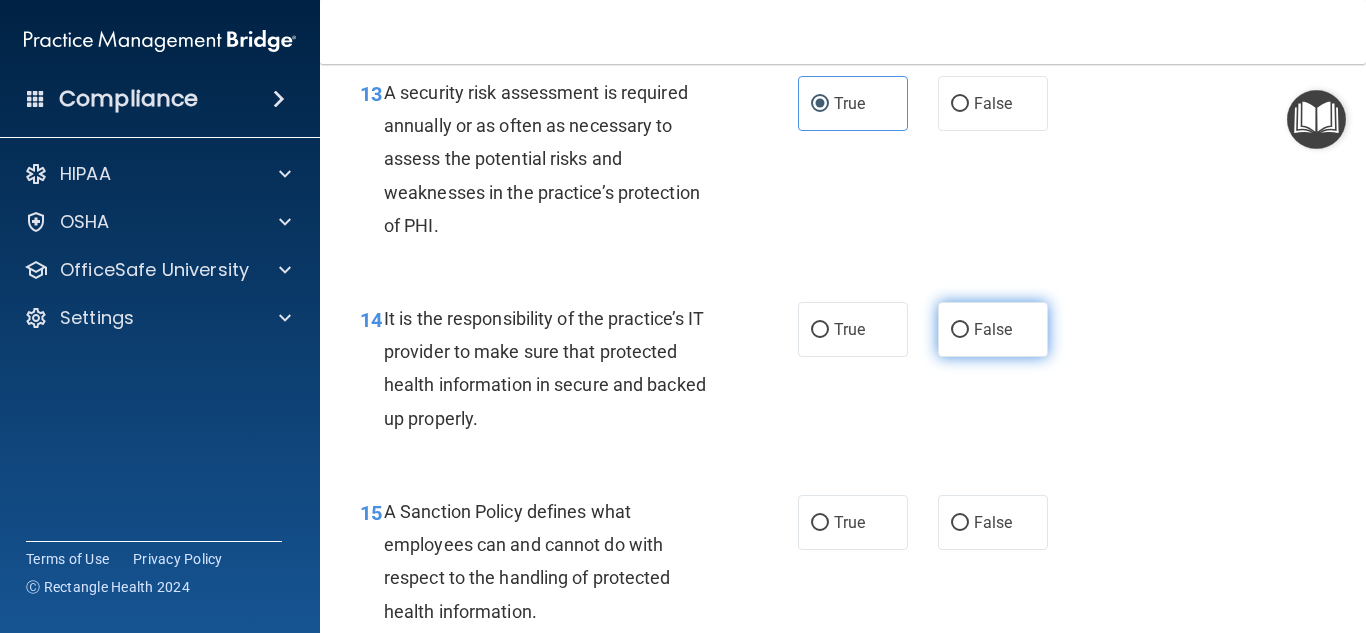 click on "False" at bounding box center [993, 329] 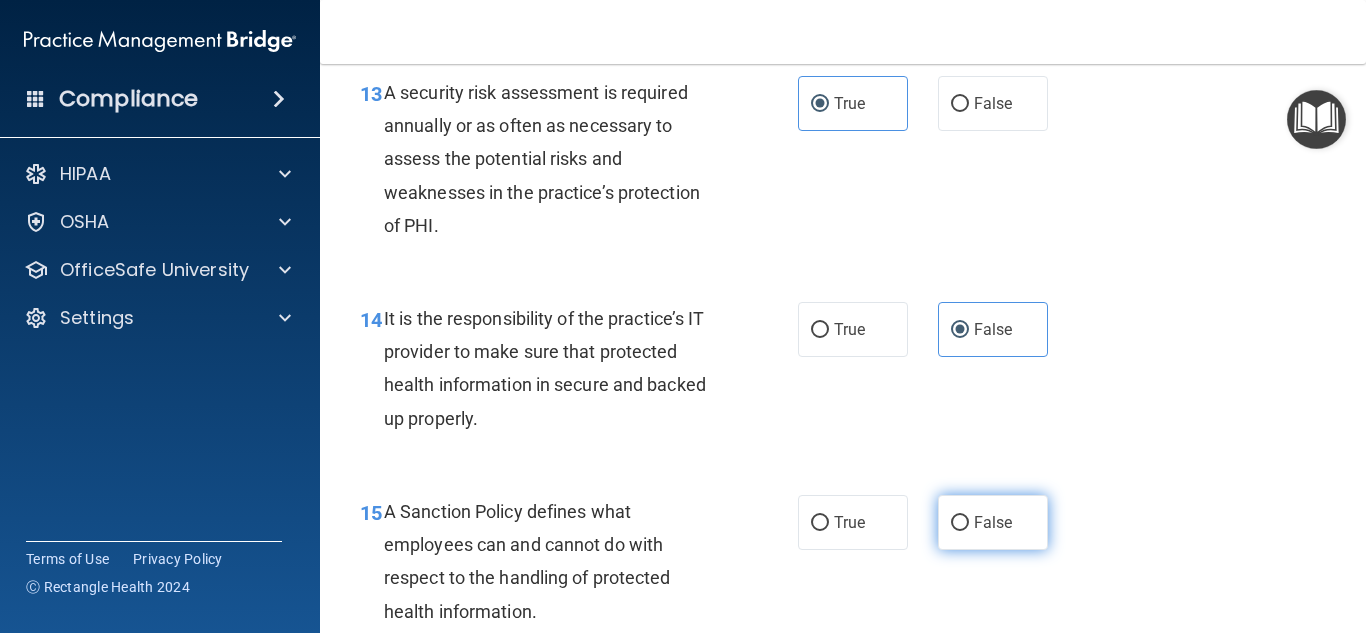 click on "False" at bounding box center (993, 522) 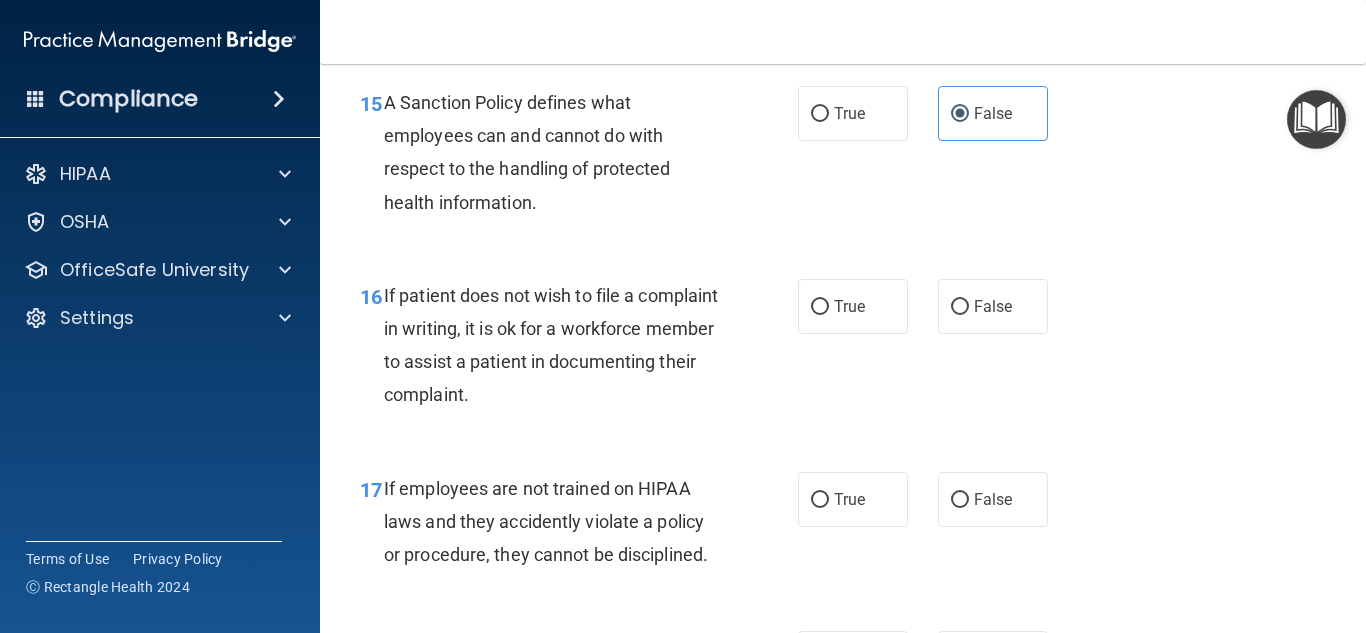 scroll, scrollTop: 3284, scrollLeft: 0, axis: vertical 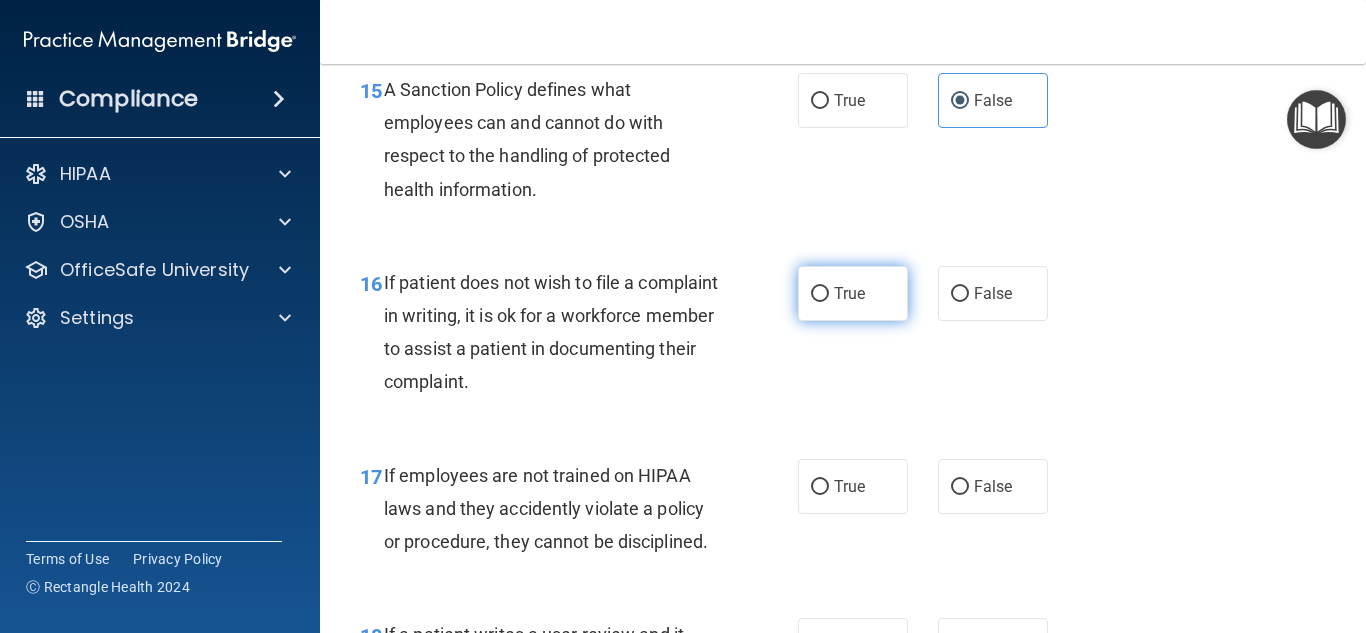 click on "True" at bounding box center [853, 293] 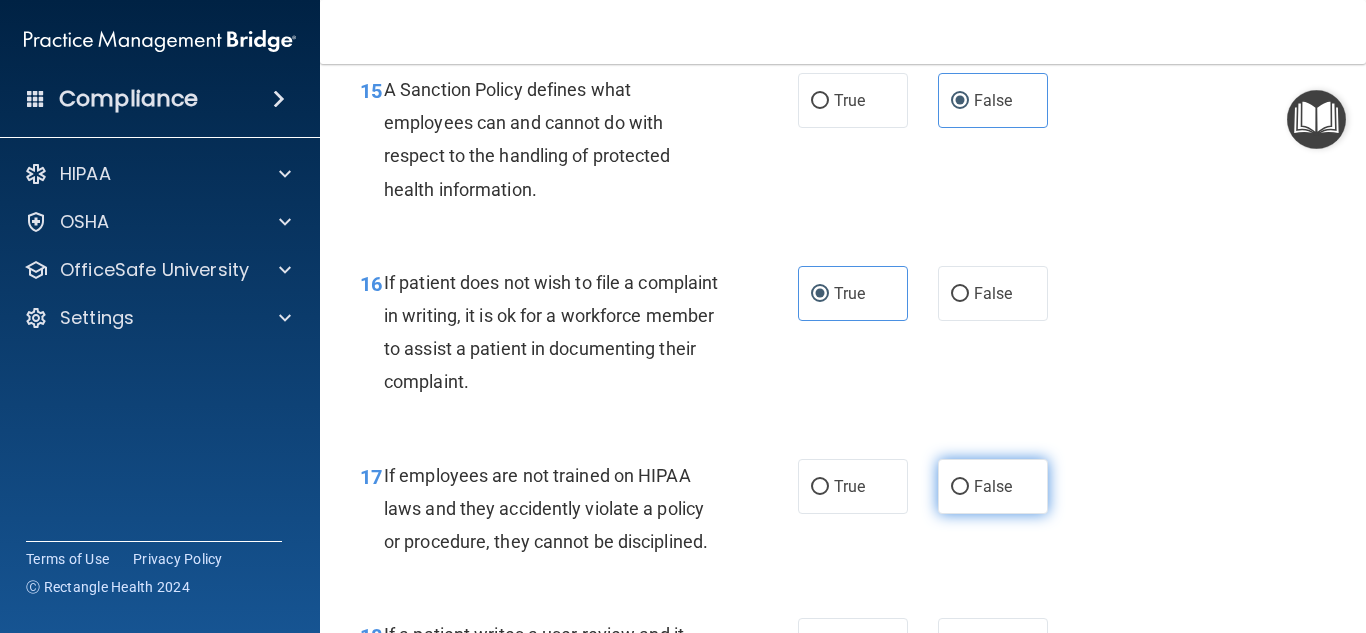 click on "False" at bounding box center [960, 487] 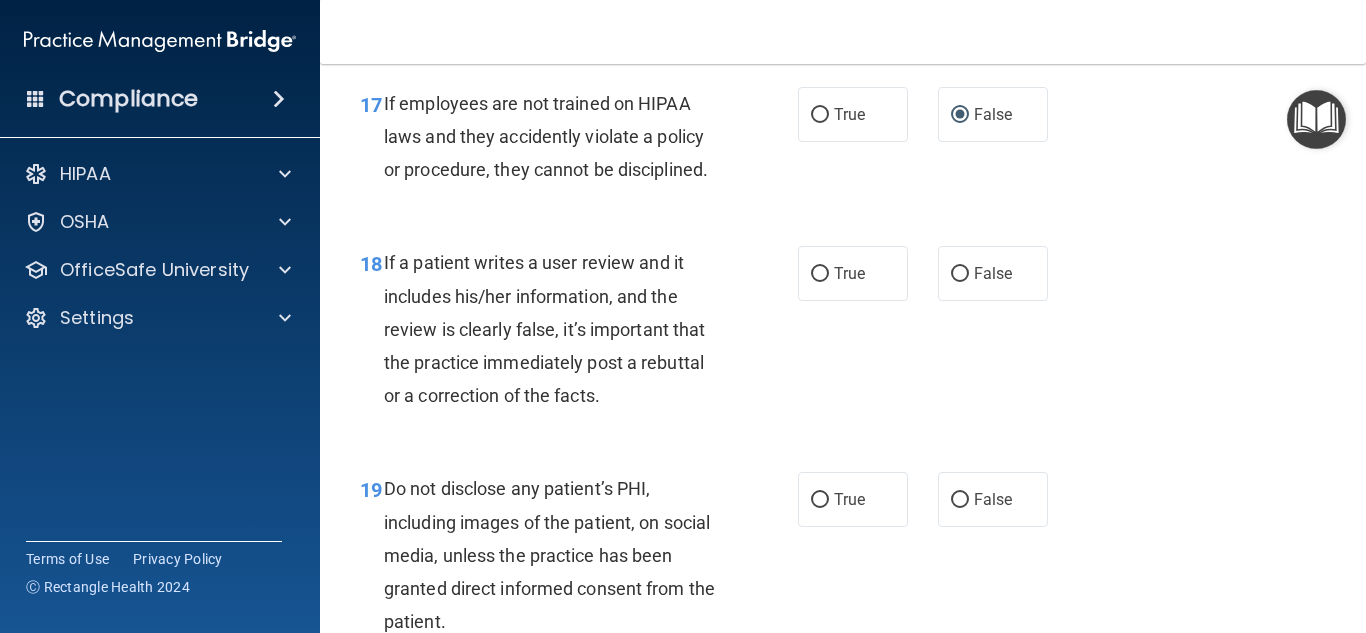 scroll, scrollTop: 3644, scrollLeft: 0, axis: vertical 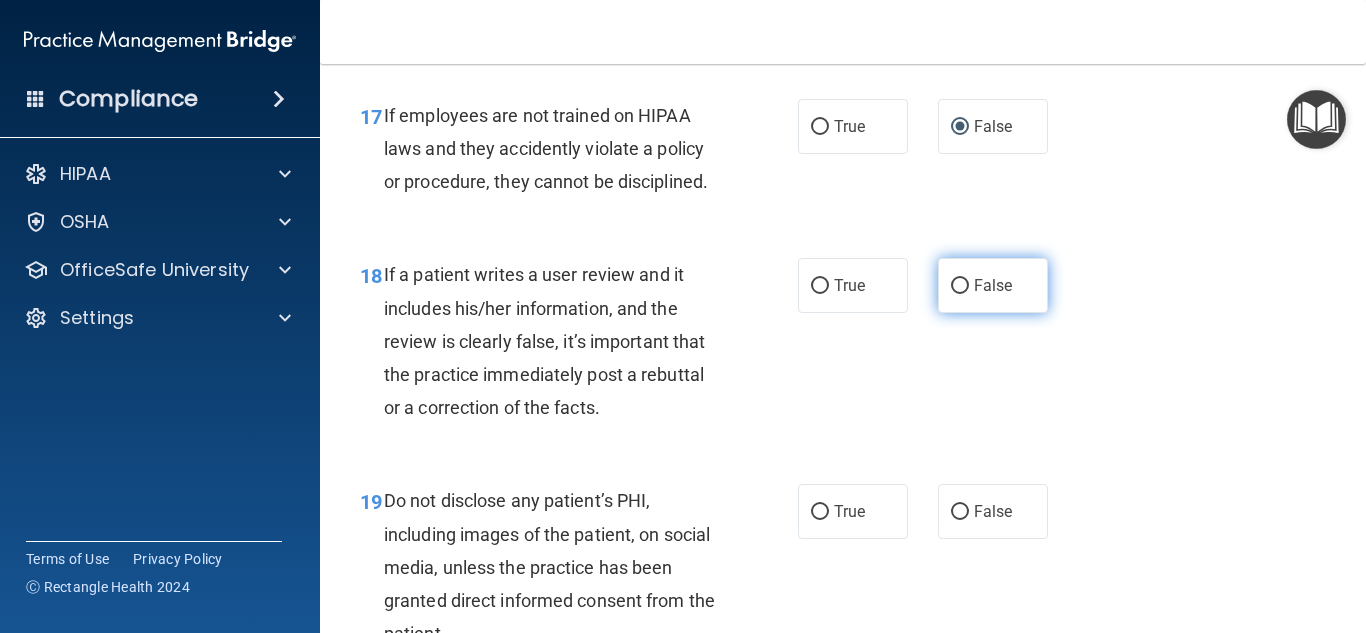 click on "False" at bounding box center (993, 285) 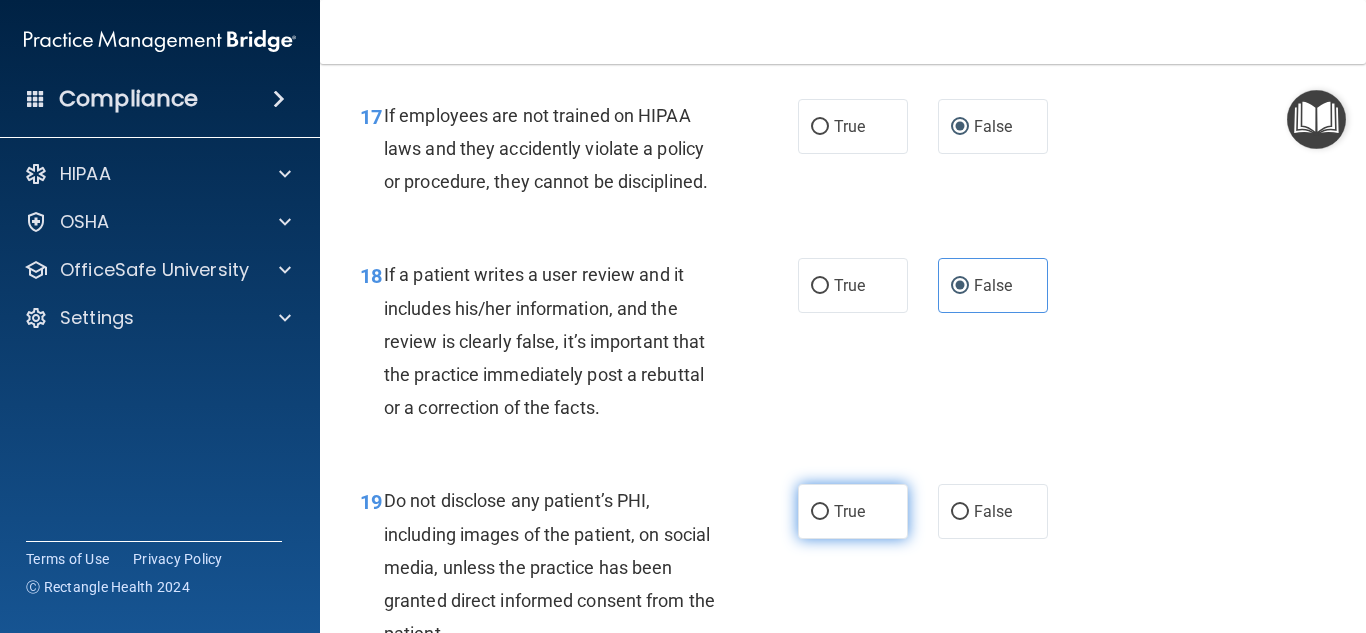 click on "True" at bounding box center (853, 511) 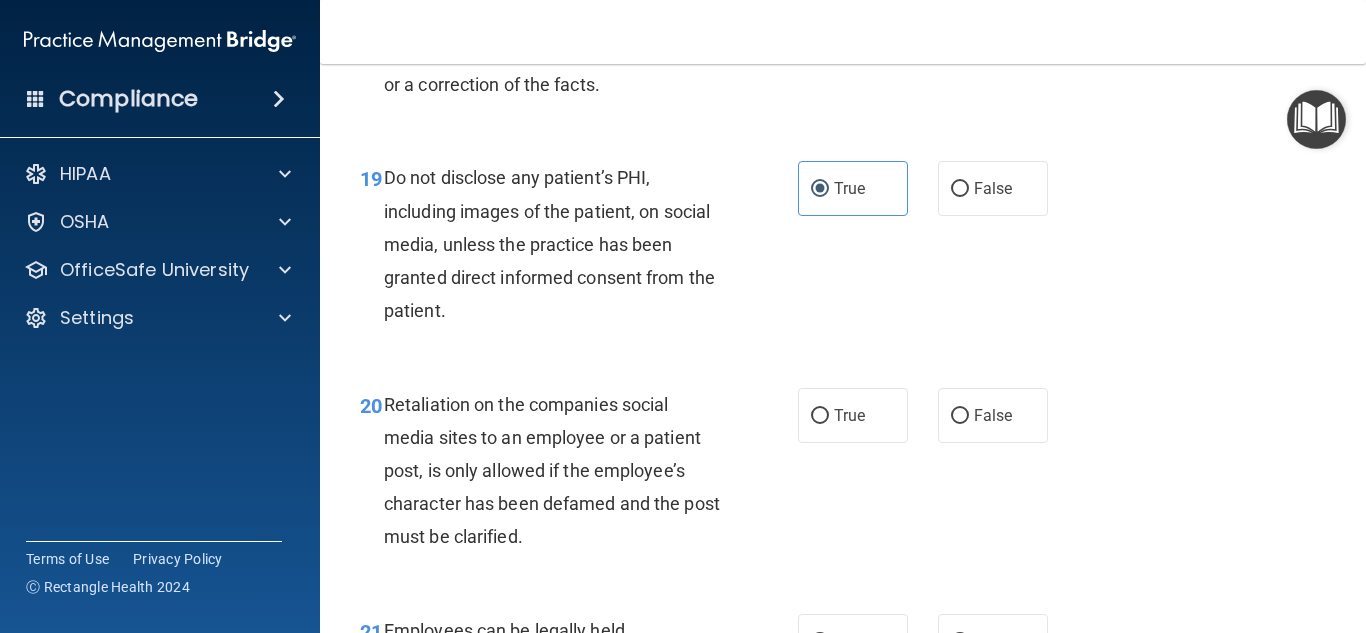scroll, scrollTop: 3979, scrollLeft: 0, axis: vertical 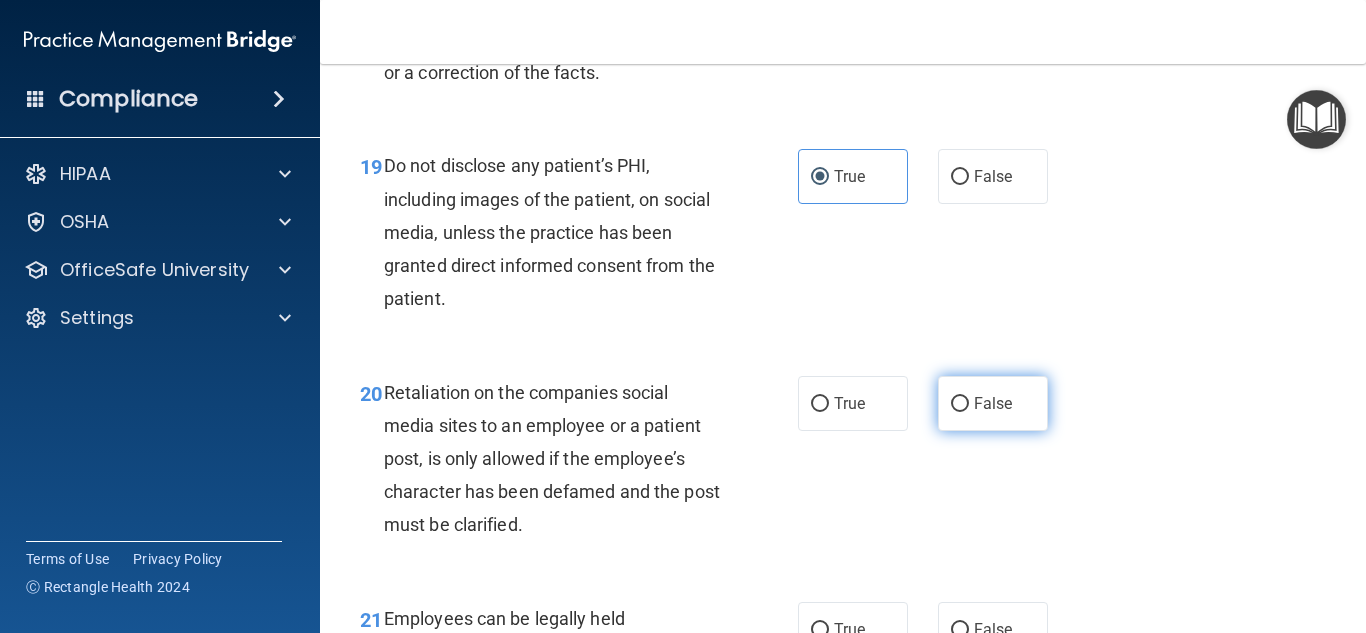 click on "False" at bounding box center (993, 403) 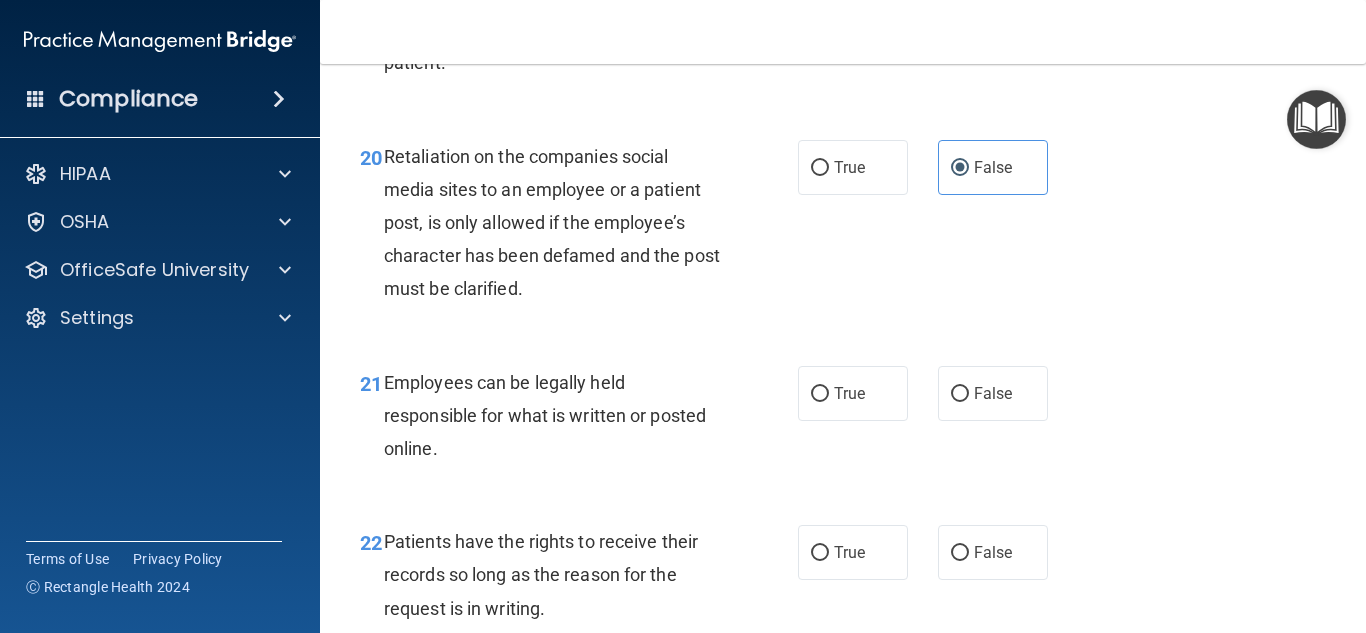 scroll, scrollTop: 4228, scrollLeft: 0, axis: vertical 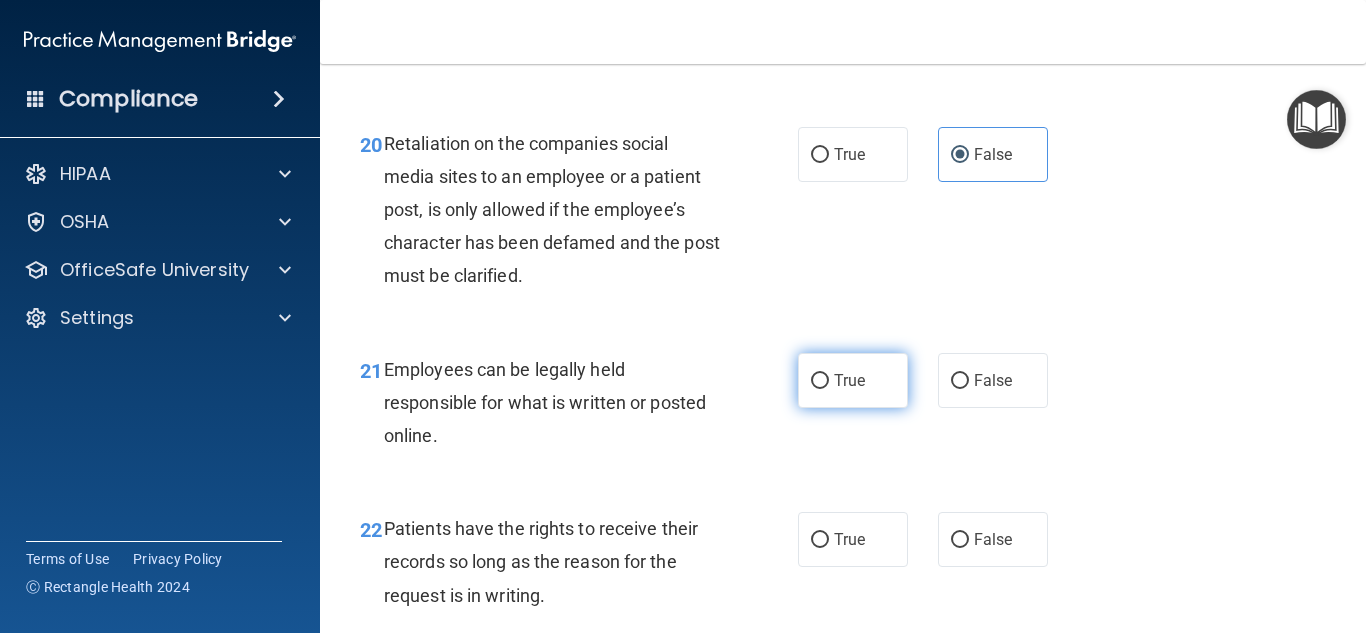 click on "True" at bounding box center [849, 380] 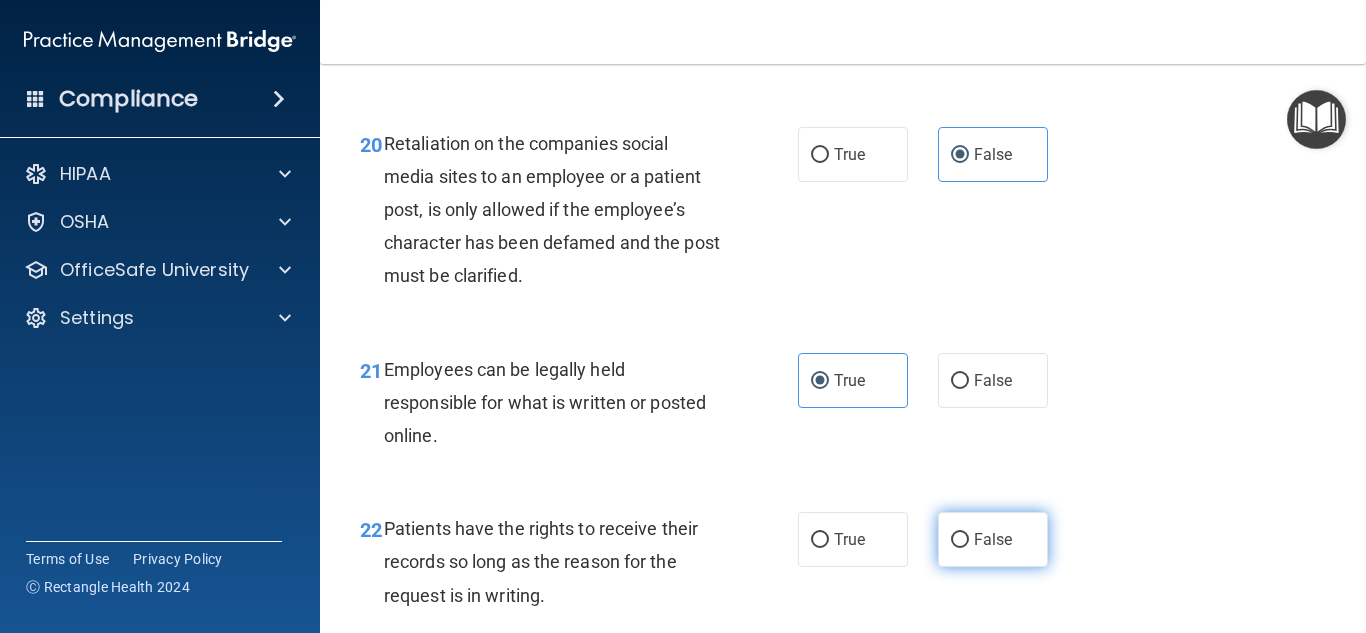 click on "False" at bounding box center (993, 539) 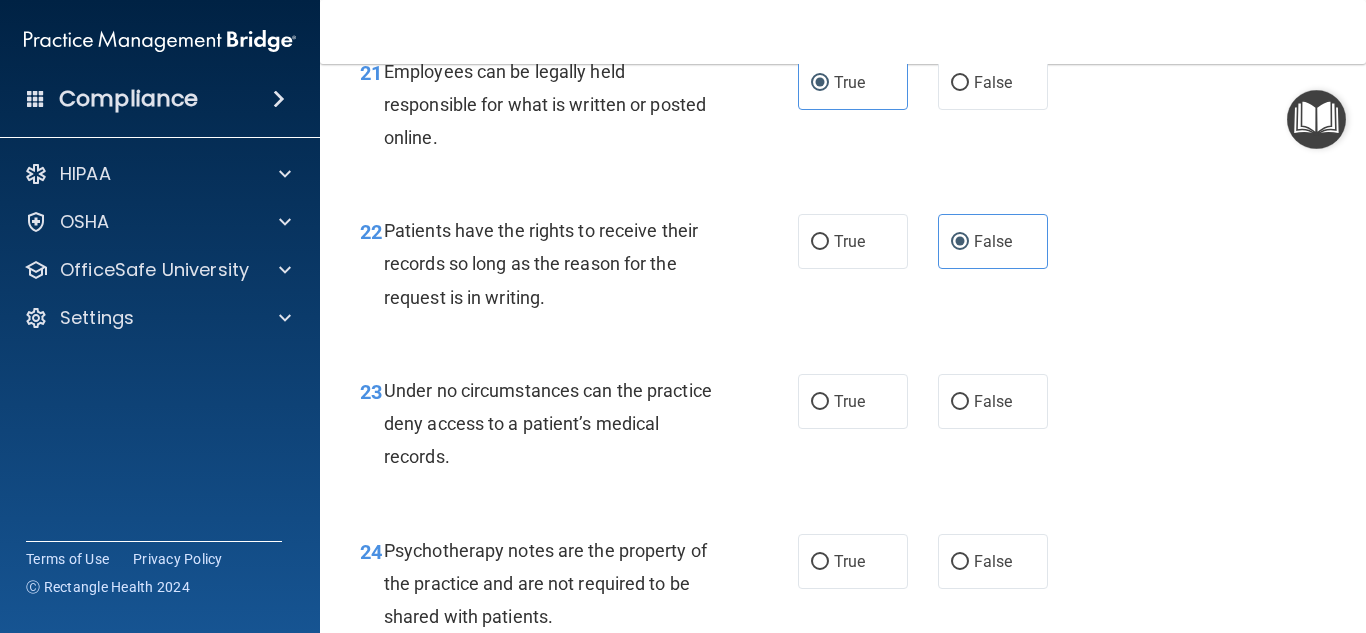scroll, scrollTop: 4637, scrollLeft: 0, axis: vertical 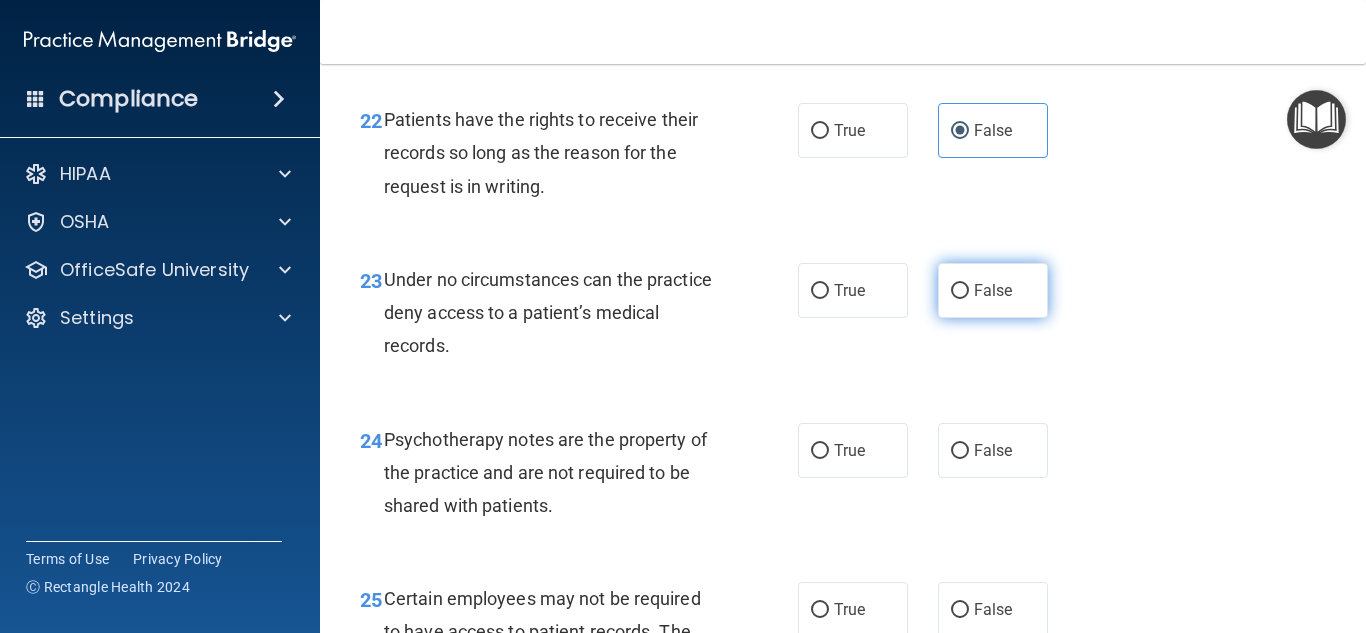 click on "False" at bounding box center (960, 291) 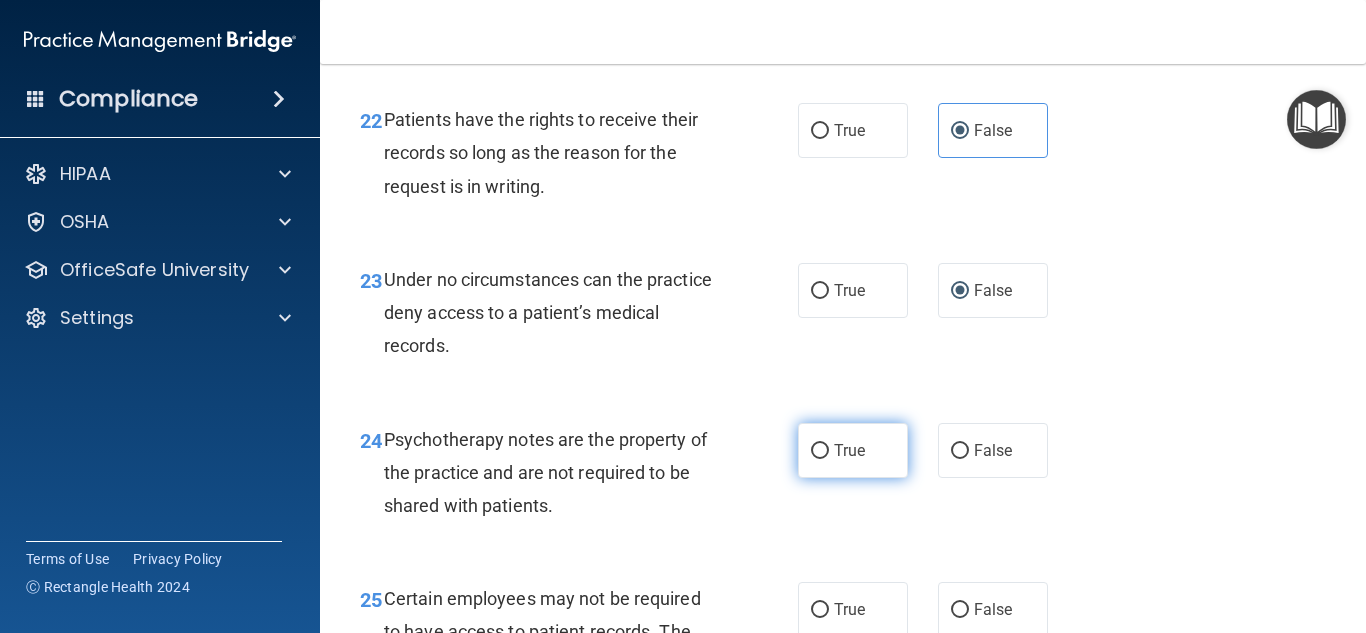 click on "True" at bounding box center [849, 450] 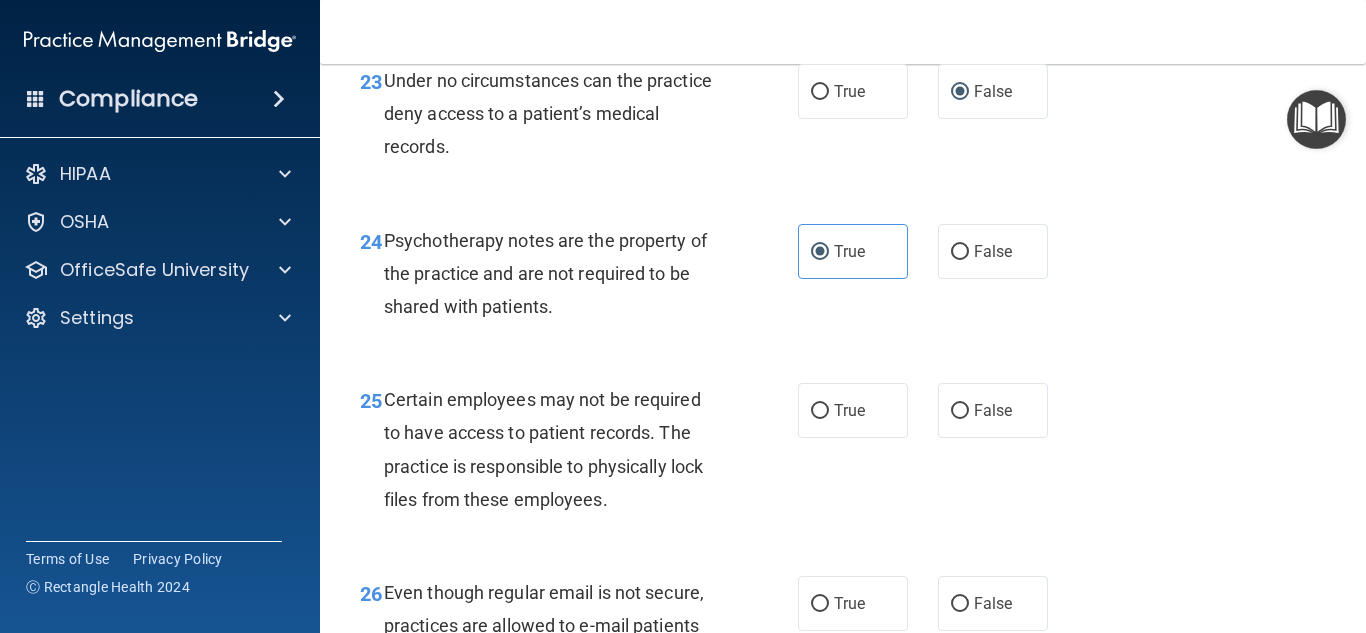scroll, scrollTop: 4886, scrollLeft: 0, axis: vertical 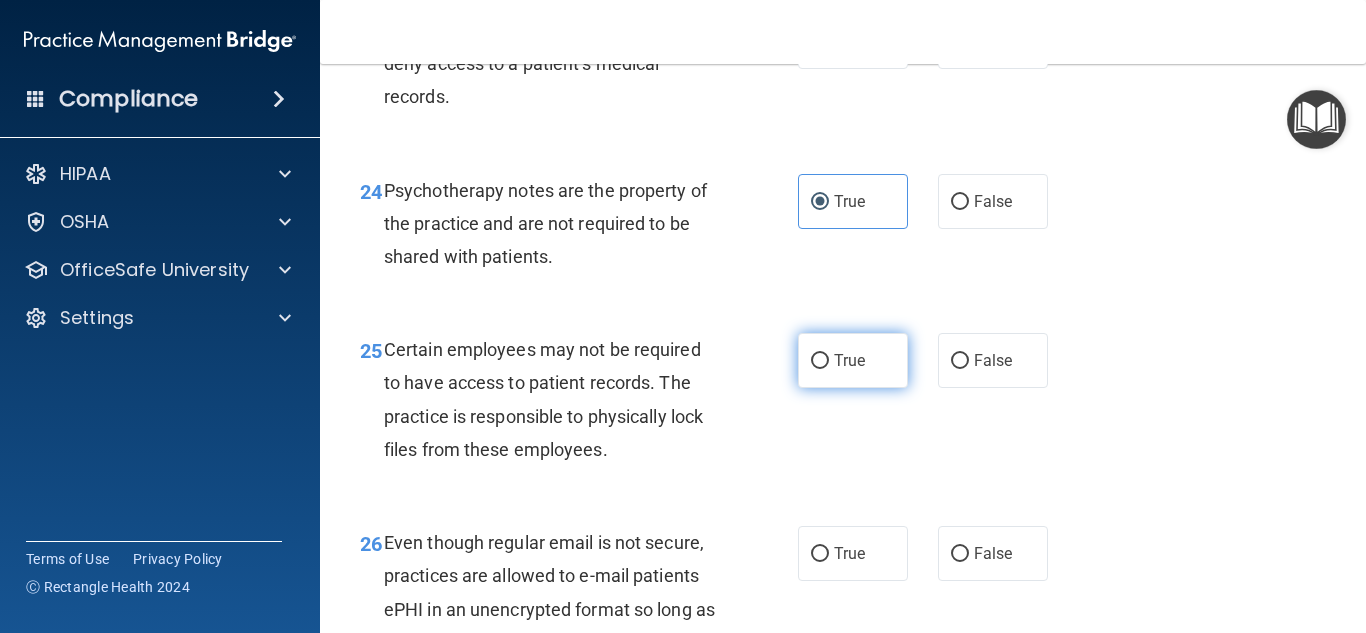 click on "True" at bounding box center [853, 360] 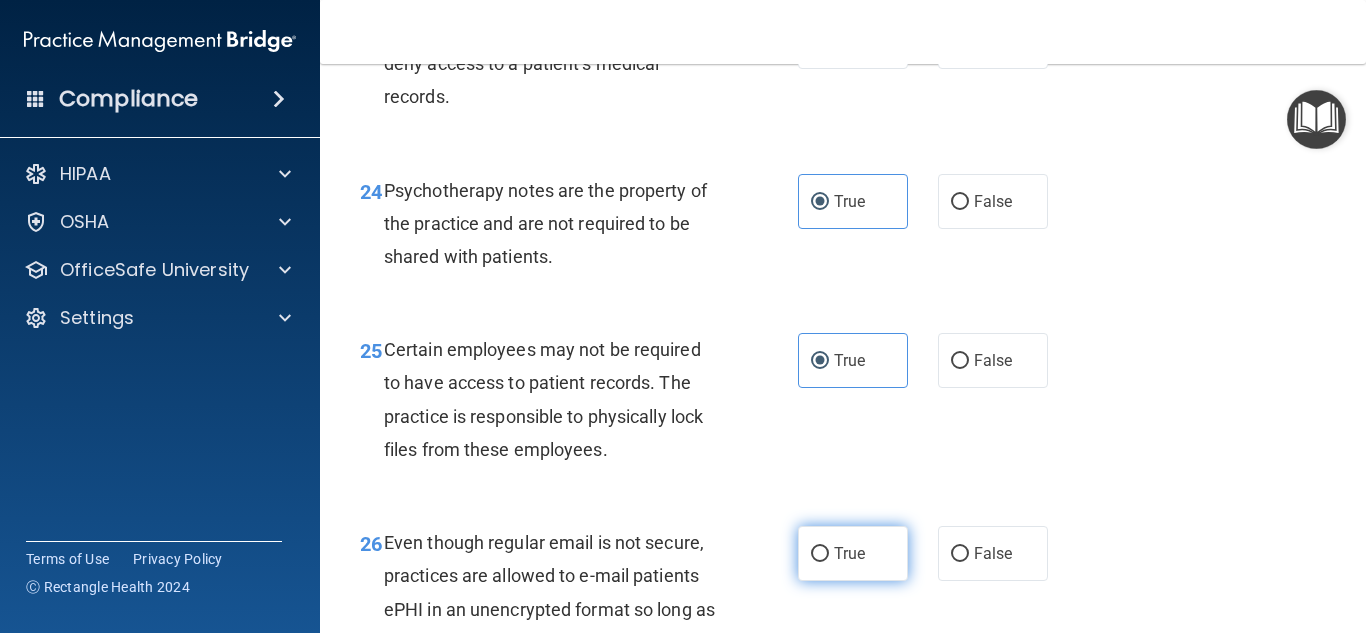 click on "True" at bounding box center (853, 553) 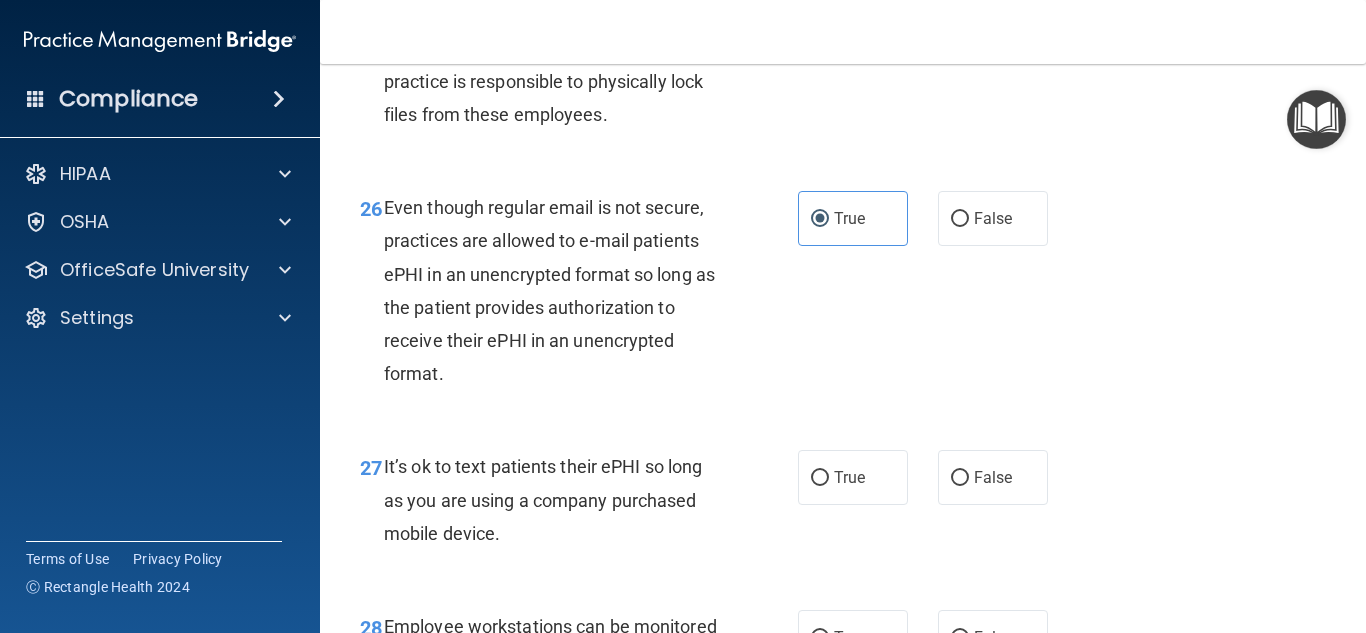 scroll, scrollTop: 5246, scrollLeft: 0, axis: vertical 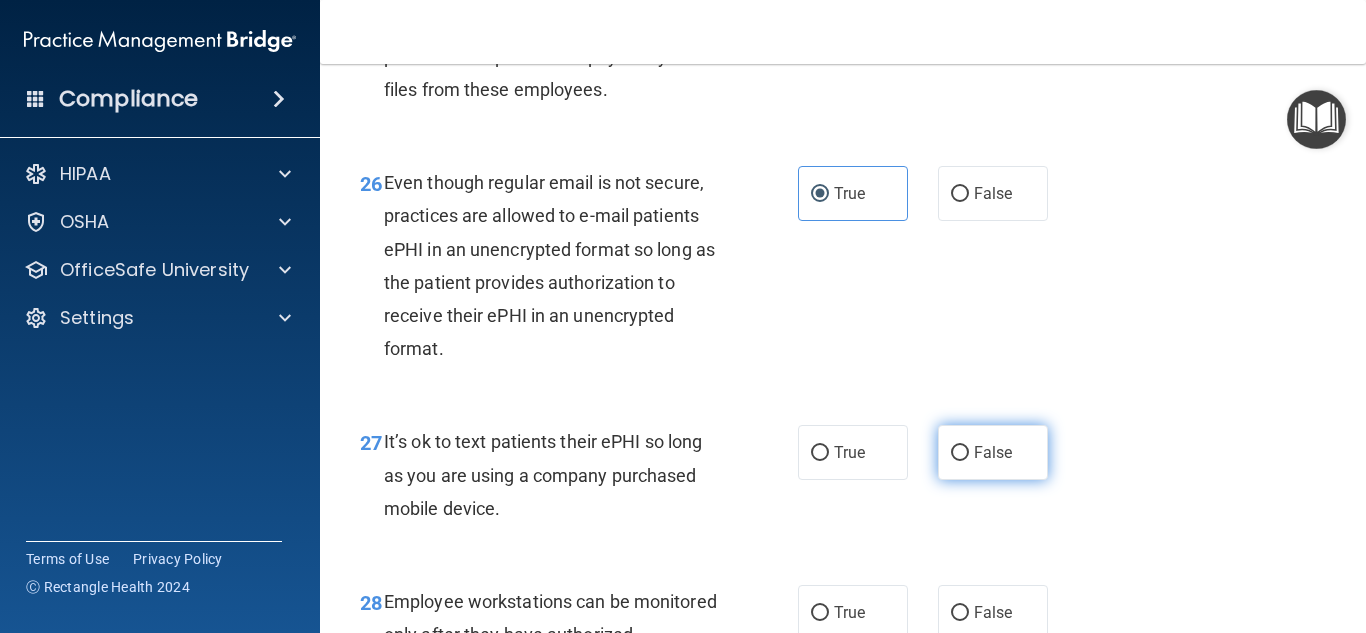 click on "False" at bounding box center [993, 452] 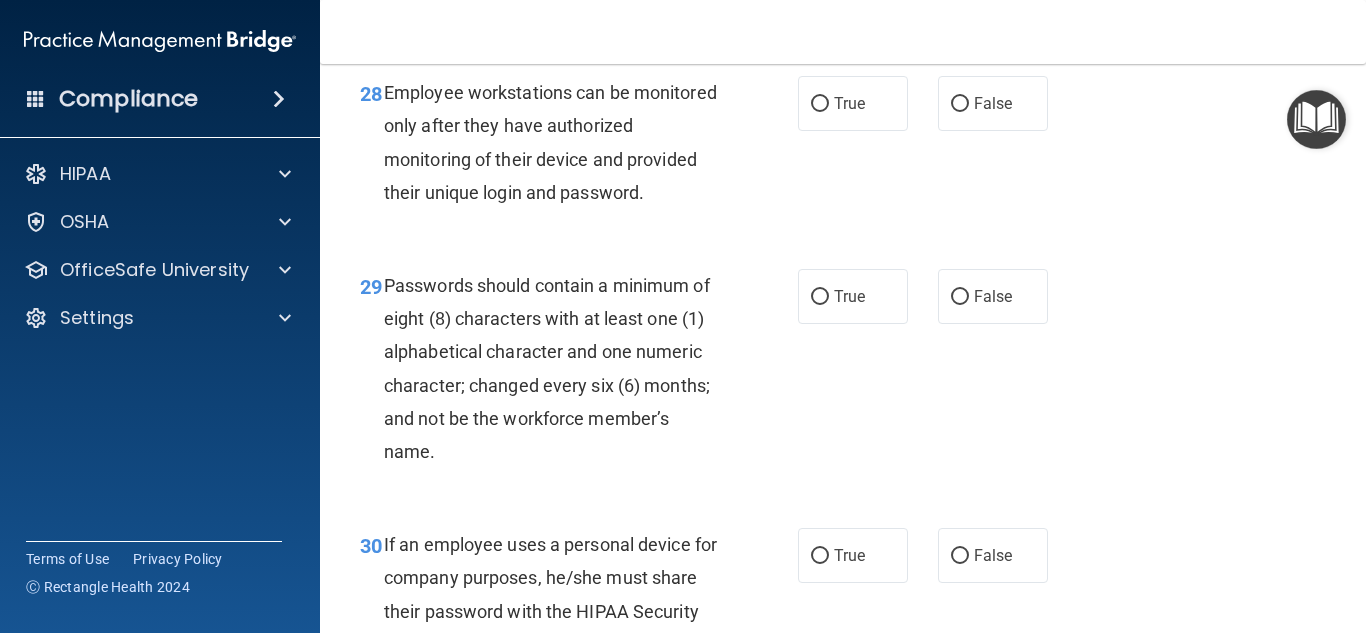 scroll, scrollTop: 5755, scrollLeft: 0, axis: vertical 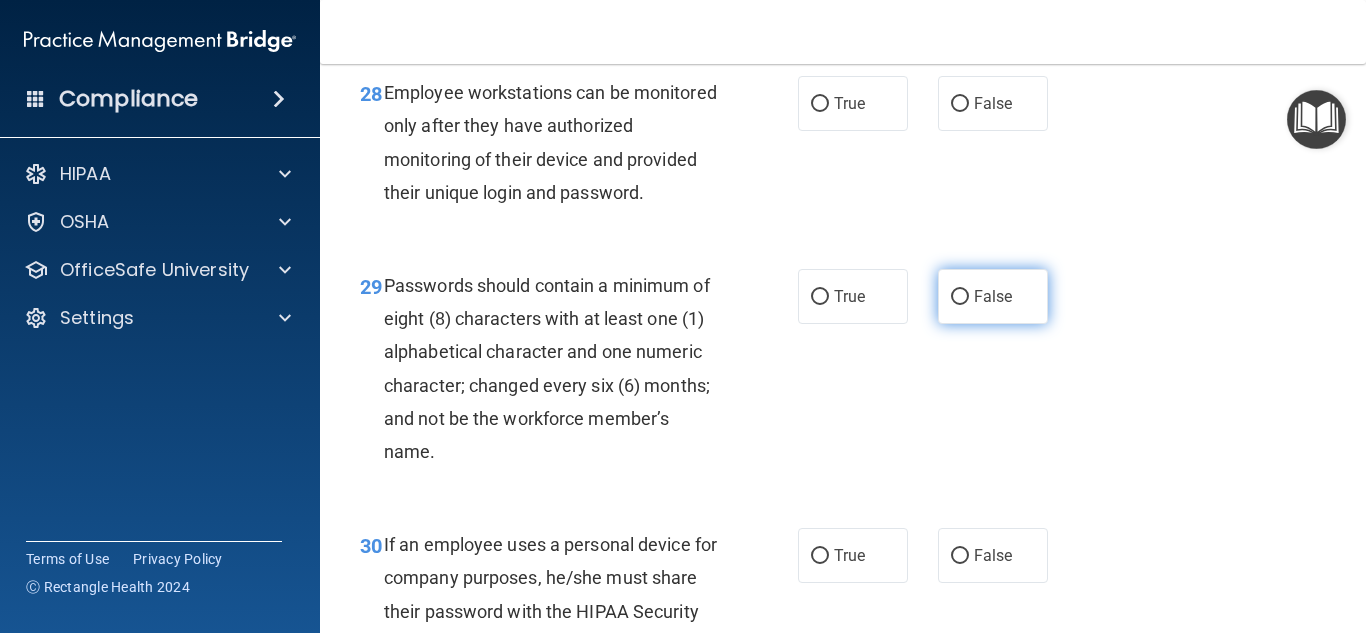 click on "False" at bounding box center [993, 296] 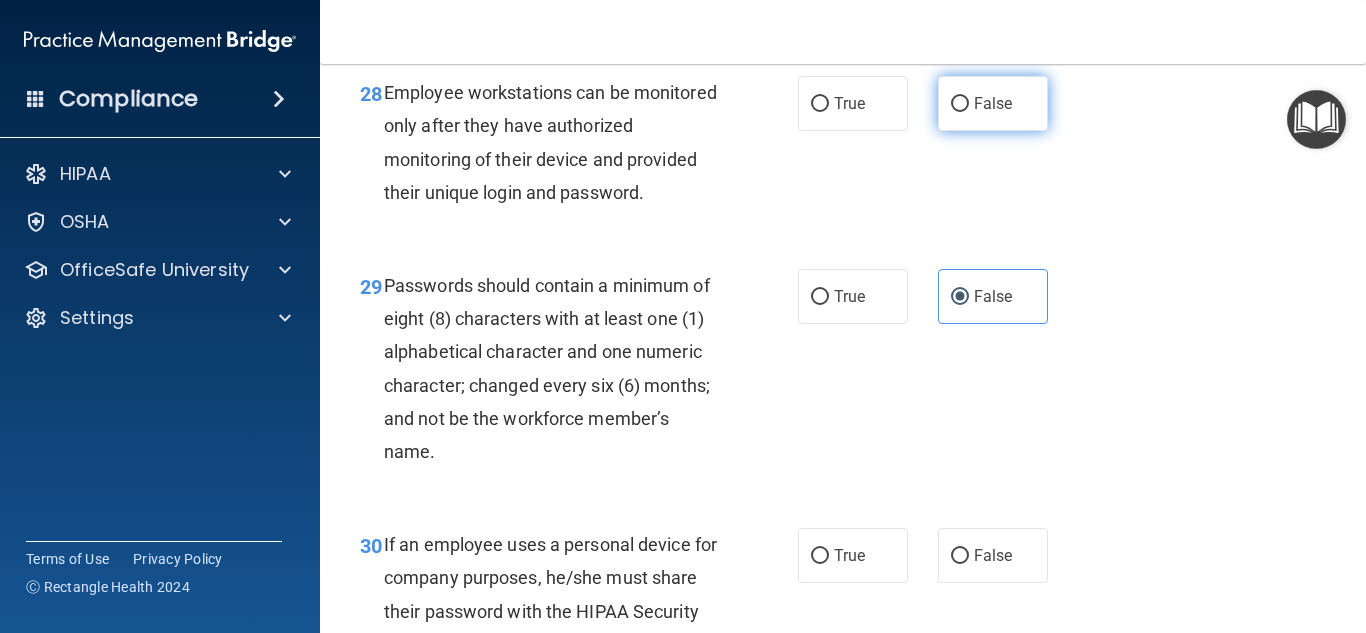 click on "False" at bounding box center (960, 104) 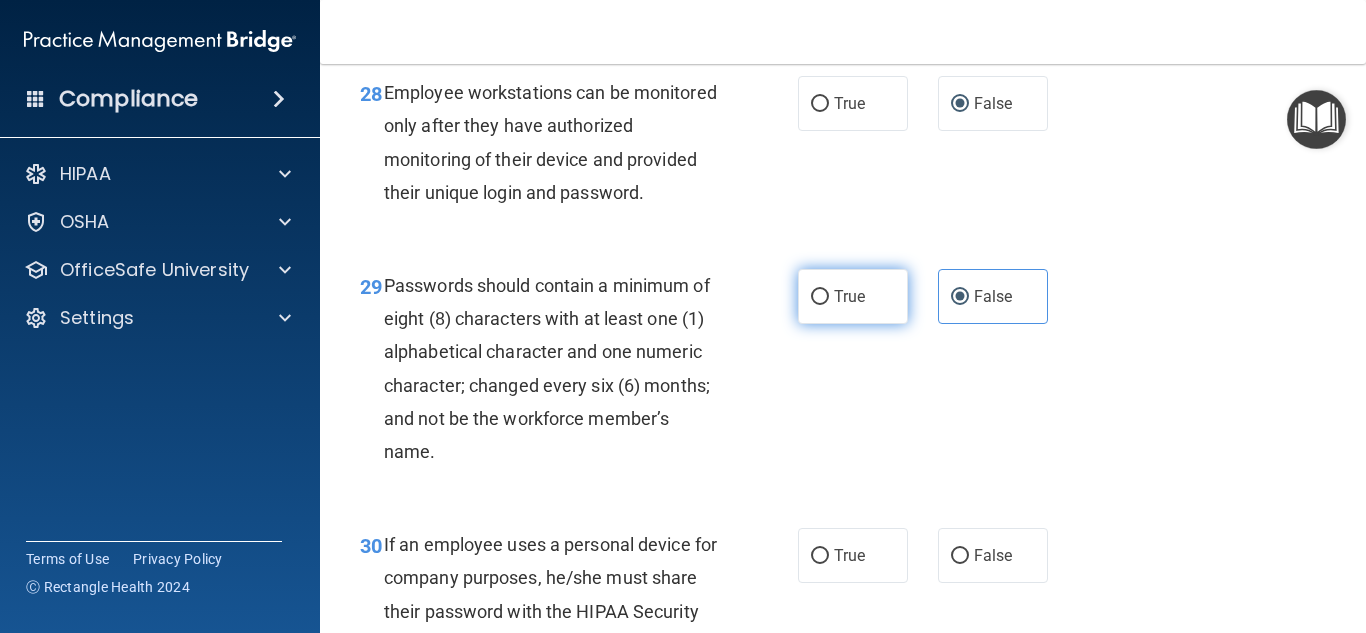 click on "True" at bounding box center [849, 296] 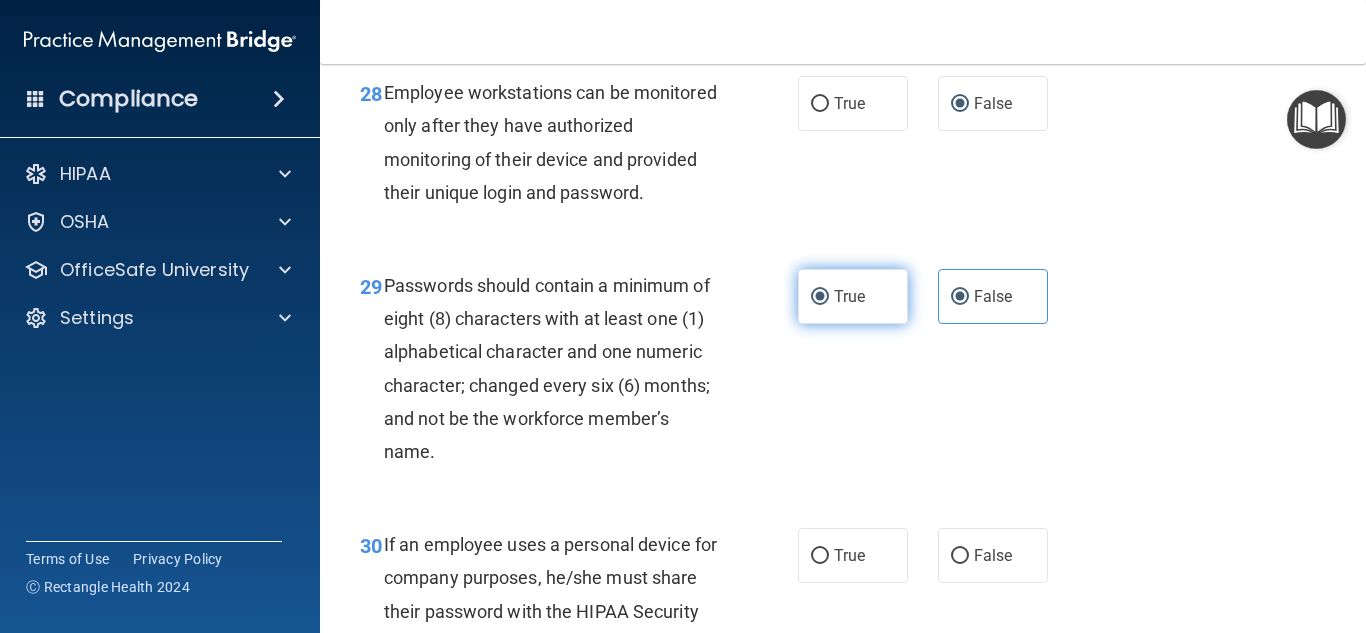 radio on "false" 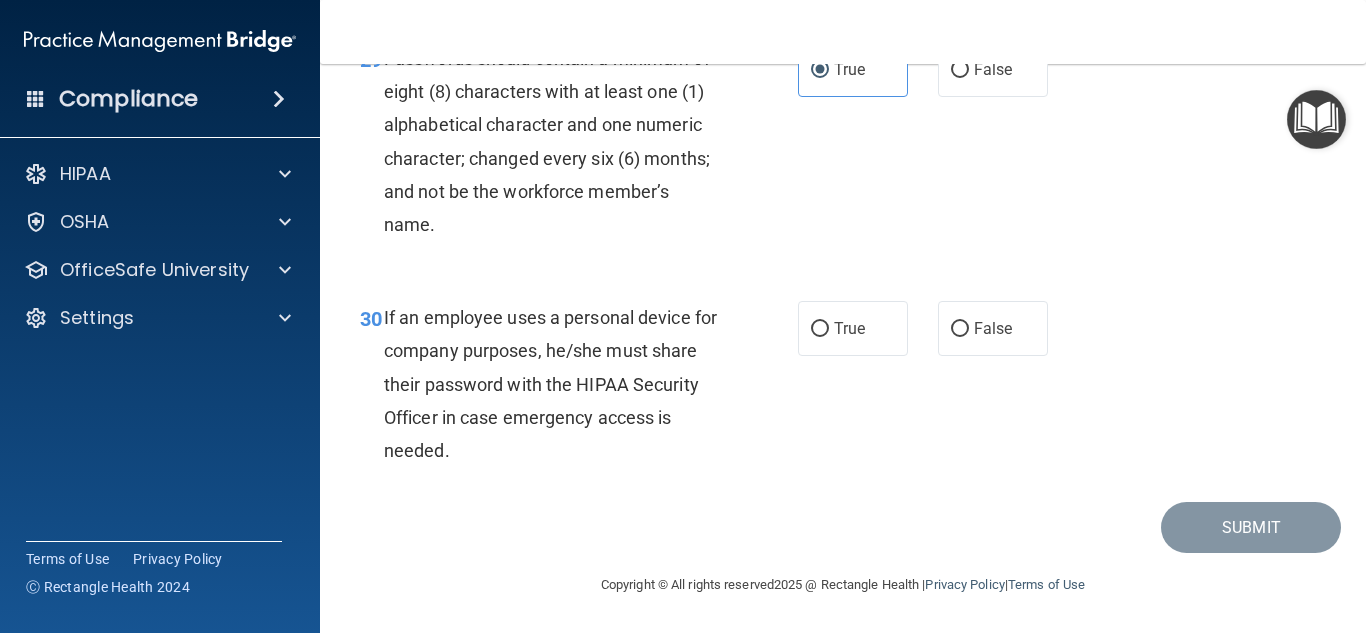 scroll, scrollTop: 6048, scrollLeft: 0, axis: vertical 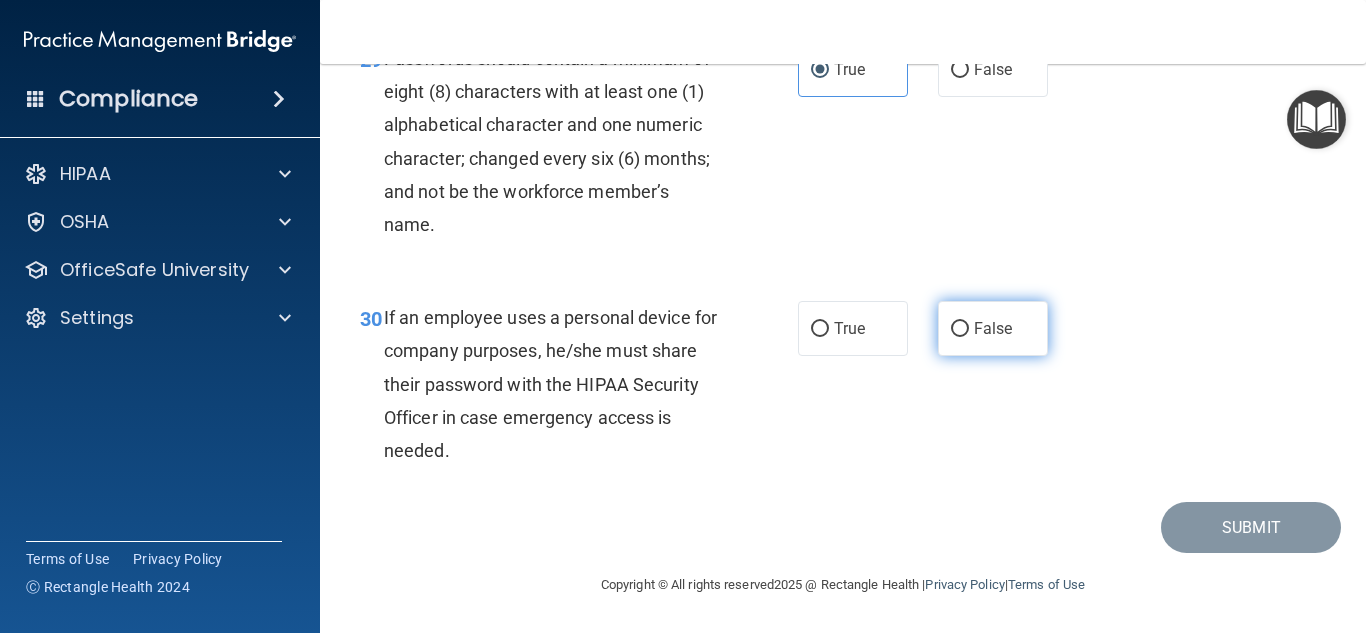 click on "False" at bounding box center (960, 329) 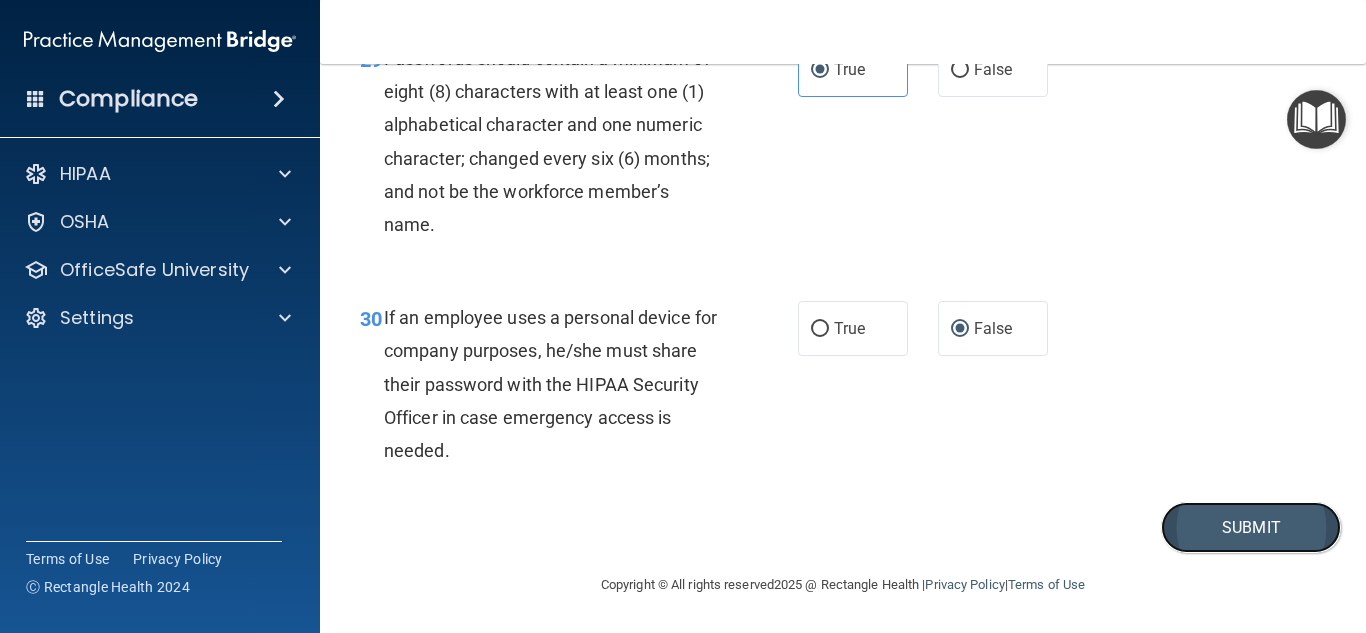 click on "Submit" at bounding box center (1251, 527) 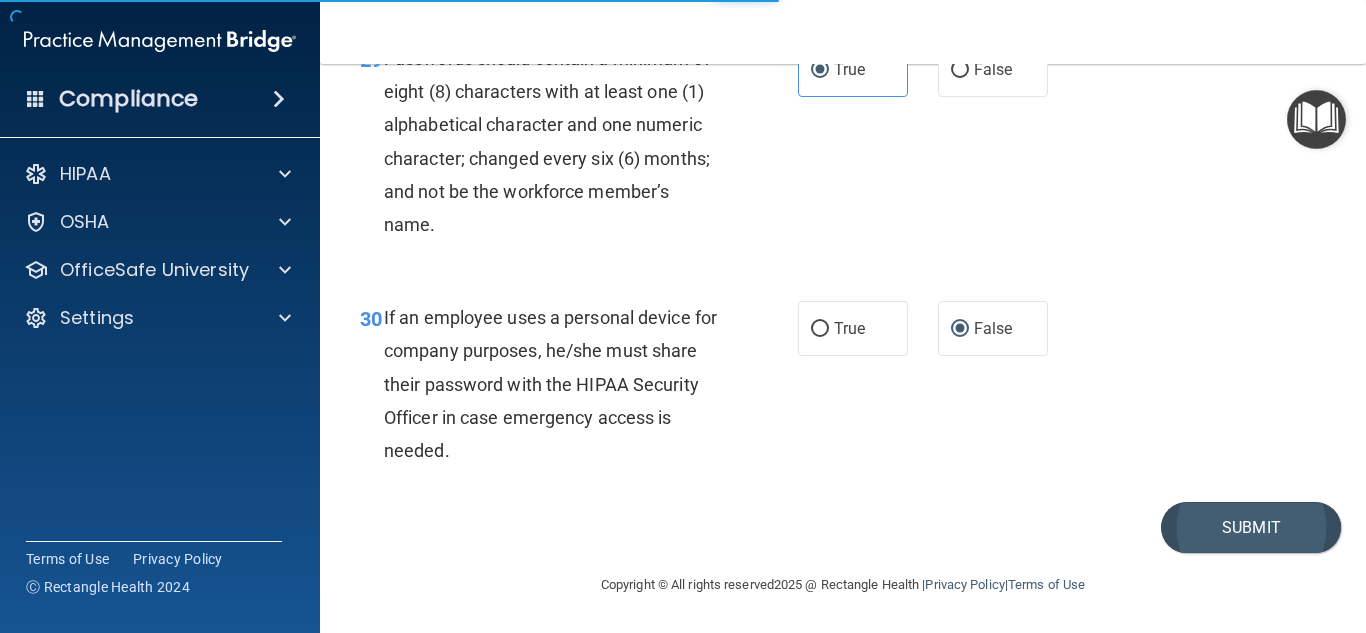 scroll, scrollTop: 0, scrollLeft: 0, axis: both 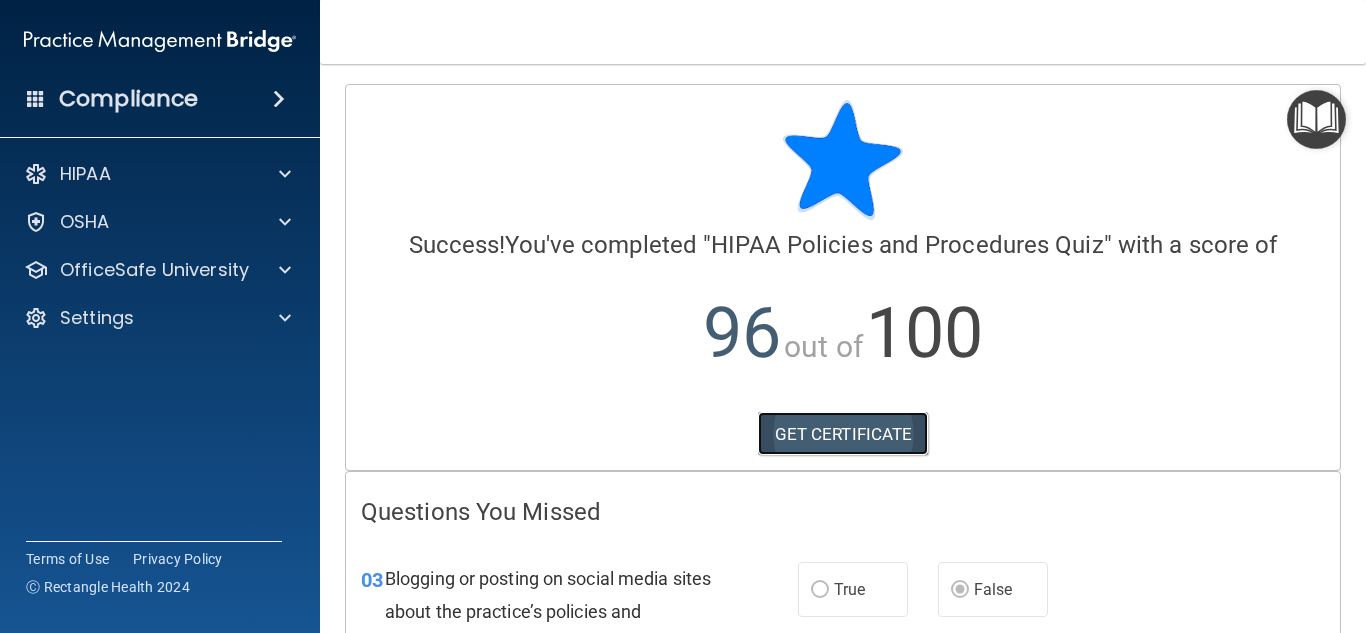 click on "GET CERTIFICATE" at bounding box center (843, 434) 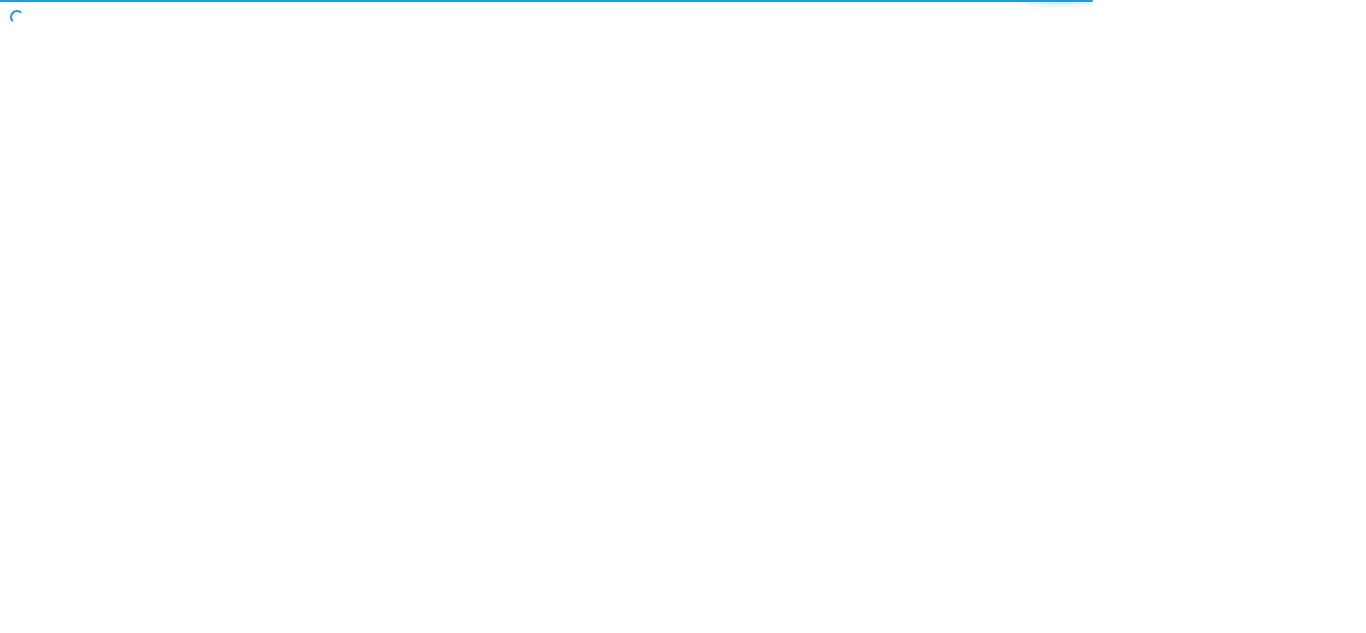 scroll, scrollTop: 0, scrollLeft: 0, axis: both 